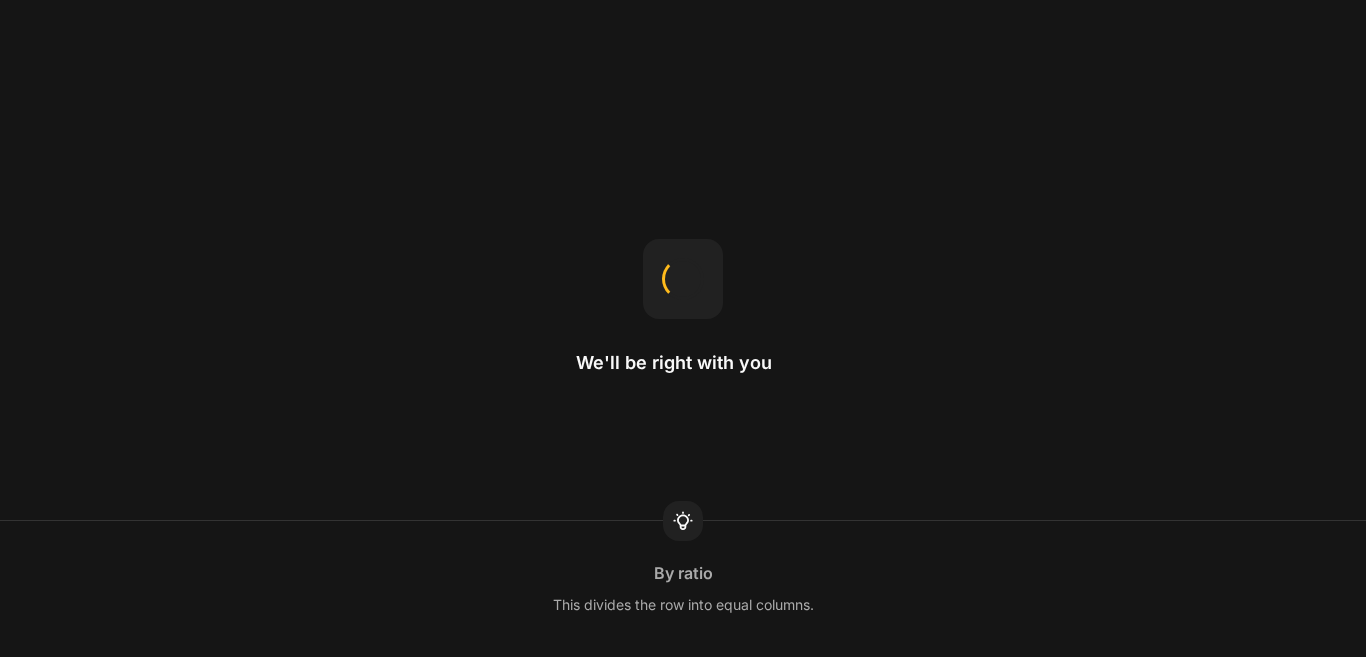scroll, scrollTop: 0, scrollLeft: 0, axis: both 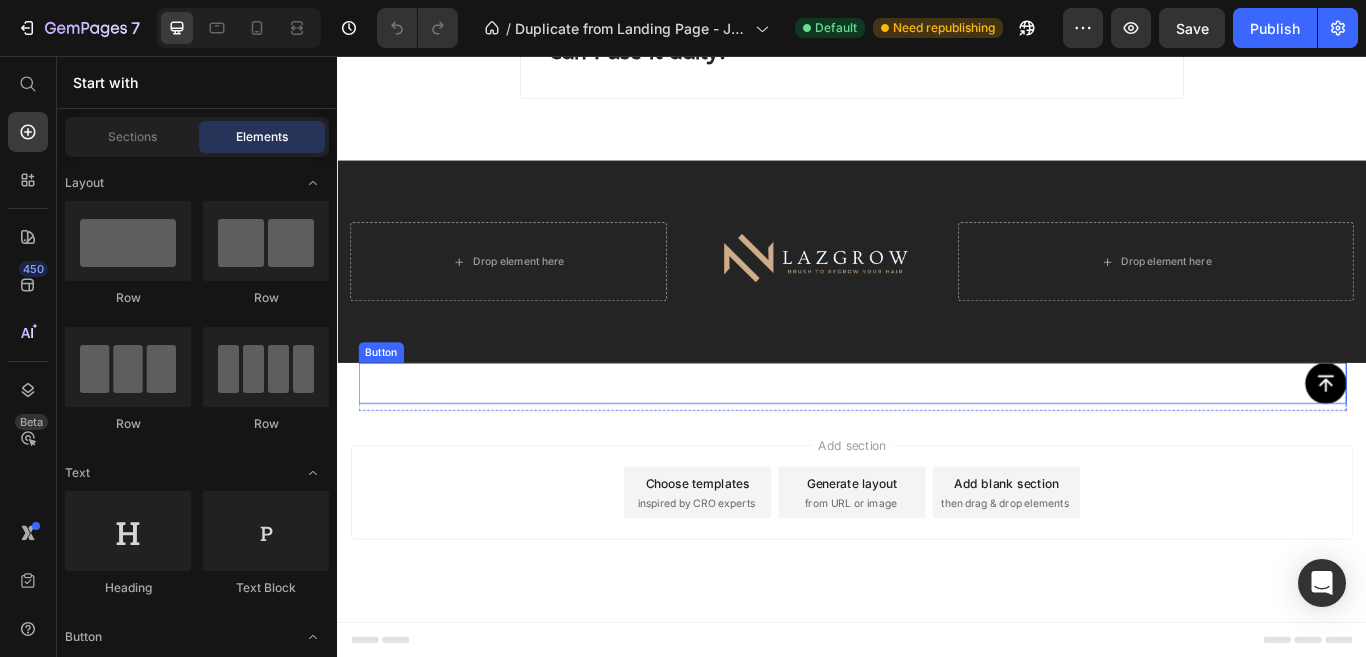 click 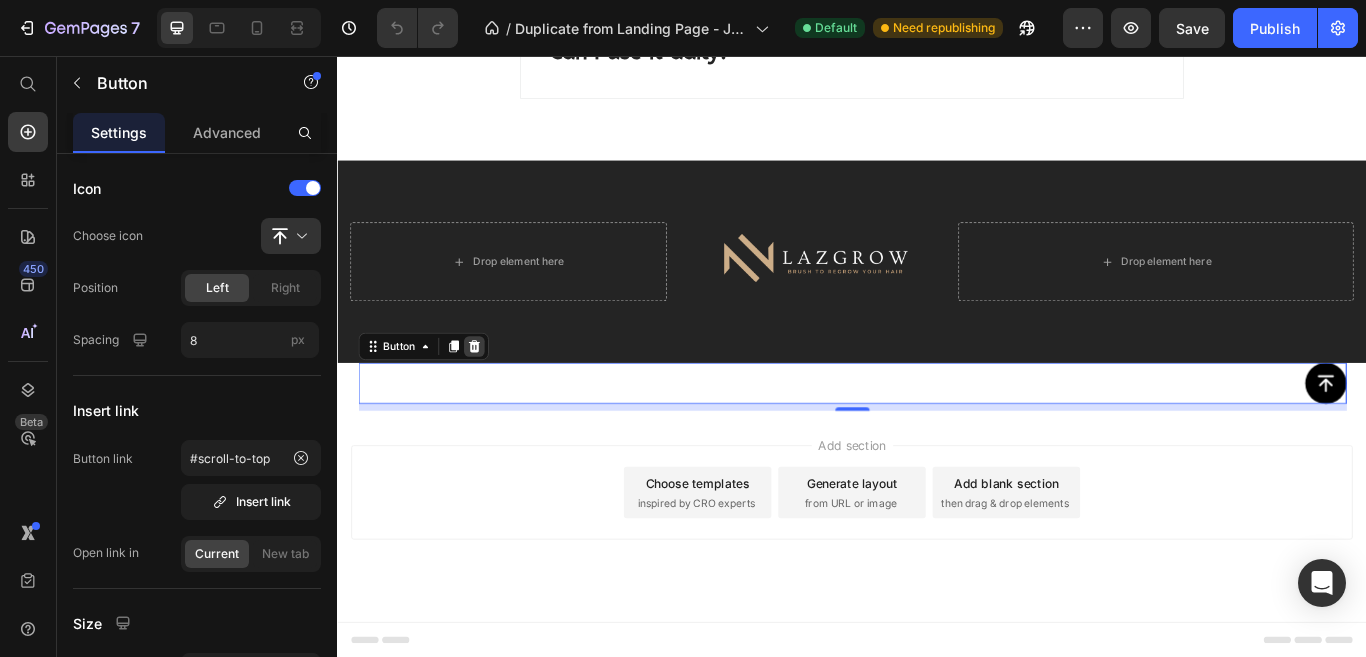 click at bounding box center [496, 395] 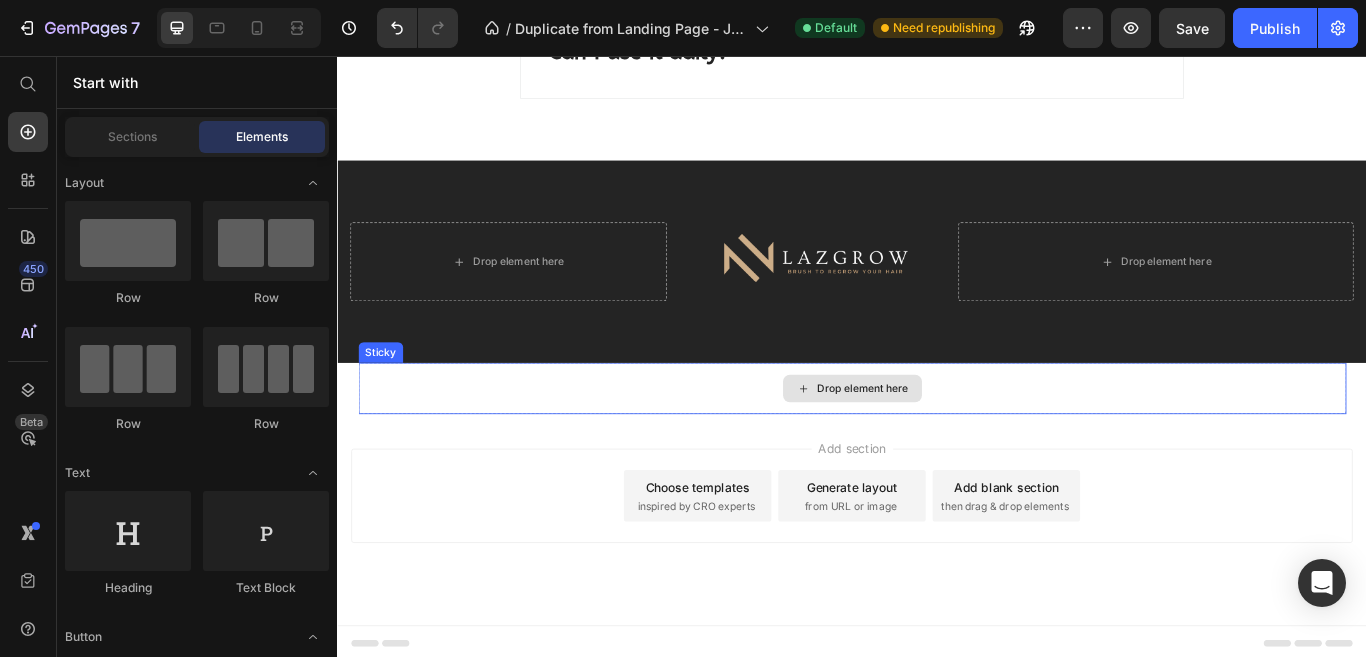 click on "Drop element here" at bounding box center (937, 444) 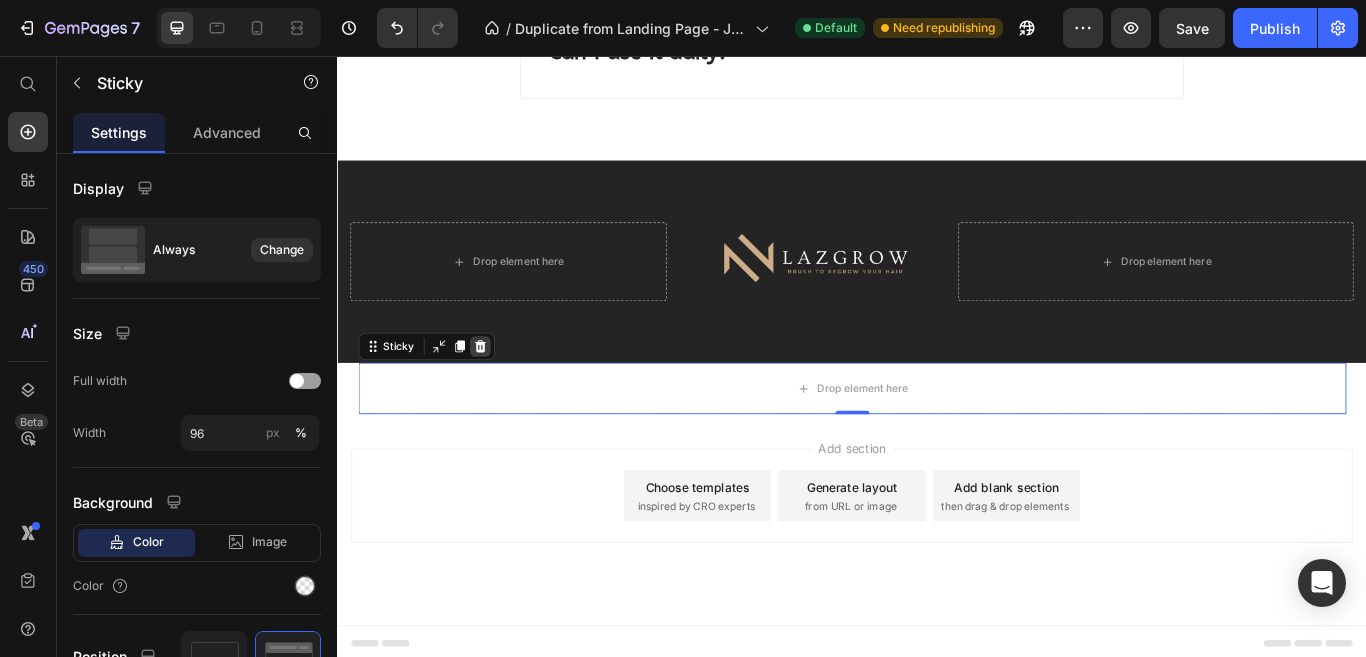 click 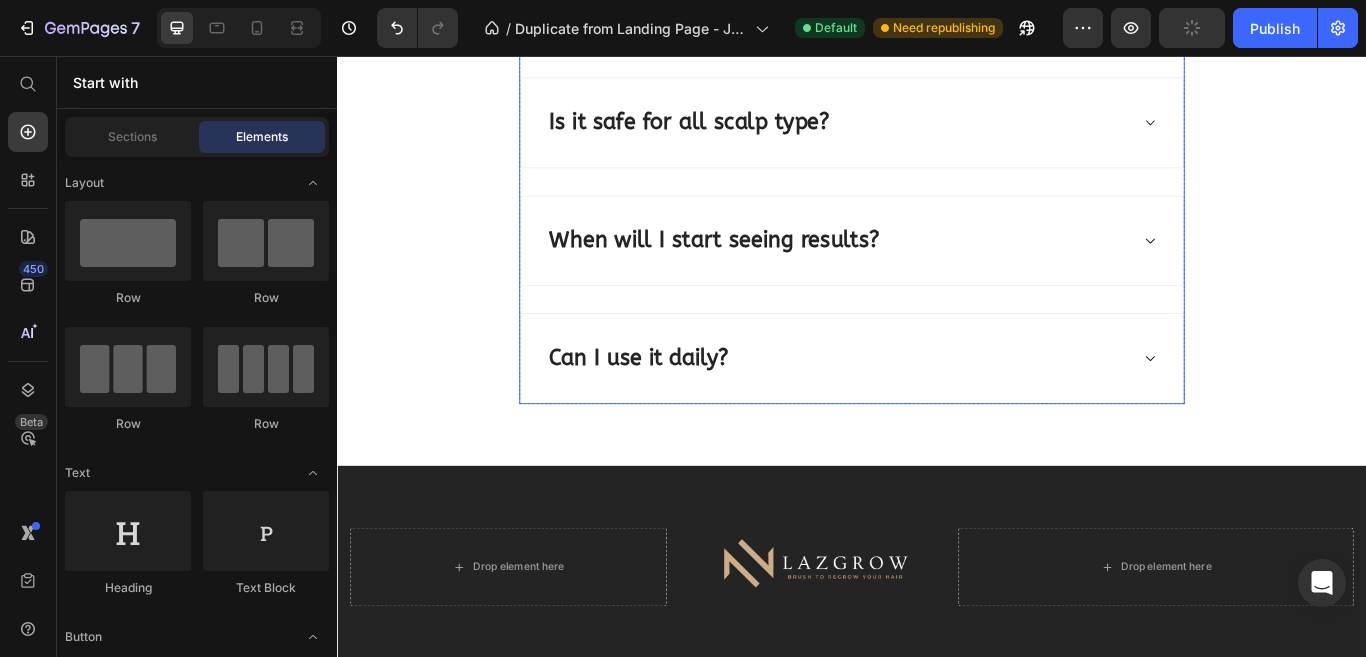 scroll, scrollTop: 7181, scrollLeft: 0, axis: vertical 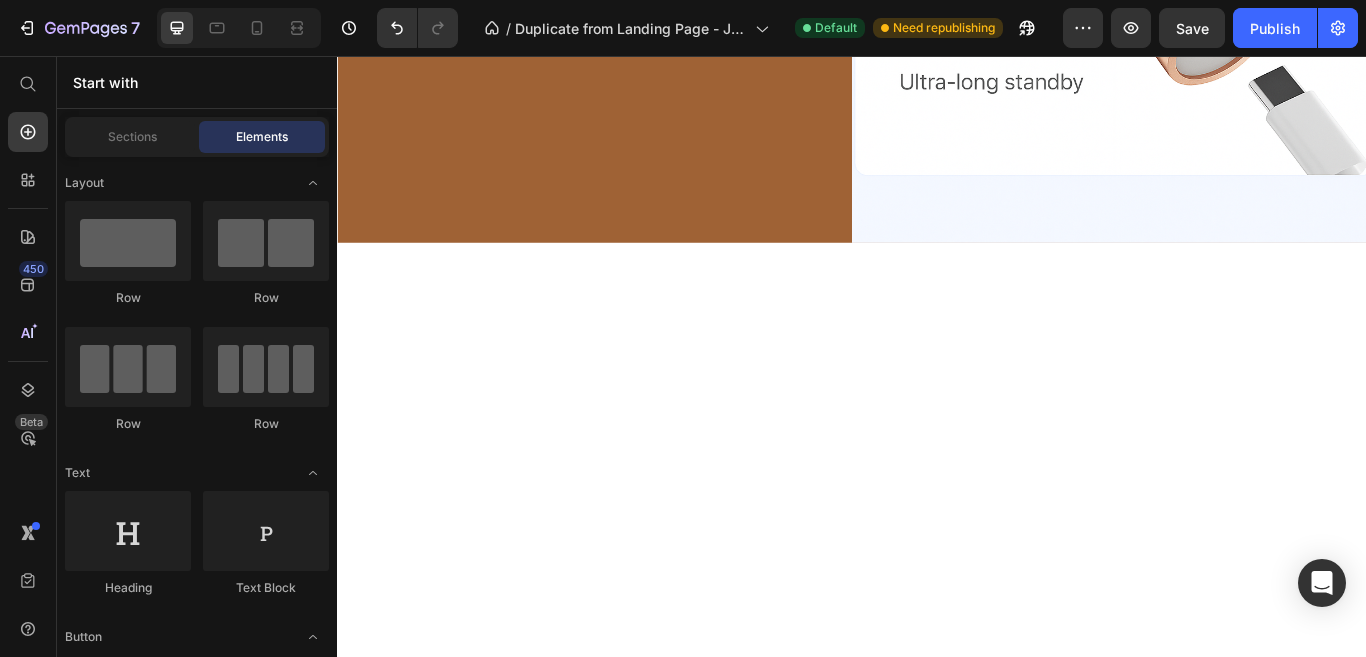 click on "Advantages That Make LazGrow Your #1 Choice for Superior Hair Regrowth" at bounding box center [937, -1427] 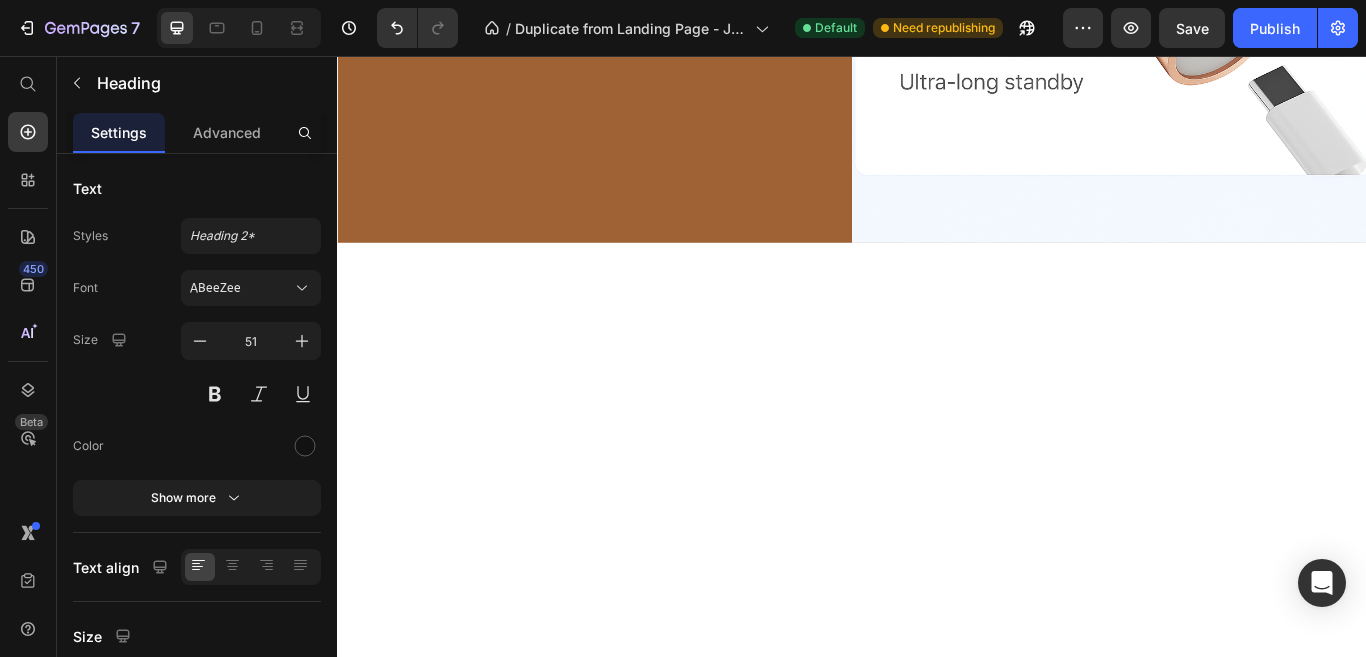click on "Advantages That Make LazGrow Your #1 Choice for Superior Hair Regrowth Heading   0 Section 5" at bounding box center (937, -1427) 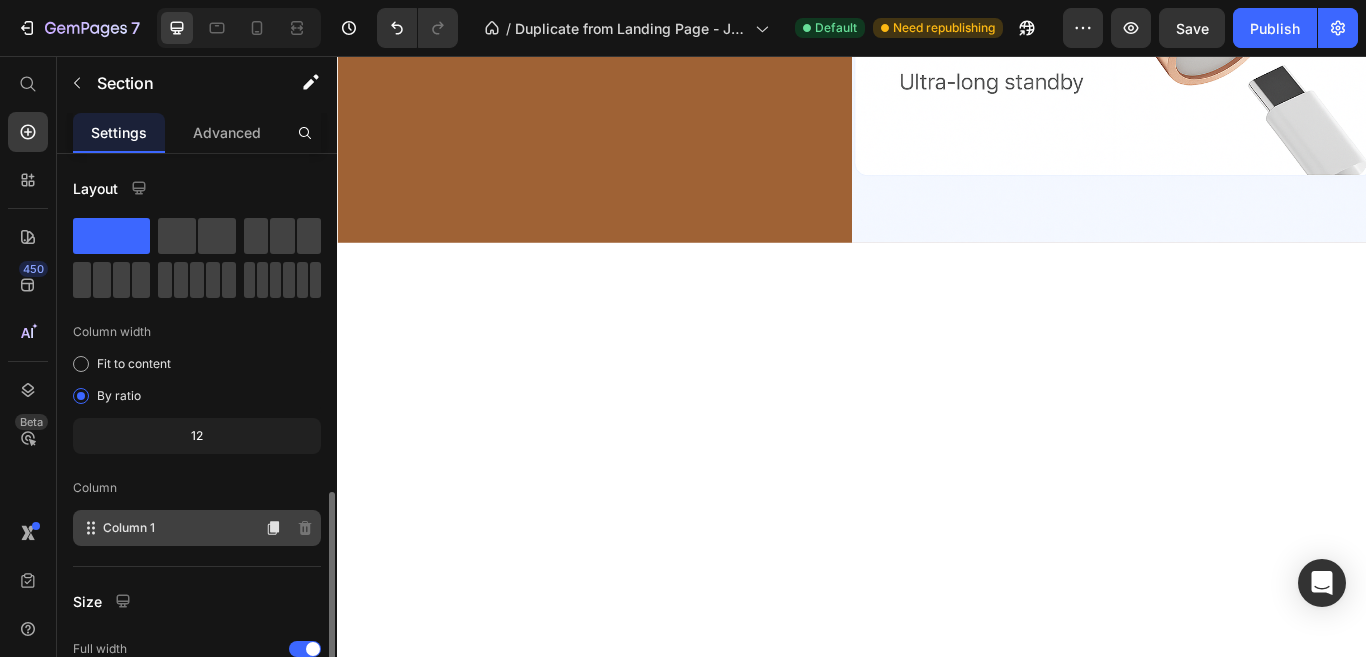 scroll, scrollTop: 248, scrollLeft: 0, axis: vertical 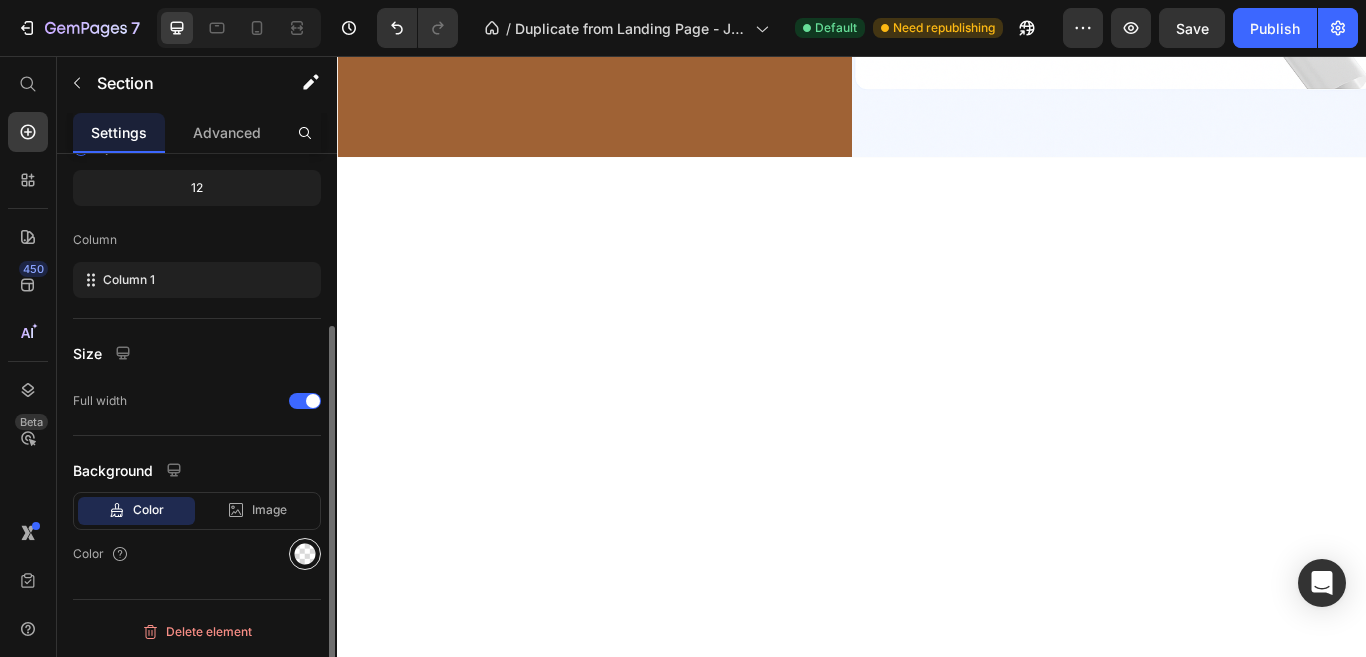 click at bounding box center (305, 554) 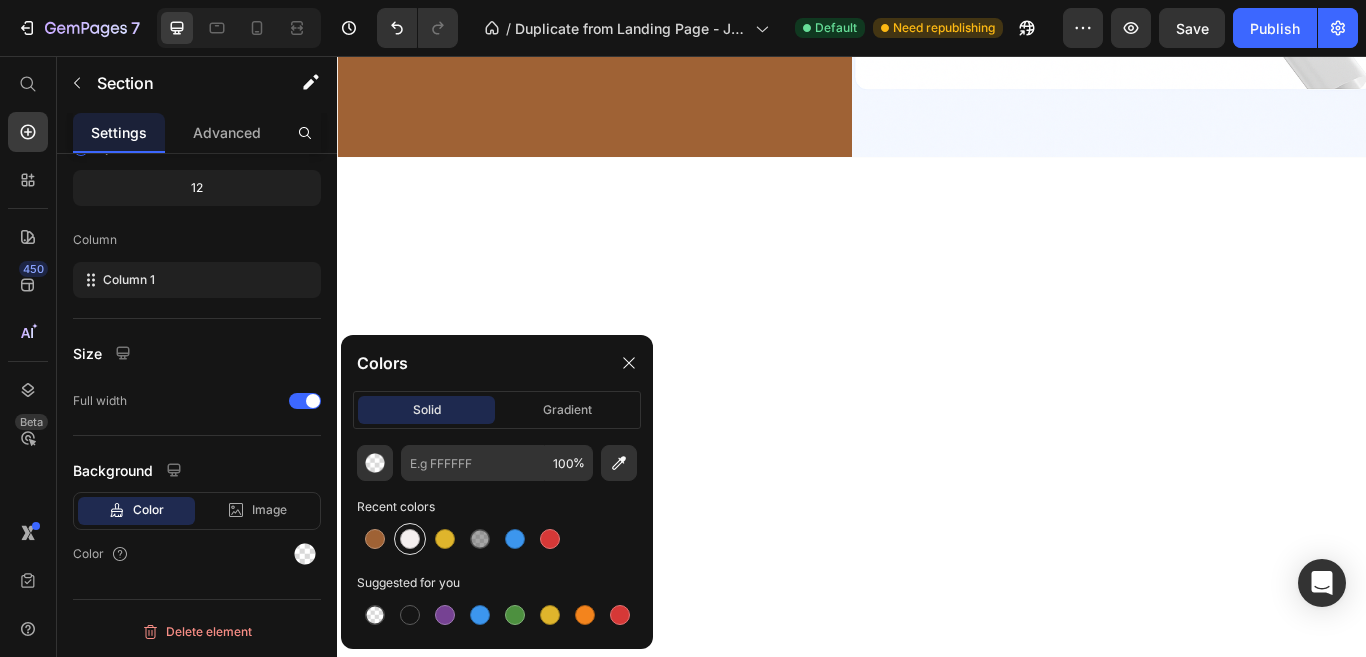 click at bounding box center (410, 539) 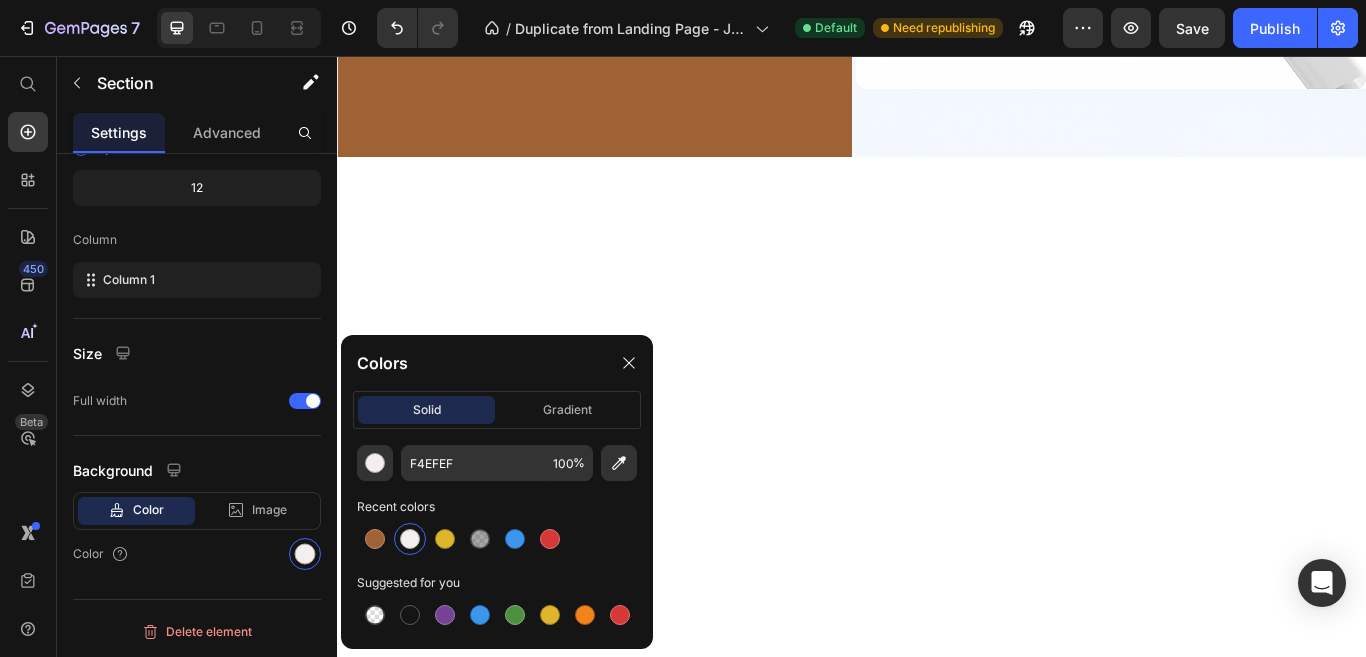 click at bounding box center [410, 539] 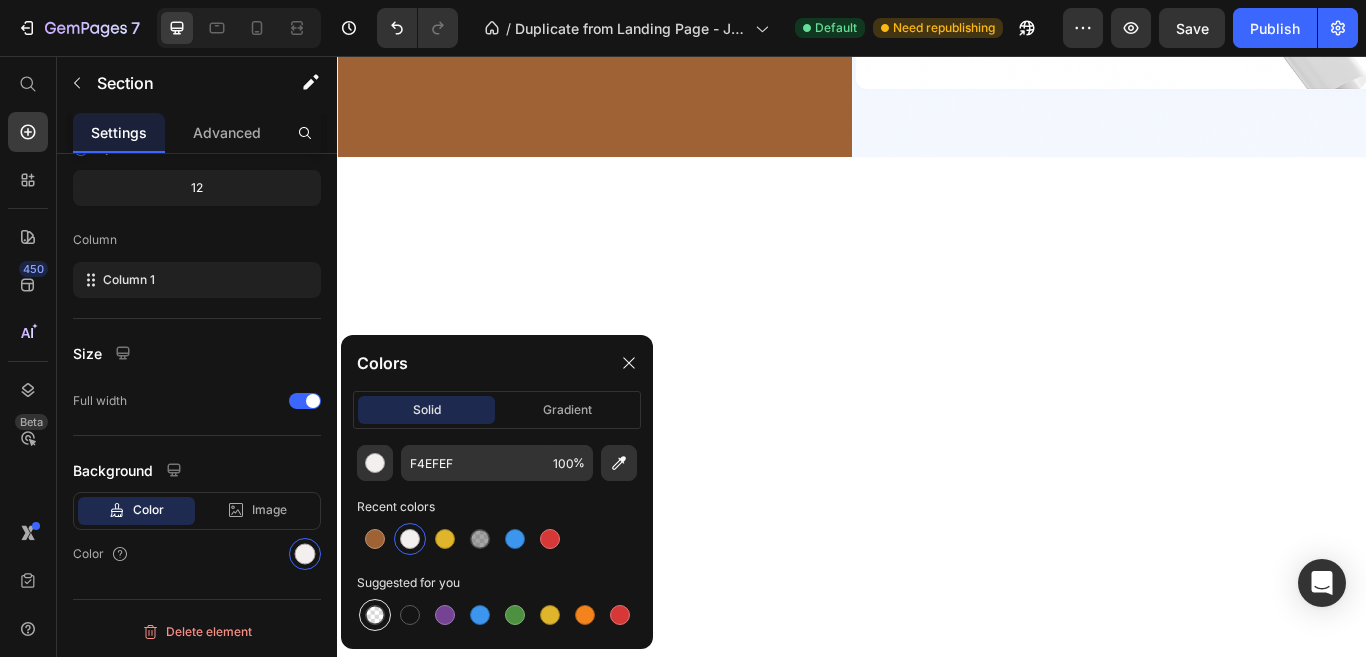 click at bounding box center [375, 615] 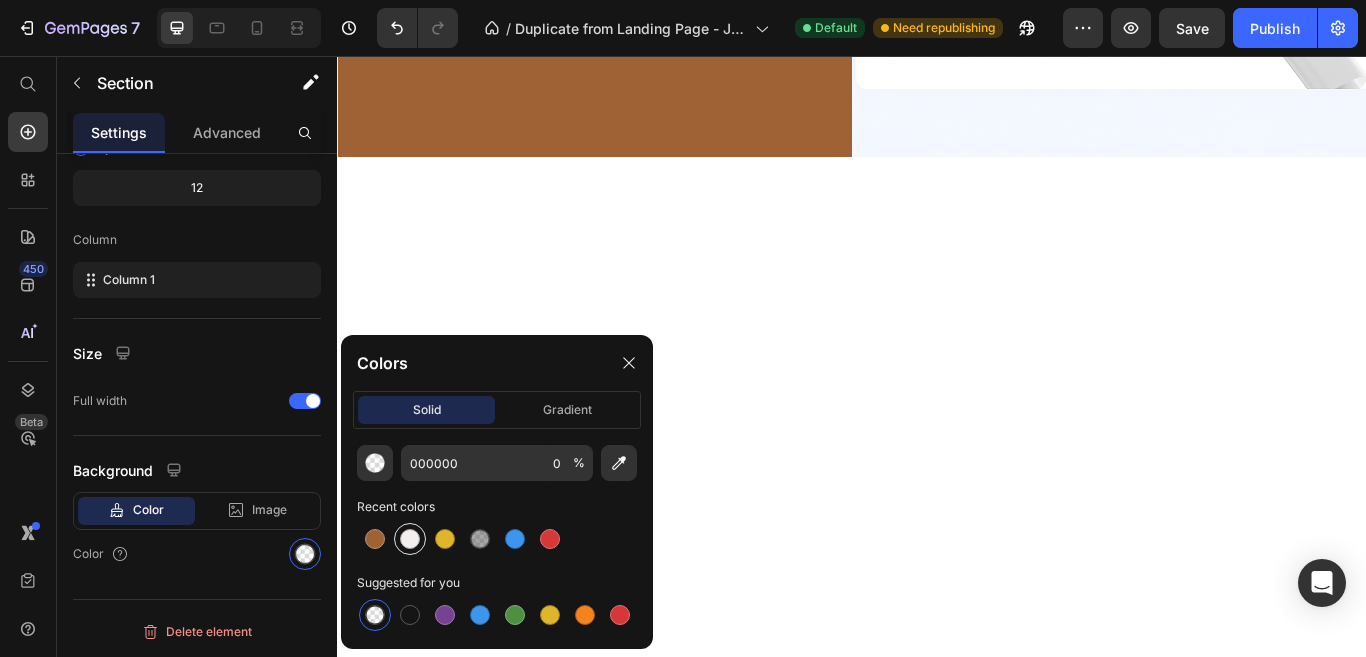 click at bounding box center (410, 539) 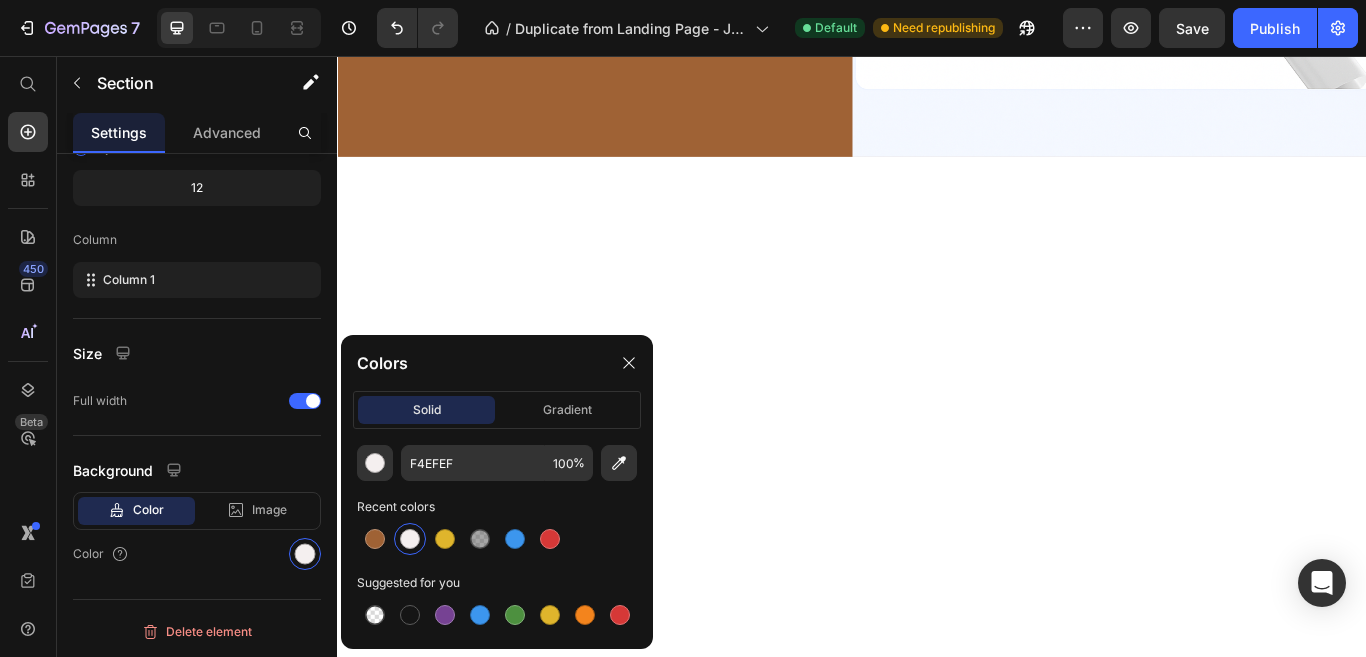 click on "3 Light Modes – 3 Powerful Benefits Heading Our advanced LED Hair Comb uses three therapeutic light wavelengths to support healthier, fuller hair. Each mode penetrates different scalp layers to cleanse, strengthen, and stimulate regrowth — all in the comfort of your home Text Block Image Red Light (610–630 nm) Deep Stimulation for Faster Hair Growth Text Block Red light penetrates deep into the dermis, reactivating dormant follicles and boosting collagen + ATP production. This results in accelerated hair regeneration , increased density, and improved strength from the inside out. Text Block Row Image Blue Light (430–450 nm) Strengthens Hair Roots, Prevents Hair Breakage Text Block Blue light penetrates the mid-layers of the scalp to reinforce hair follicles , helping reduce hair loss and prevent tangling. It also soothes the scalp and balances oil production , promoting a clean and healthy environment for new hair to grow. Text Block ." at bounding box center (937, -1864) 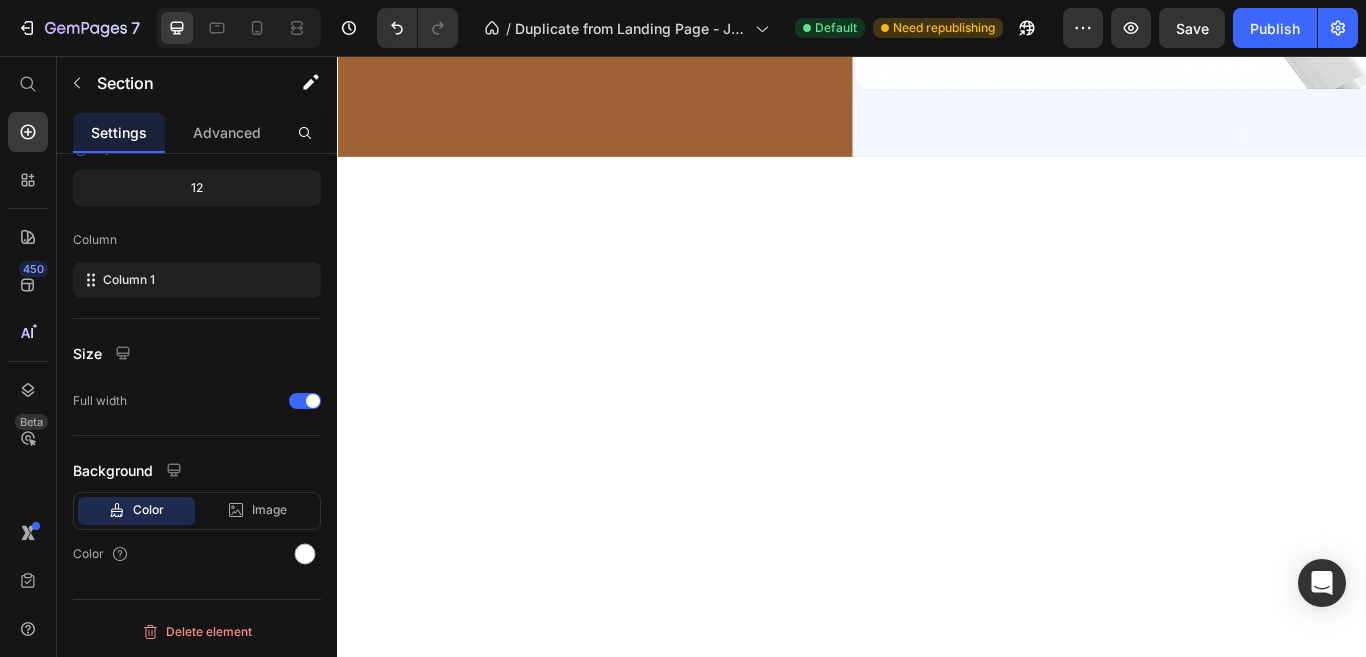 click on "Advantages That Make LazGrow Your #1 Choice for Superior Hair Regrowth Heading Section 5" at bounding box center [937, -1527] 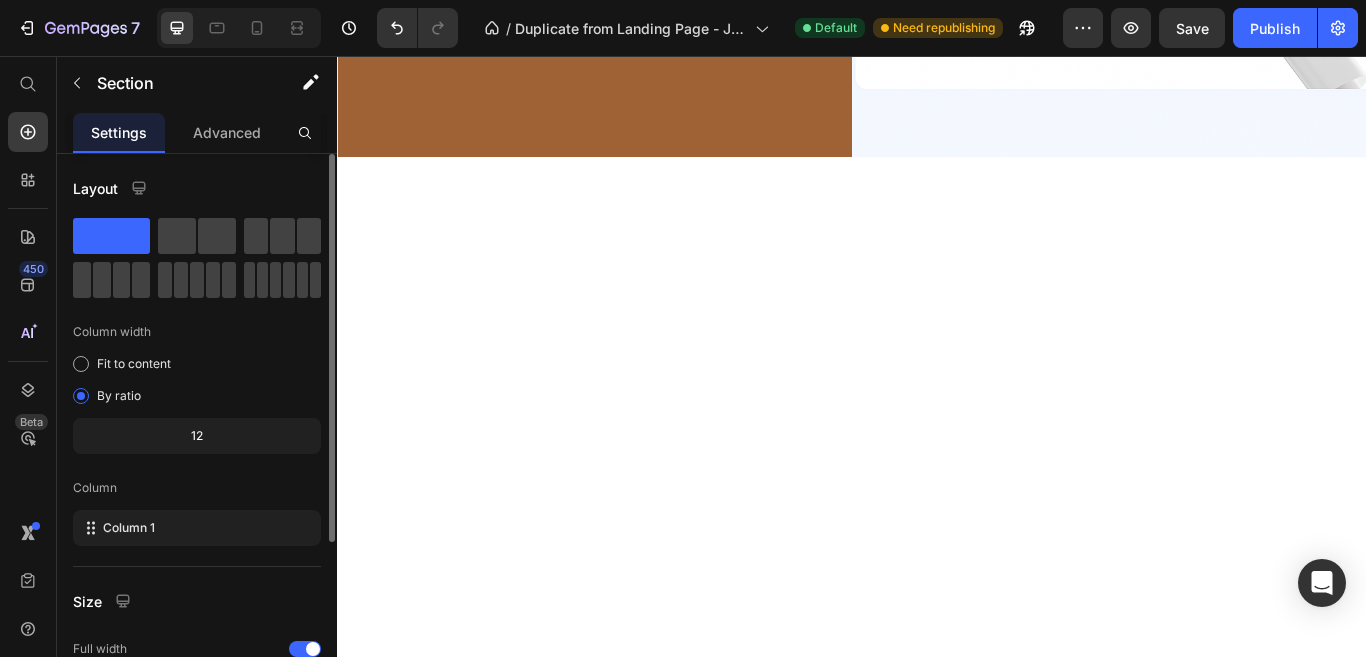 scroll, scrollTop: 248, scrollLeft: 0, axis: vertical 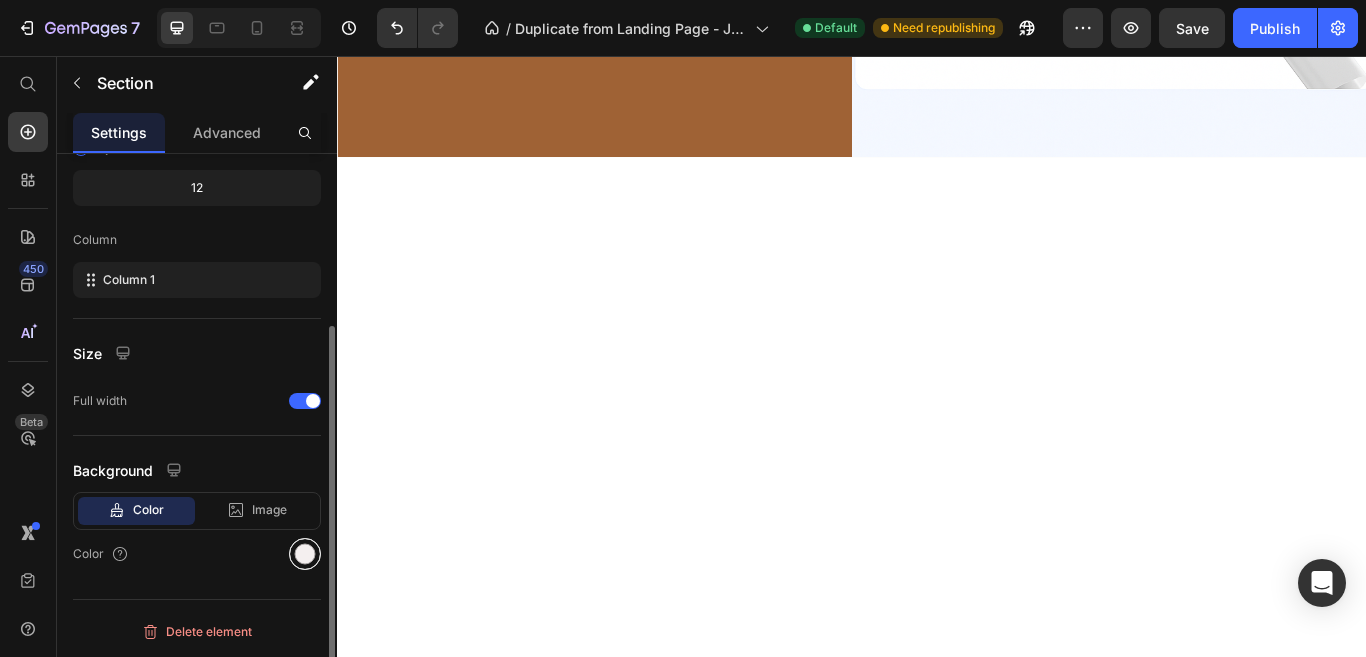 click at bounding box center (305, 554) 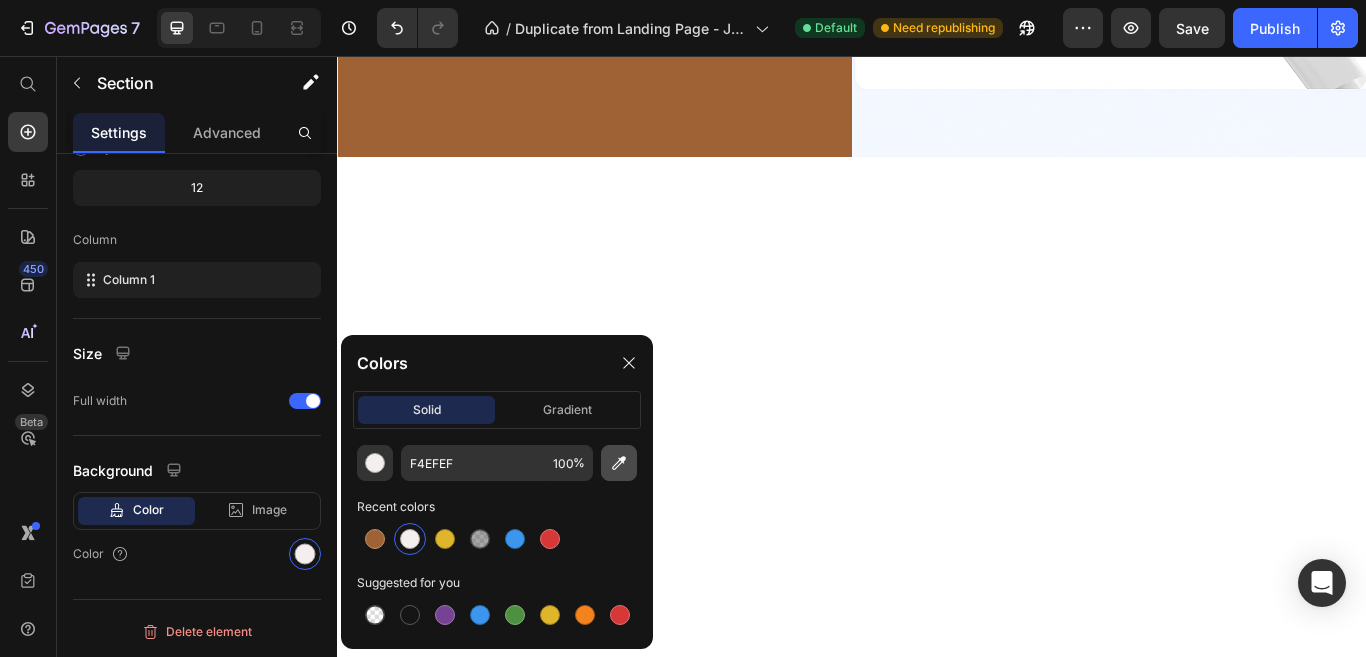 click at bounding box center (619, 463) 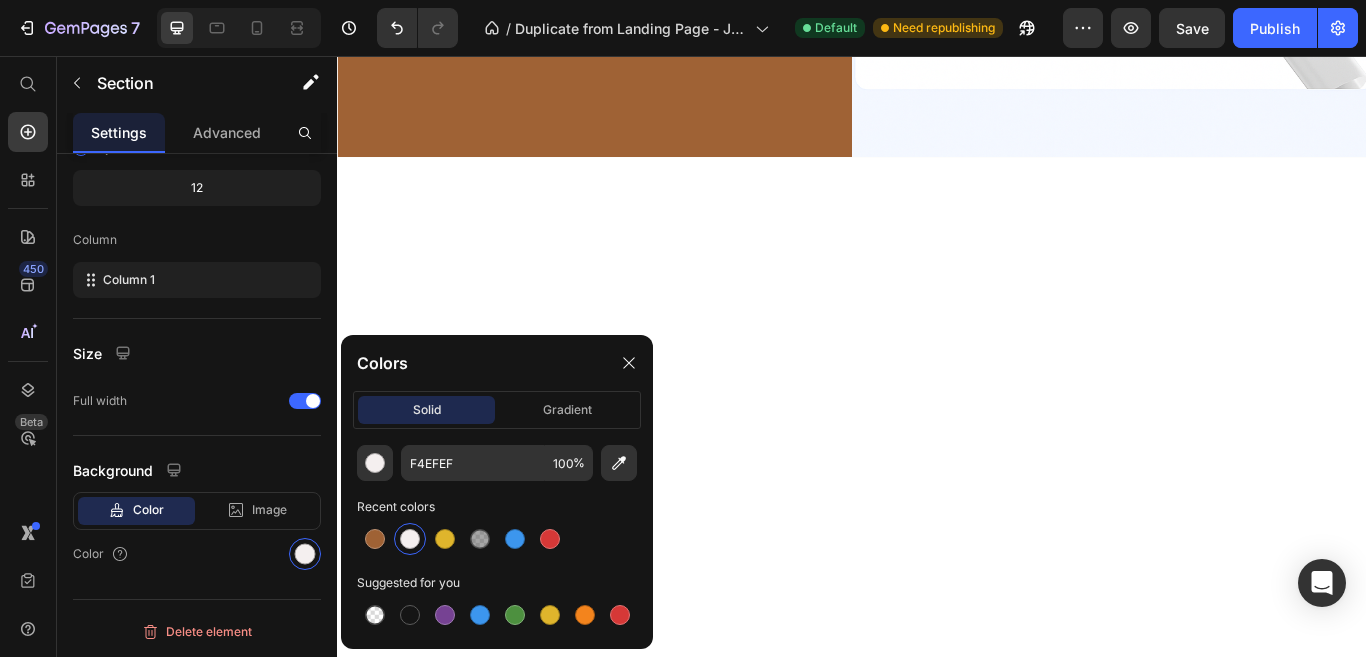 type on "151515" 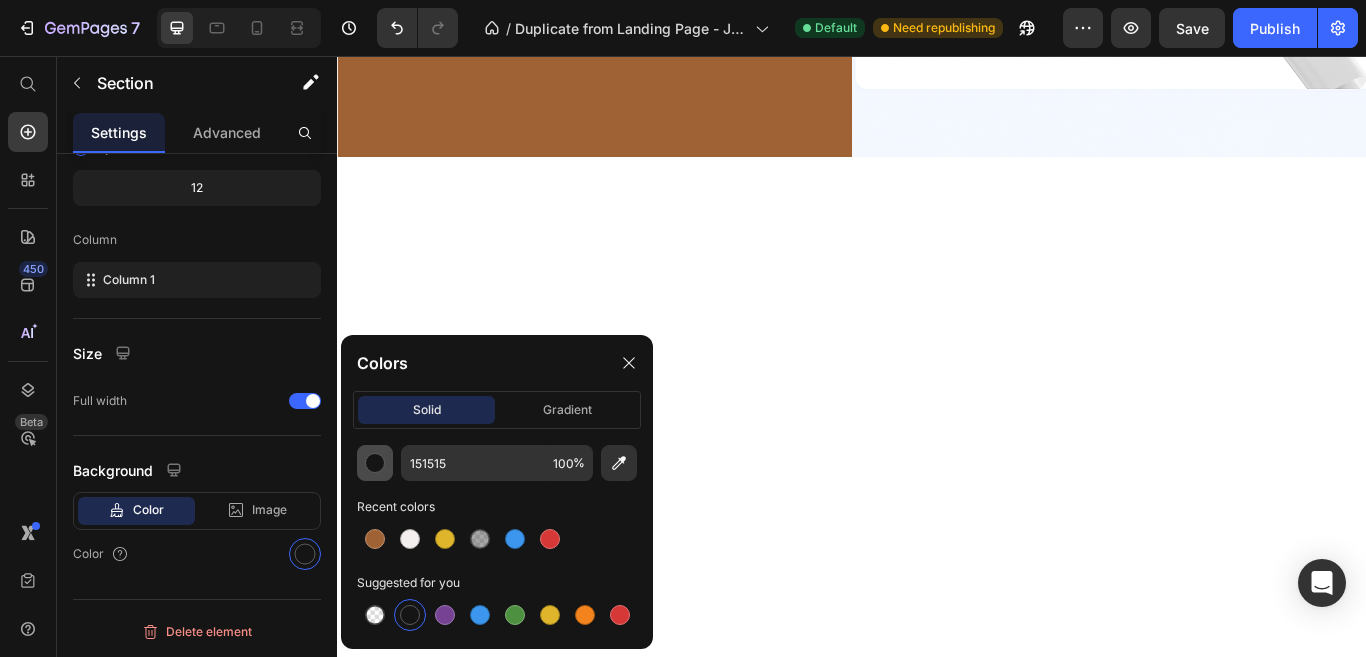 click at bounding box center (375, 463) 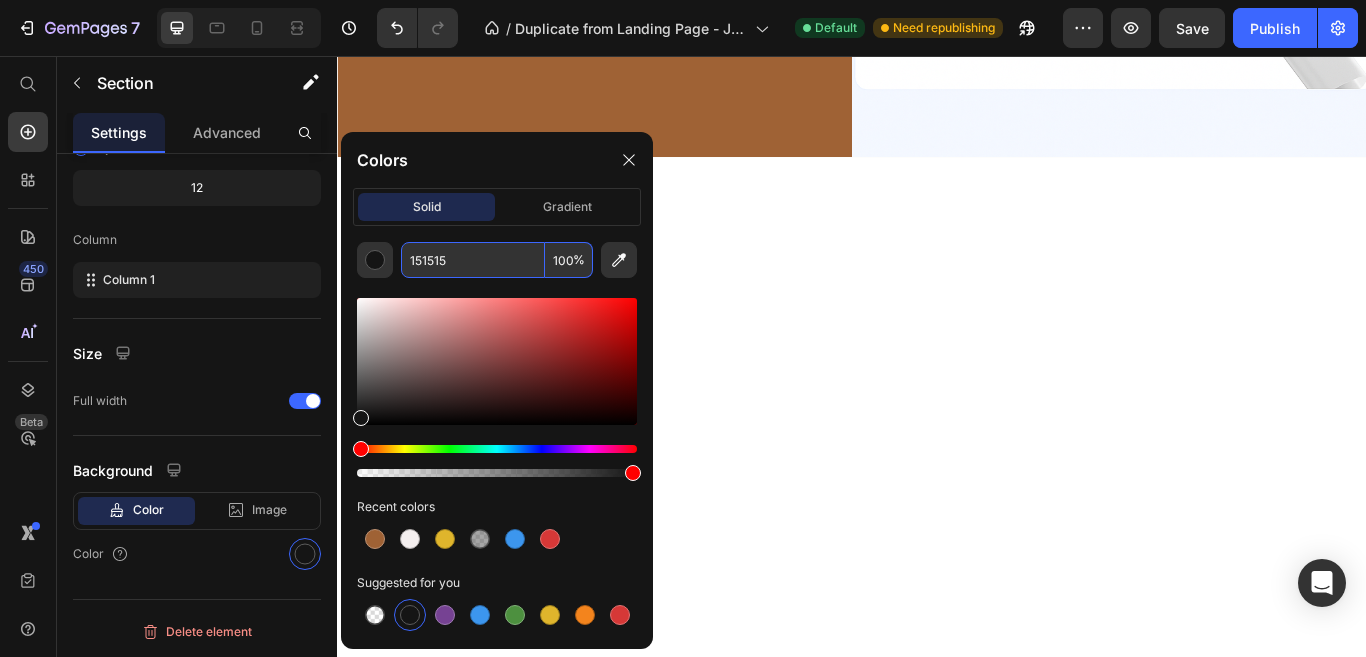 click on "151515" at bounding box center (473, 260) 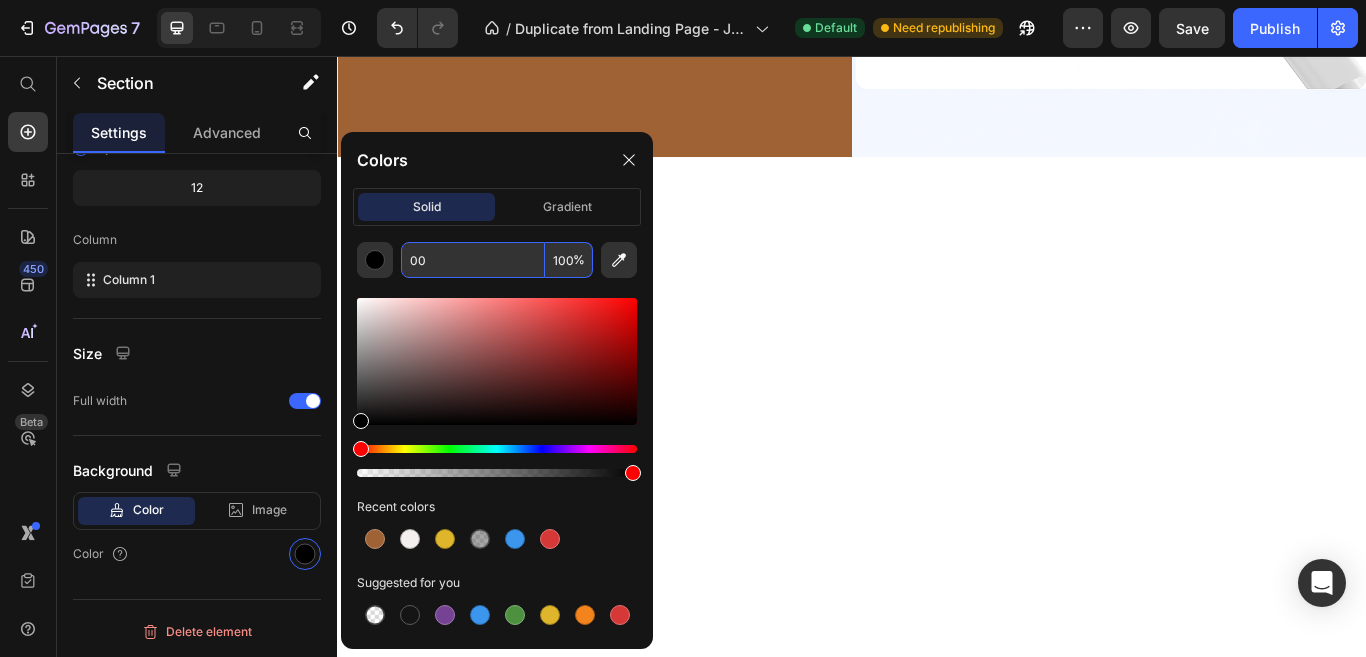 type on "0" 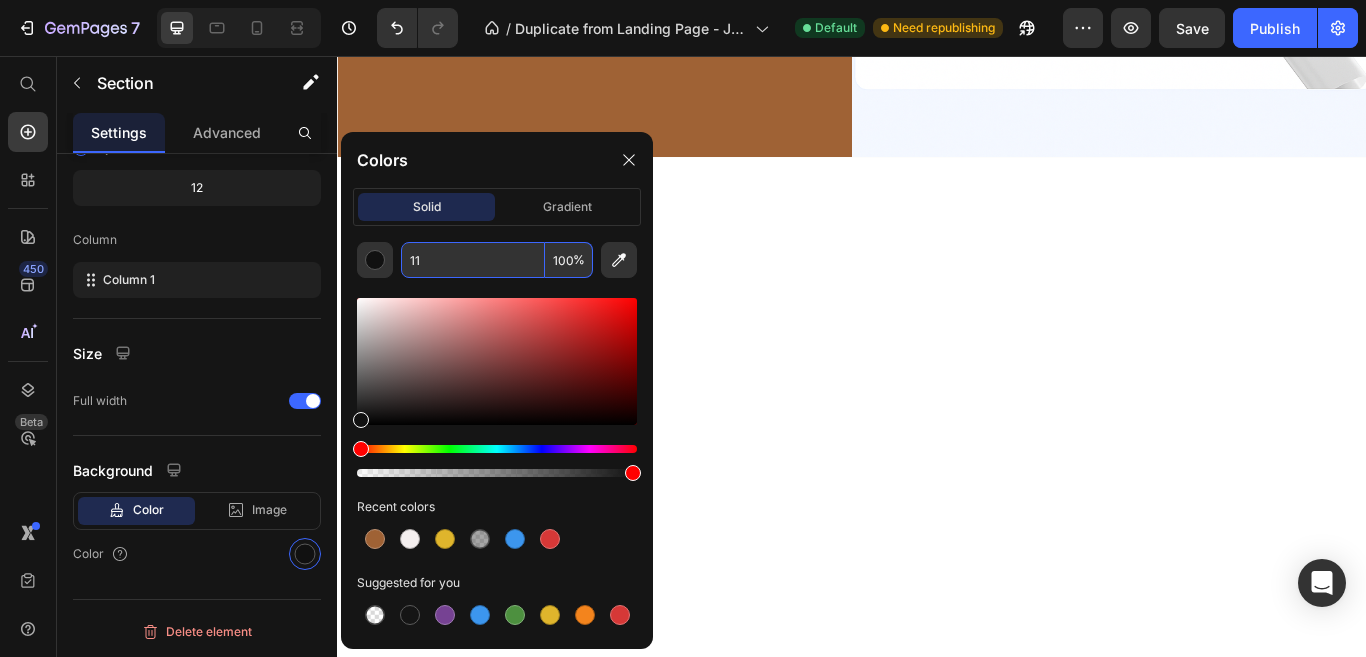 type on "1" 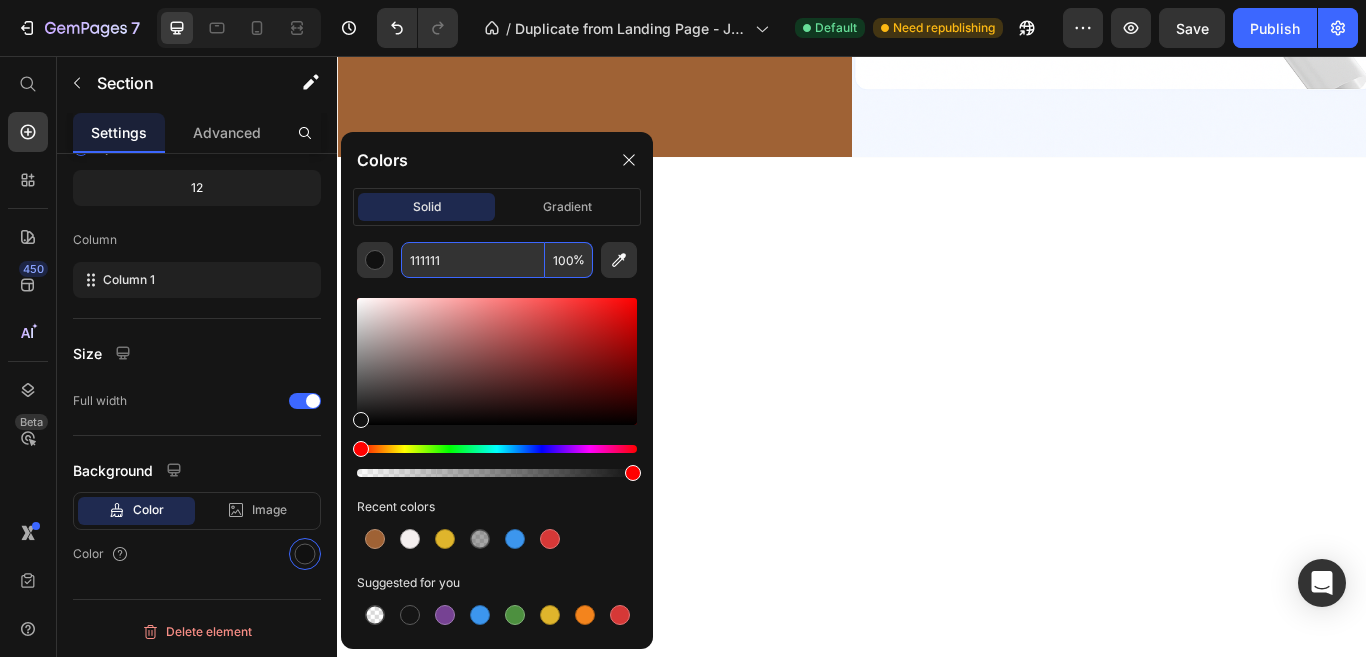 click on "111111" at bounding box center [473, 260] 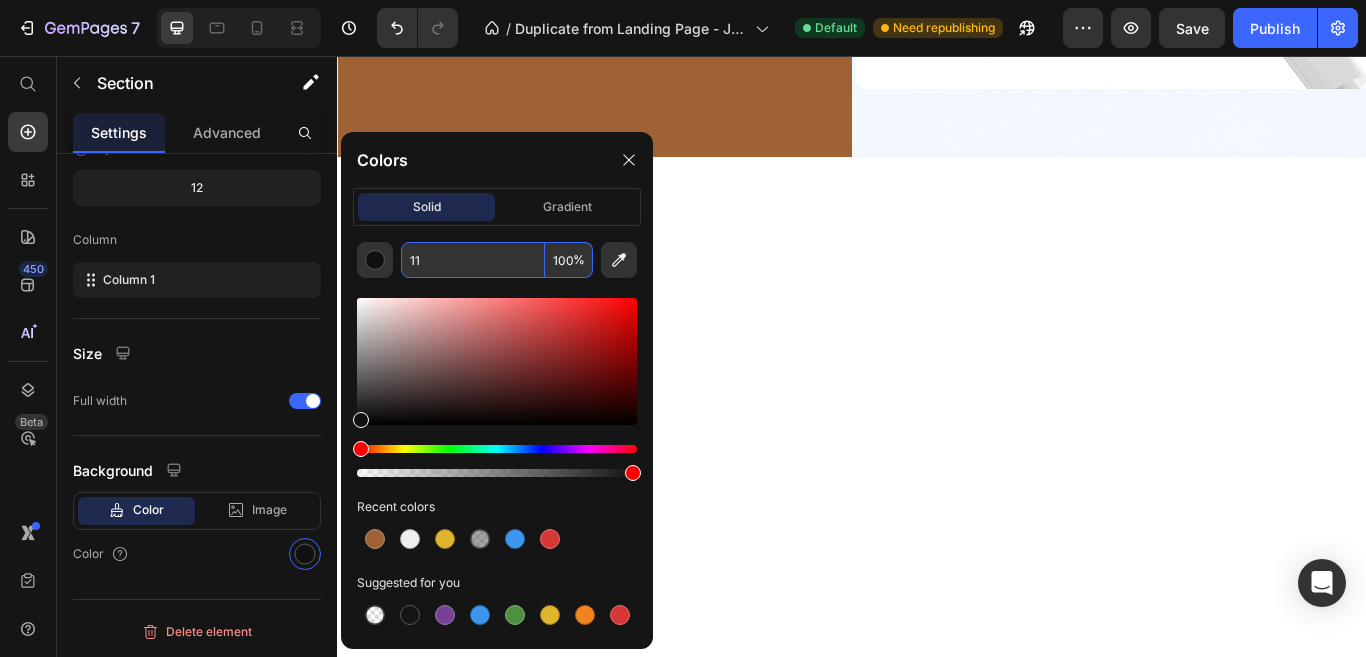 type on "1" 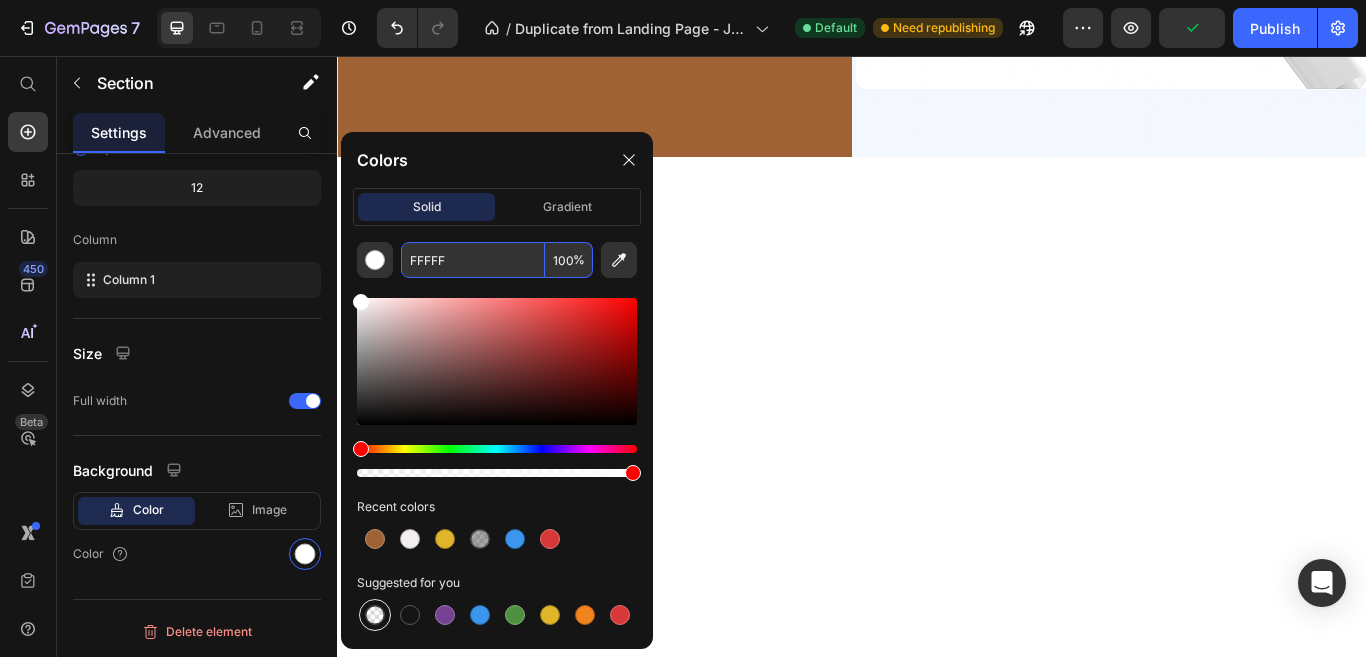 type on "FFF" 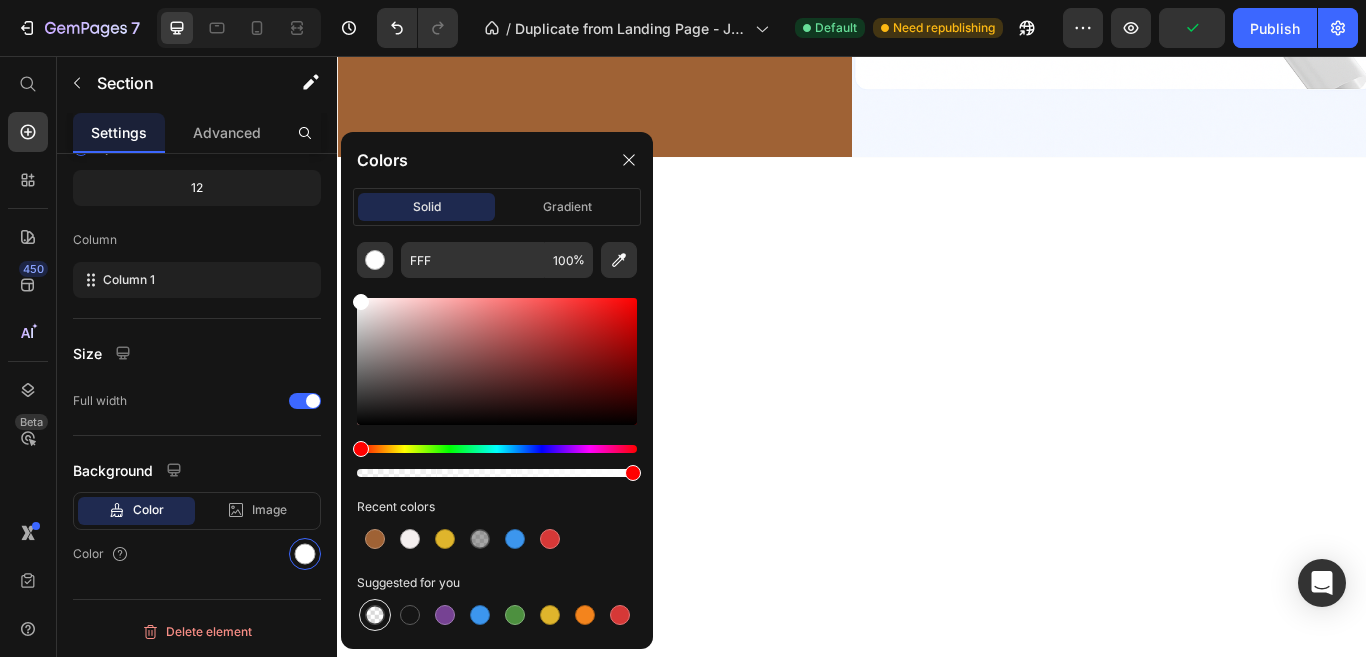 click at bounding box center [375, 615] 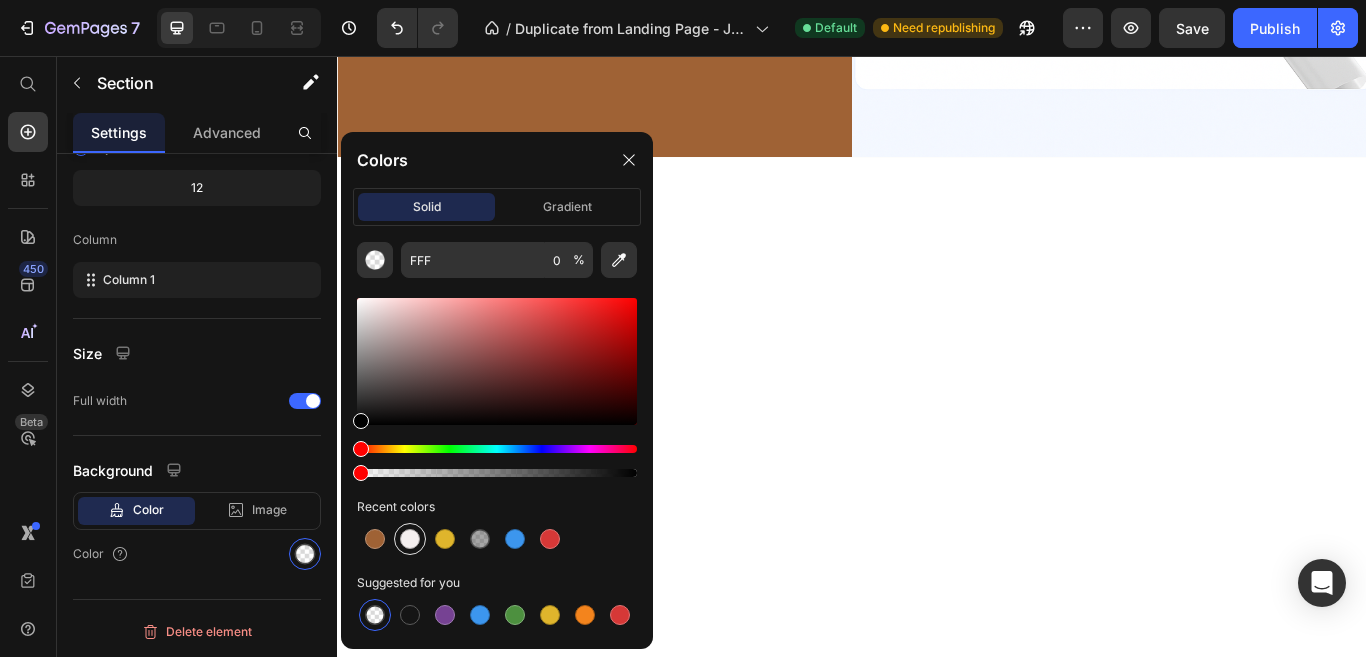 click at bounding box center [410, 539] 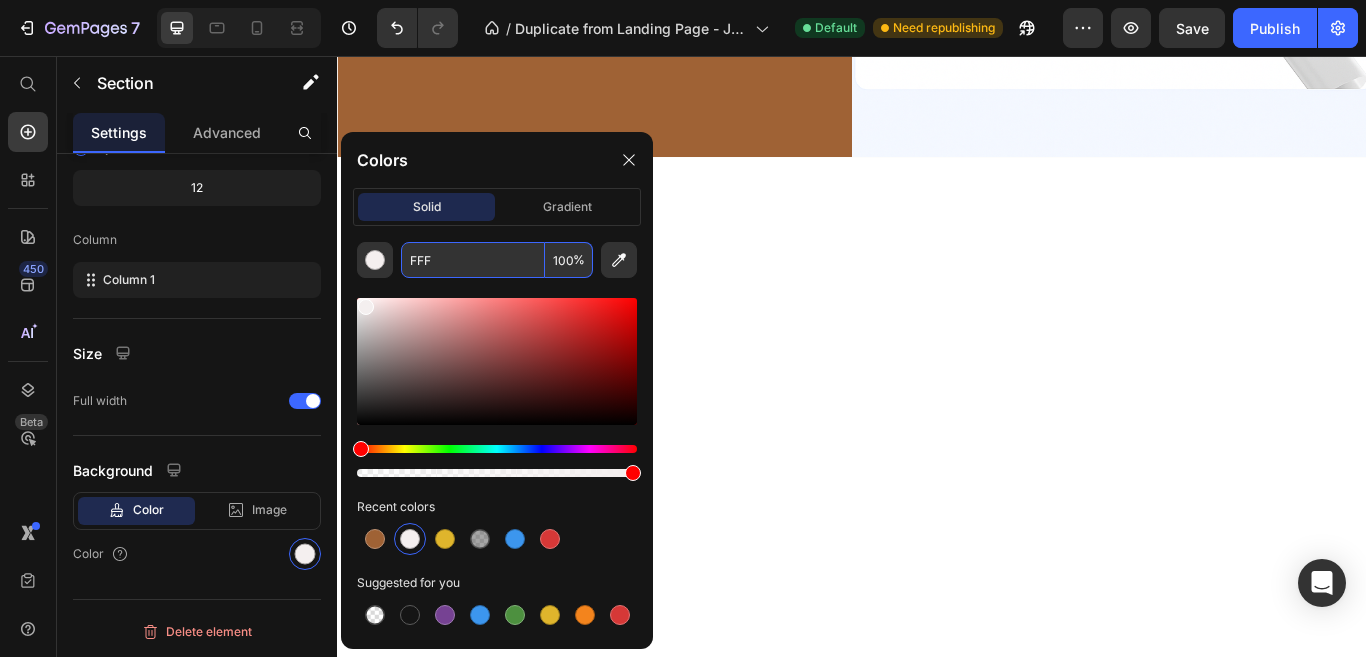 click on "FFF" at bounding box center (473, 260) 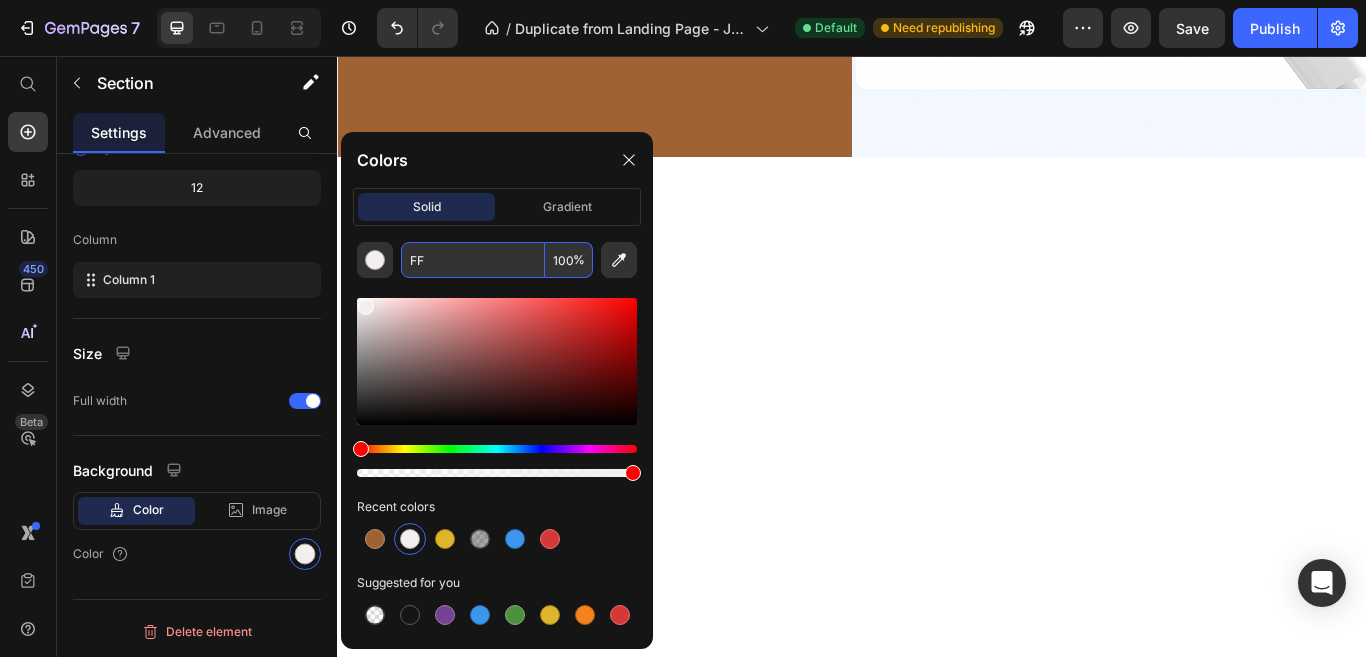 type on "F" 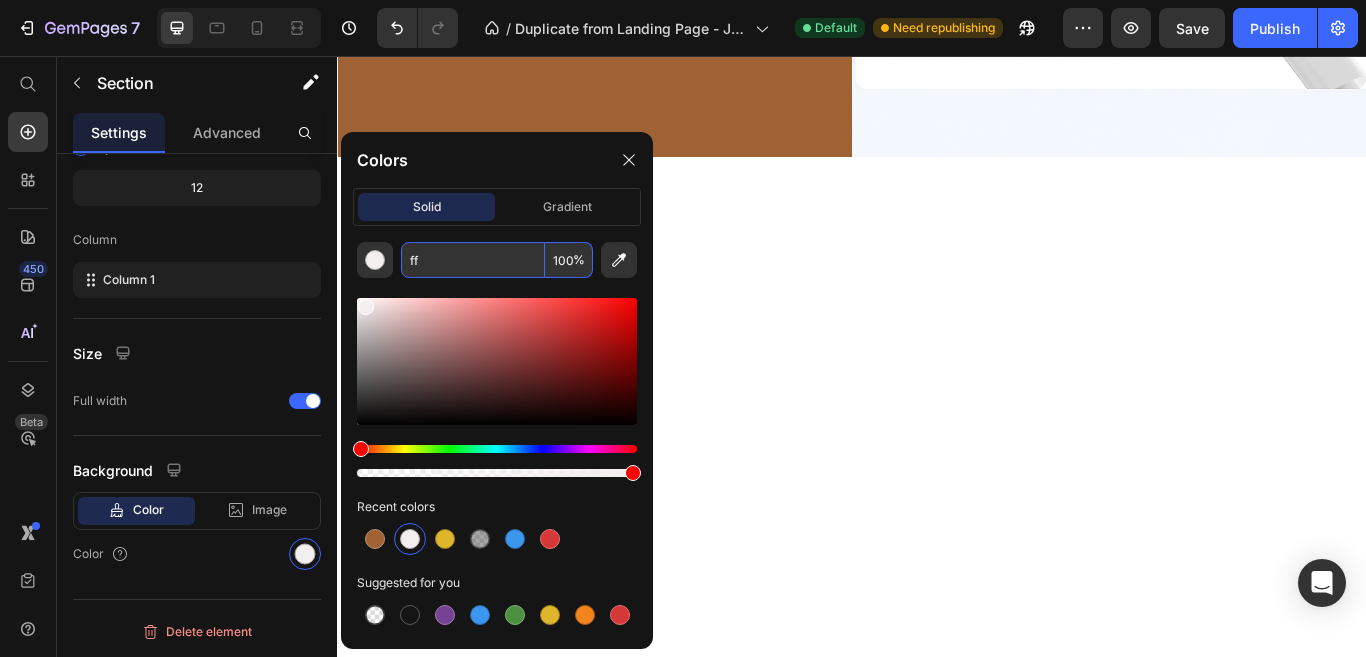 type on "f" 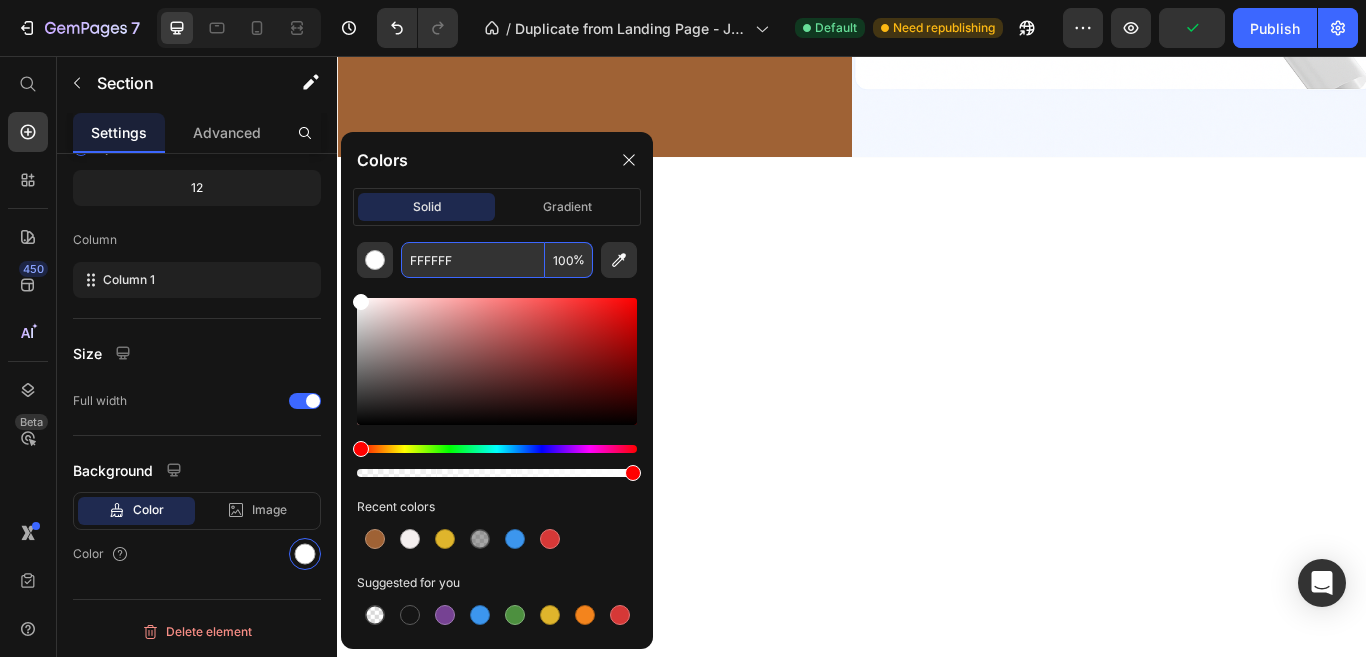 click on "Advantages That Make LazGrow Your #1 Choice for Superior Hair Regrowth Heading Section 5   You can create reusable sections Create Theme Section AI Content Write with GemAI What would you like to describe here? Tone and Voice Persuasive Product Smart 3-Mode Anti-Hair Loss Massage Comb Show more Generate" at bounding box center [937, -1527] 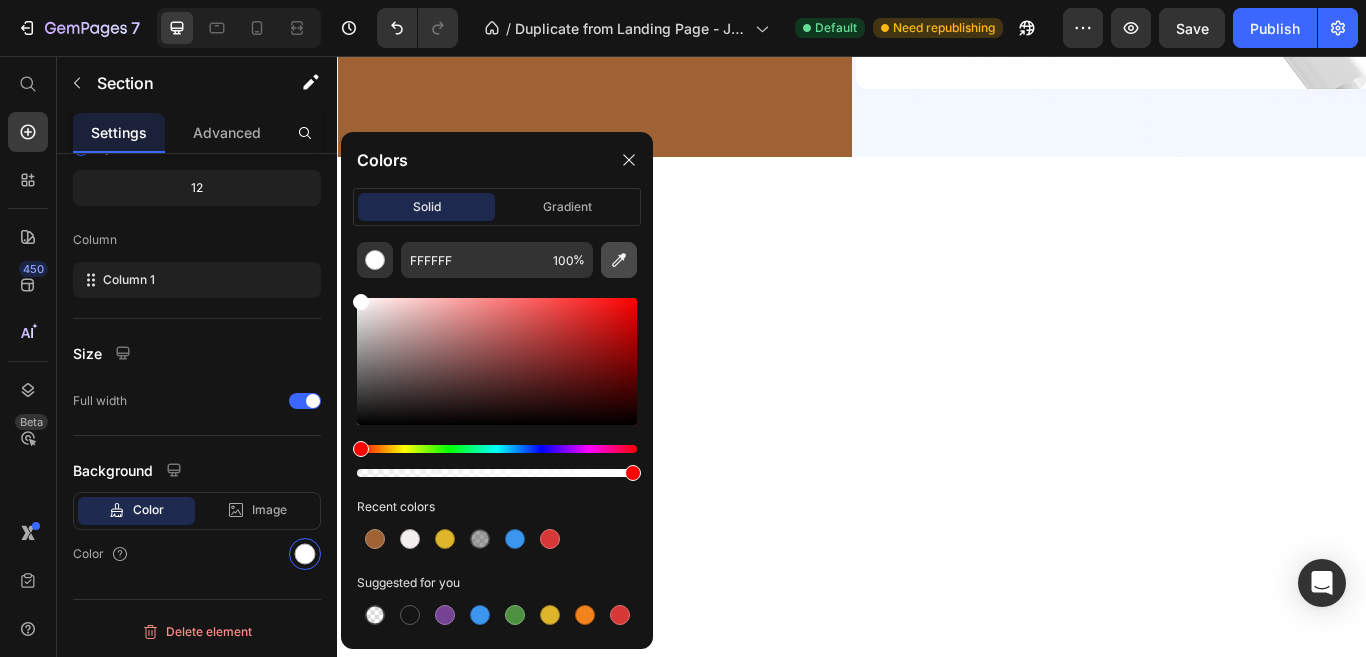 click 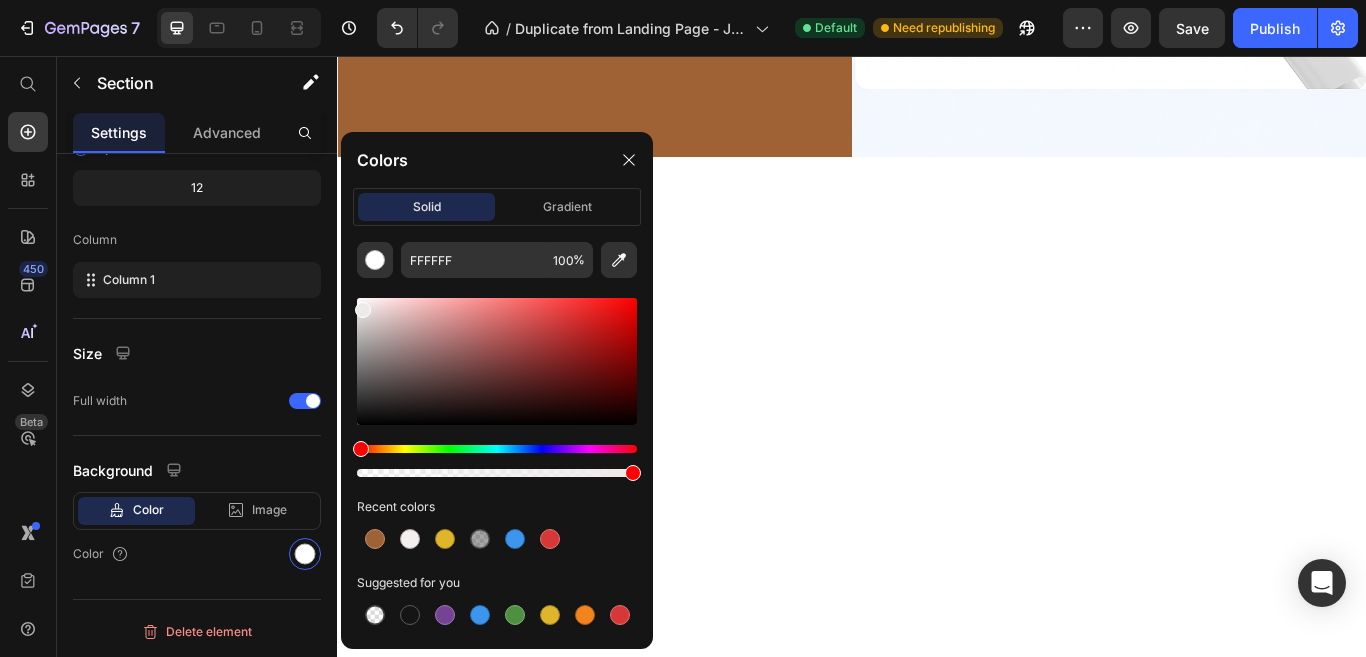 type on "EDEAEA" 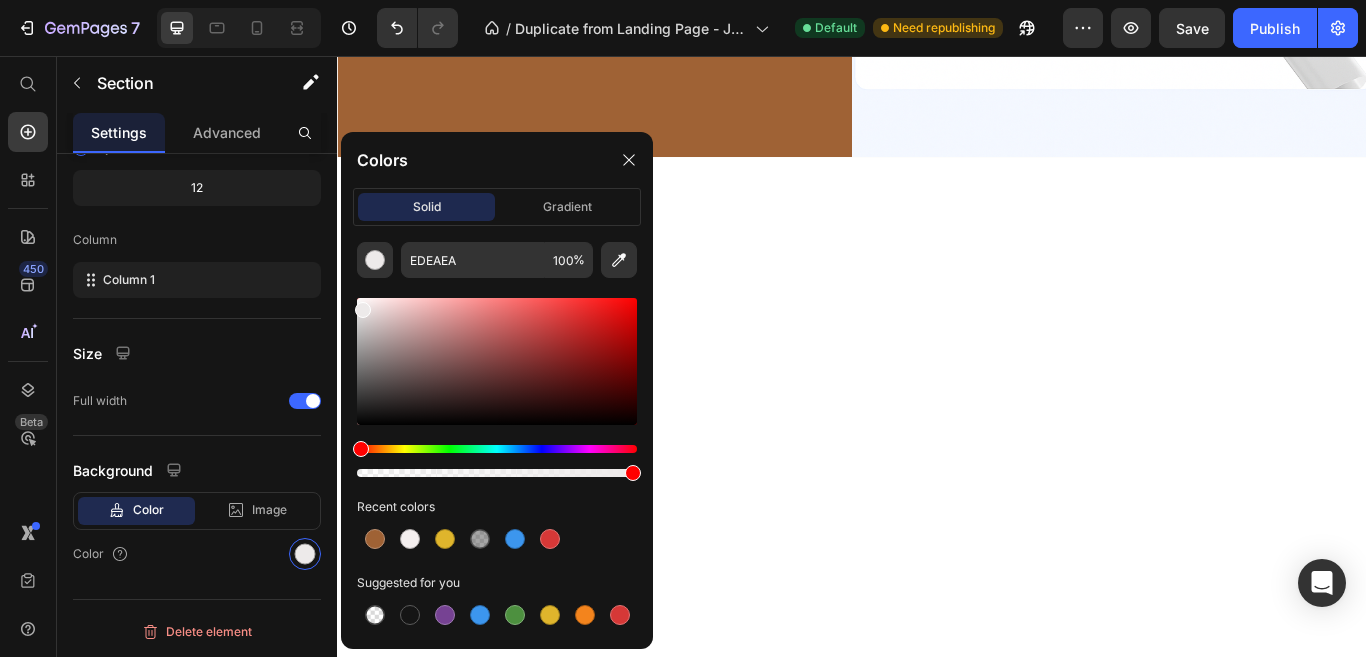 click at bounding box center (363, 310) 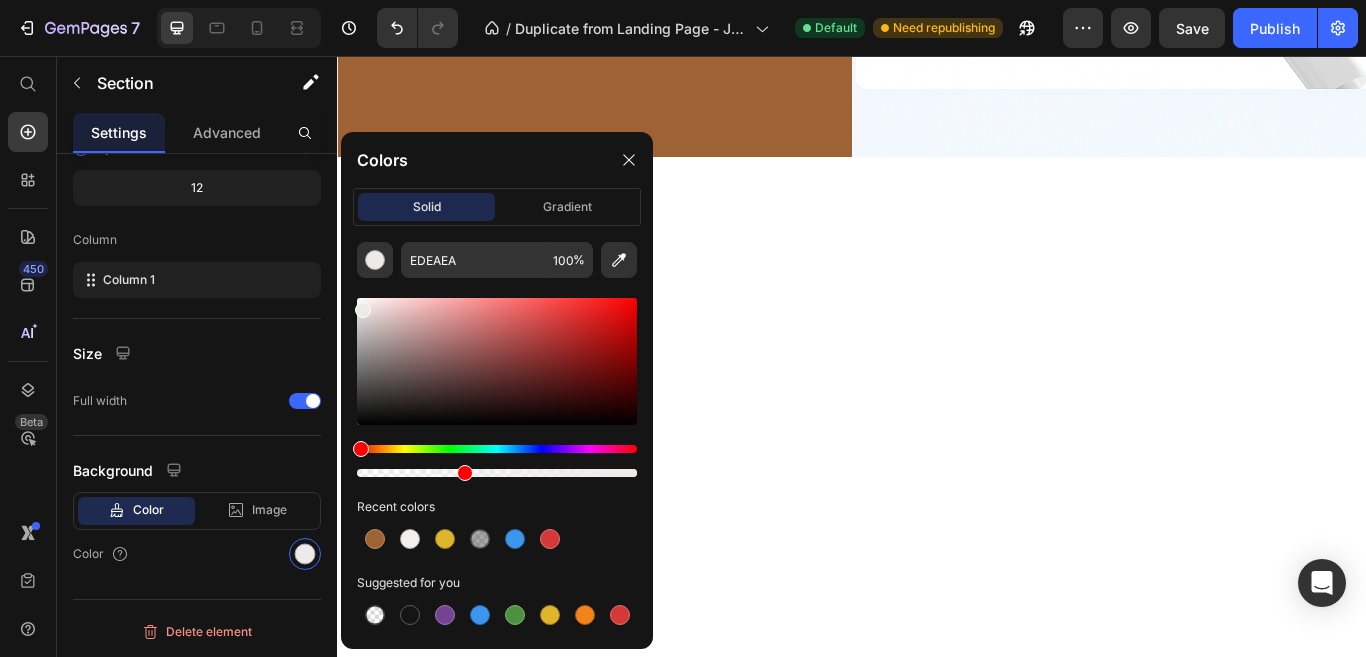 drag, startPoint x: 631, startPoint y: 475, endPoint x: 461, endPoint y: 449, distance: 171.97675 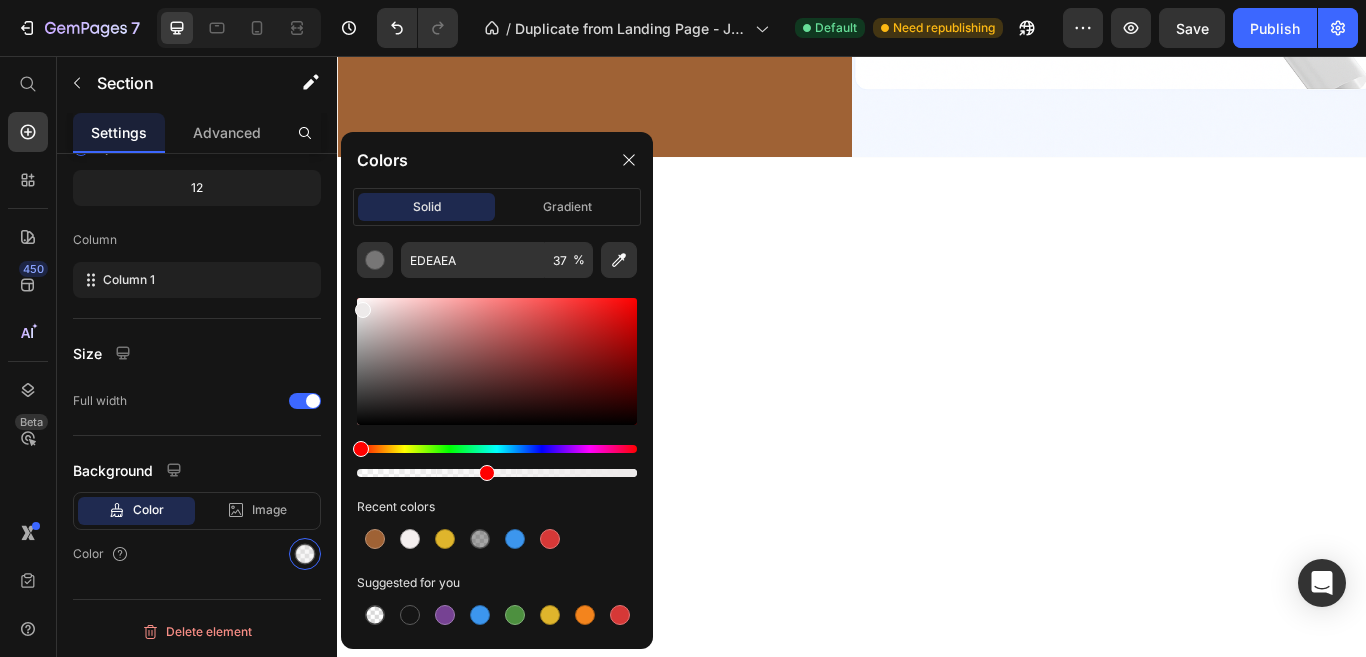 drag, startPoint x: 471, startPoint y: 466, endPoint x: 483, endPoint y: 466, distance: 12 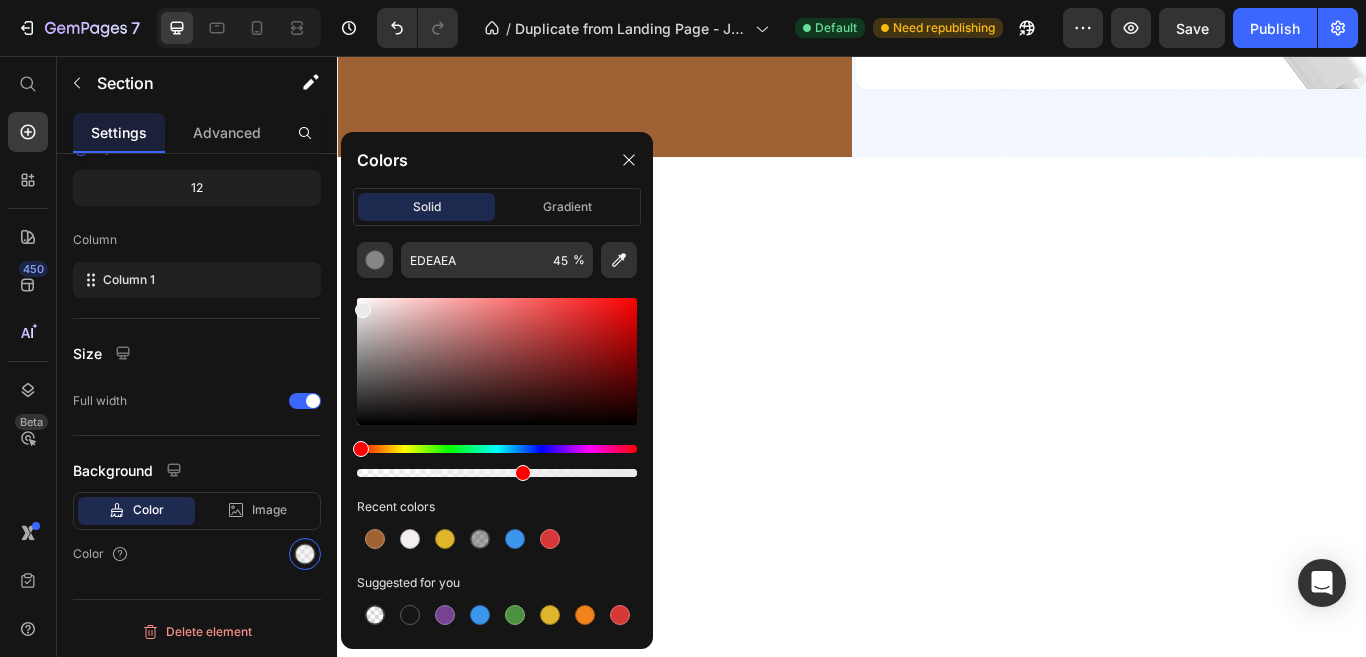 drag, startPoint x: 483, startPoint y: 466, endPoint x: 527, endPoint y: 466, distance: 44 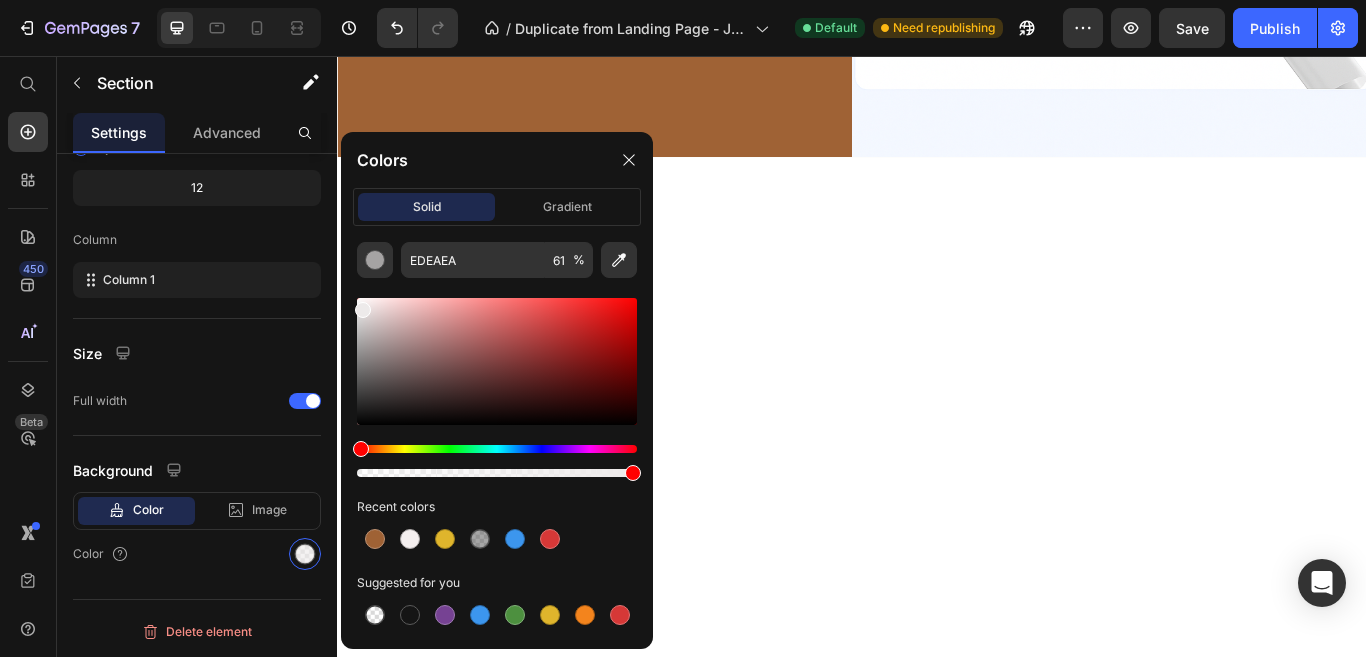 drag, startPoint x: 532, startPoint y: 474, endPoint x: 637, endPoint y: 482, distance: 105.30432 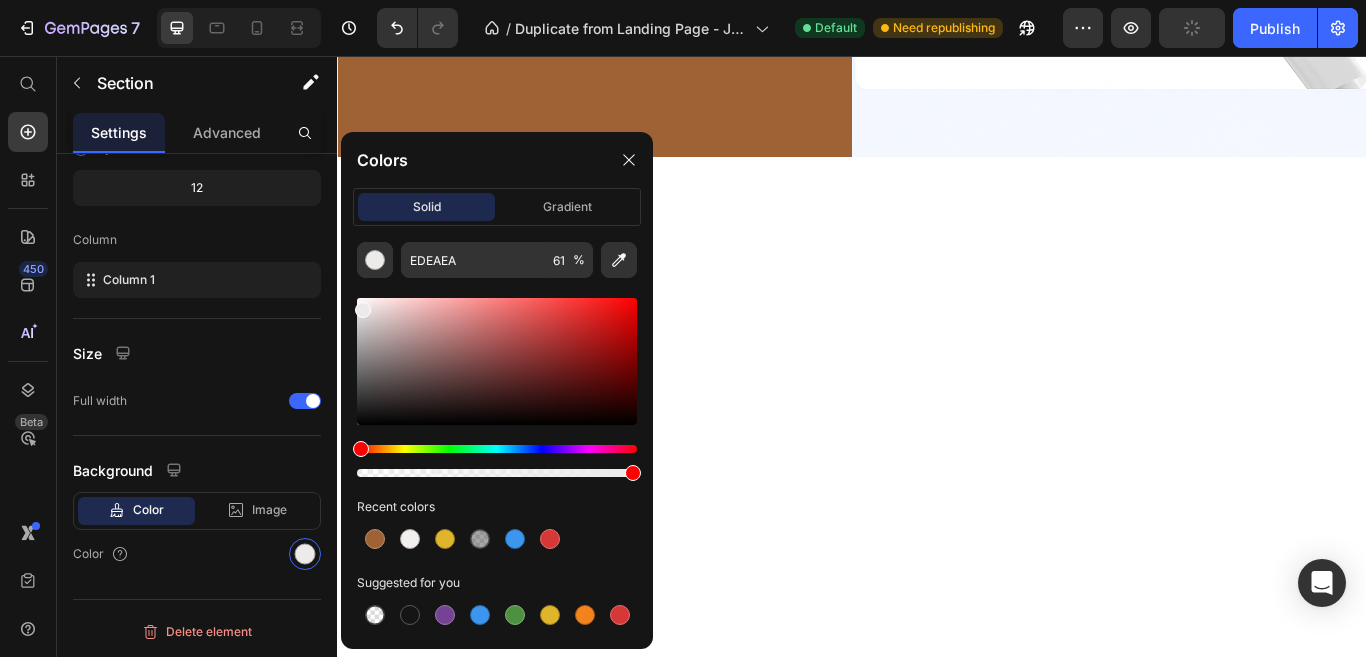 type on "100" 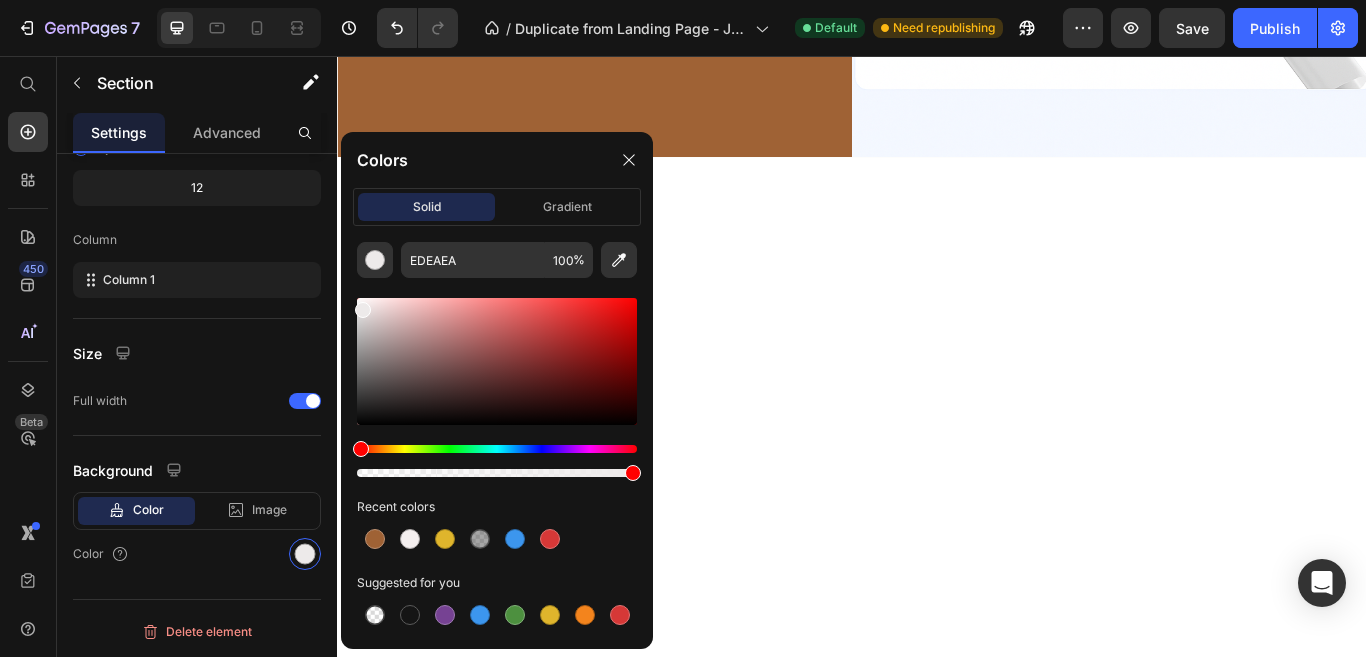 click on "Advantages That Make LazGrow Your #1 Choice for Superior Hair Regrowth" at bounding box center (937, -1527) 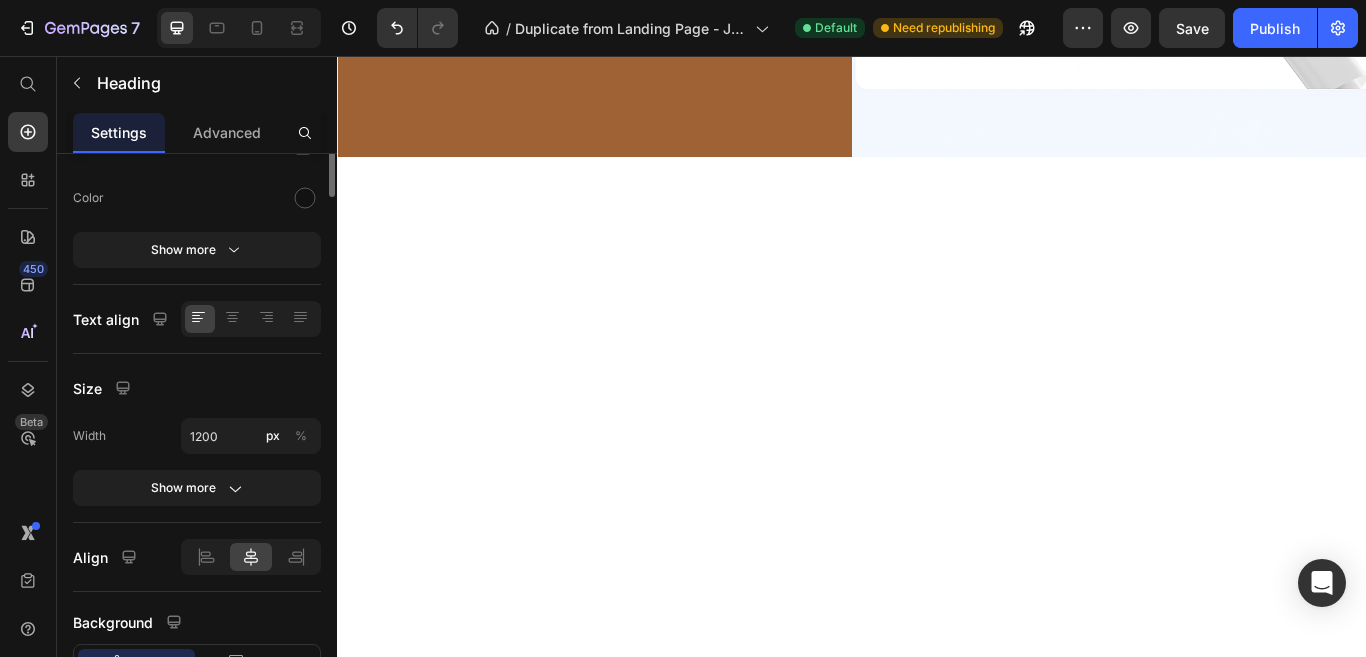 scroll, scrollTop: 0, scrollLeft: 0, axis: both 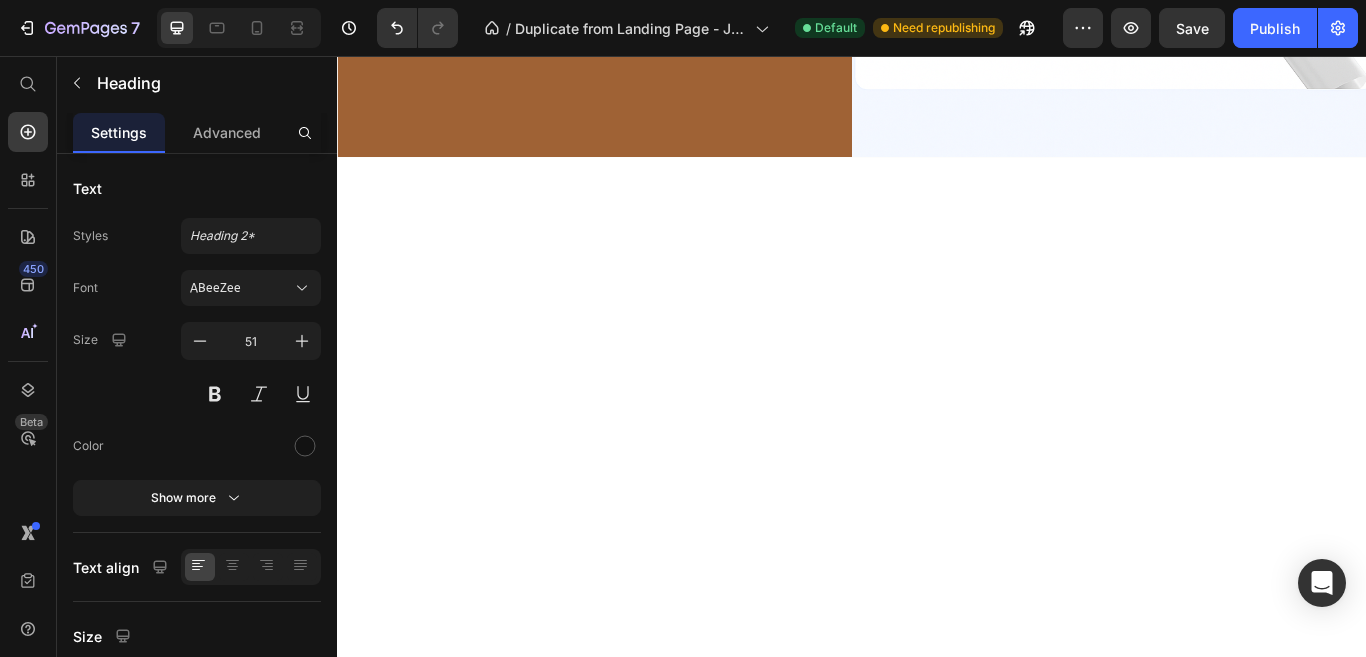 click on "Advantages That Make LazGrow Your #1 Choice for Superior Hair Regrowth Heading   0 Section 5" at bounding box center [937, -1527] 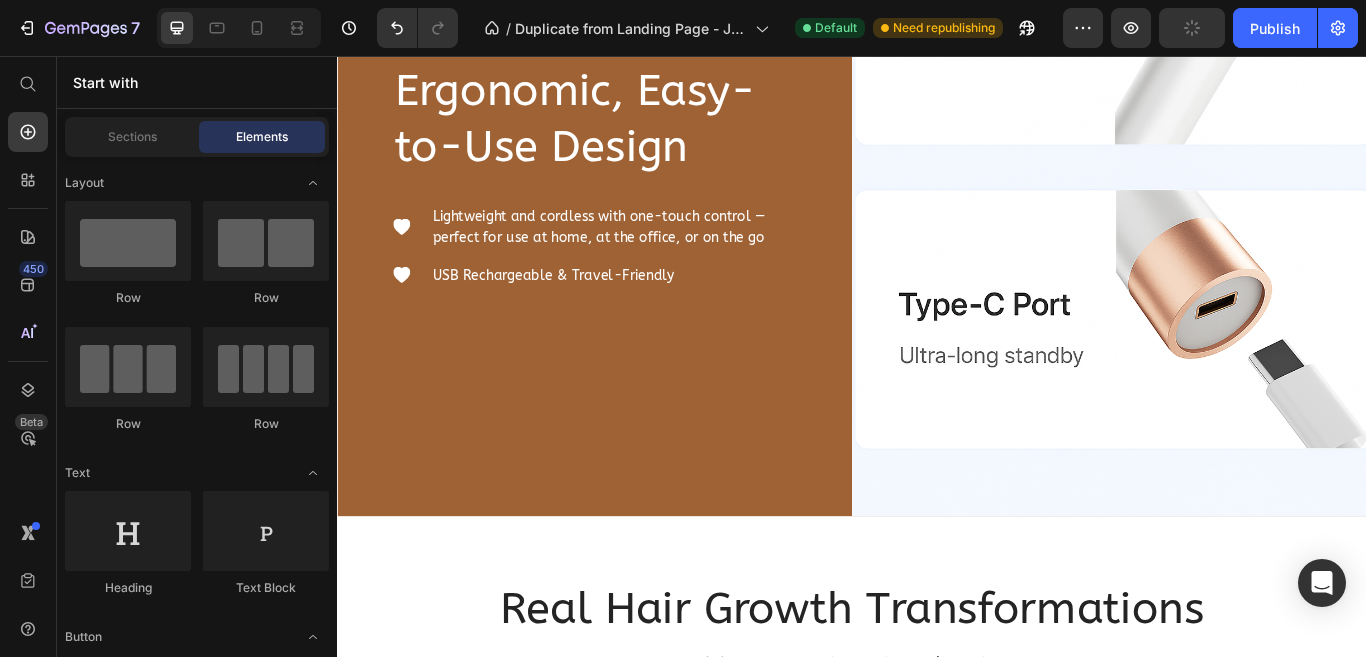 scroll, scrollTop: 5521, scrollLeft: 0, axis: vertical 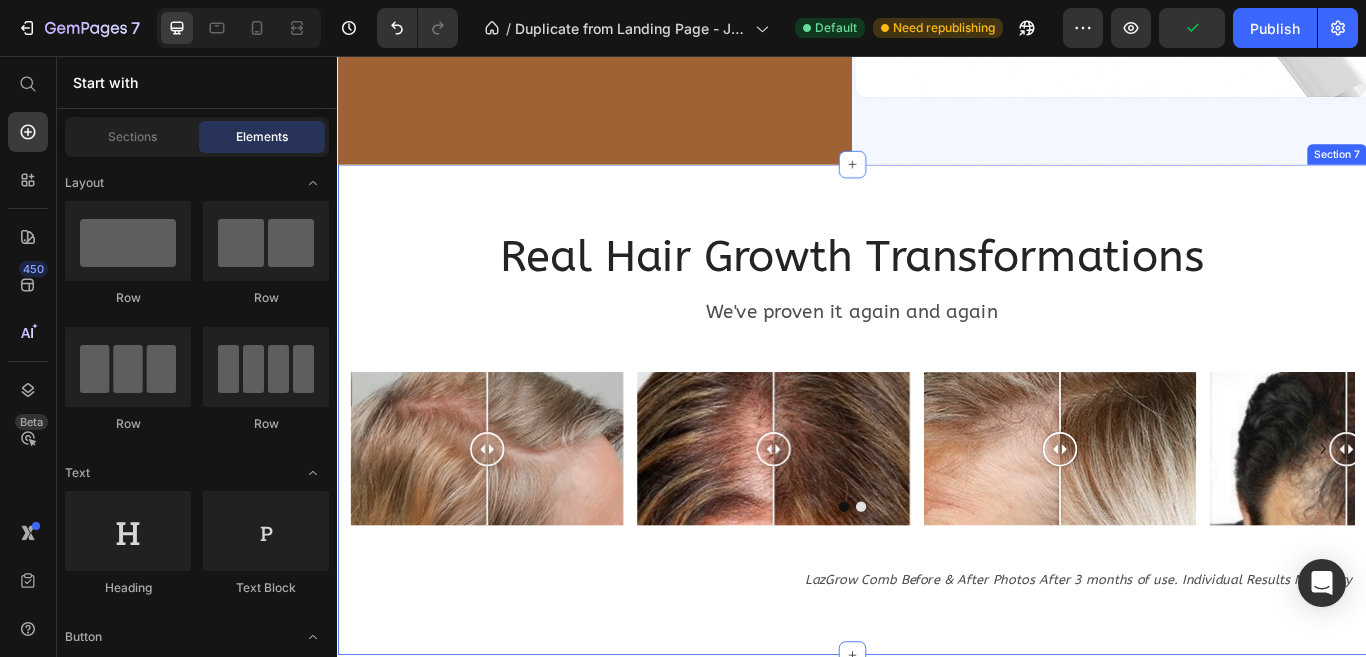 click on "Real Hair Growth Transformations Heading We've proven it again and again Text Block Row Image Comparison Image Comparison Image Comparison Image Comparison Carousel LazGrow Comb Before & After Photos After 3 months of use. Individual Results May Vary Text Block Section 7" at bounding box center [937, 469] 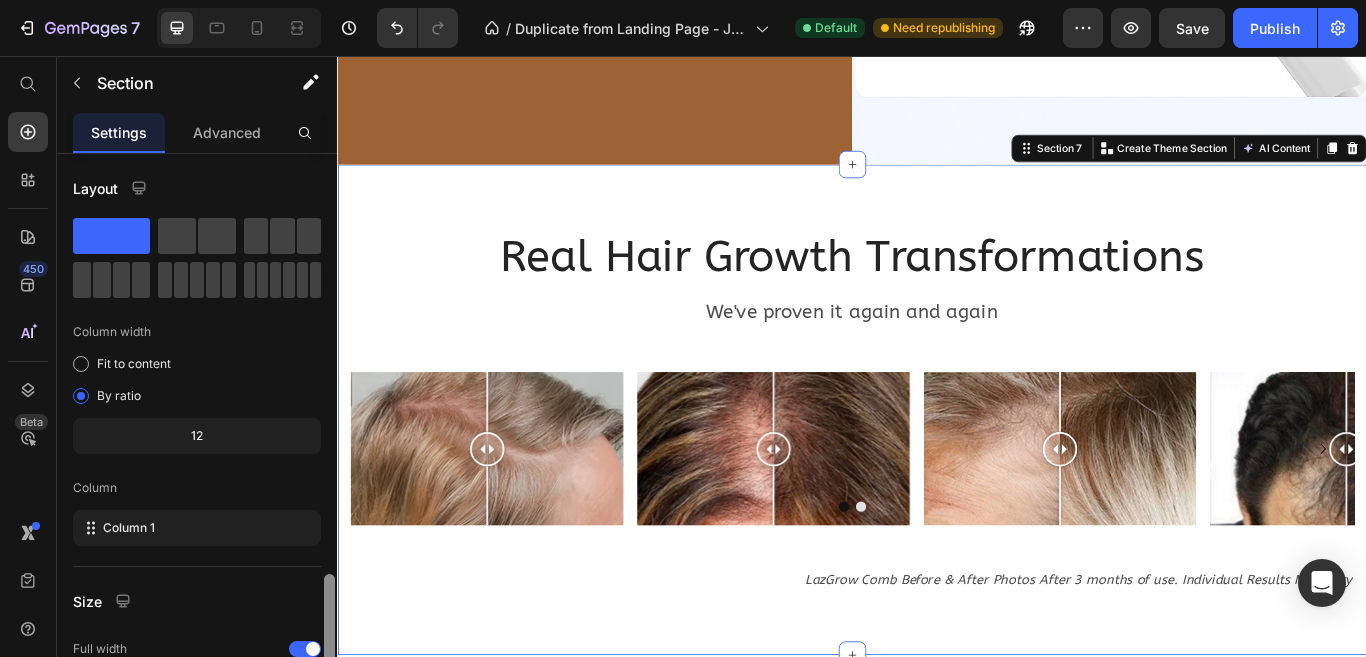 scroll, scrollTop: 248, scrollLeft: 0, axis: vertical 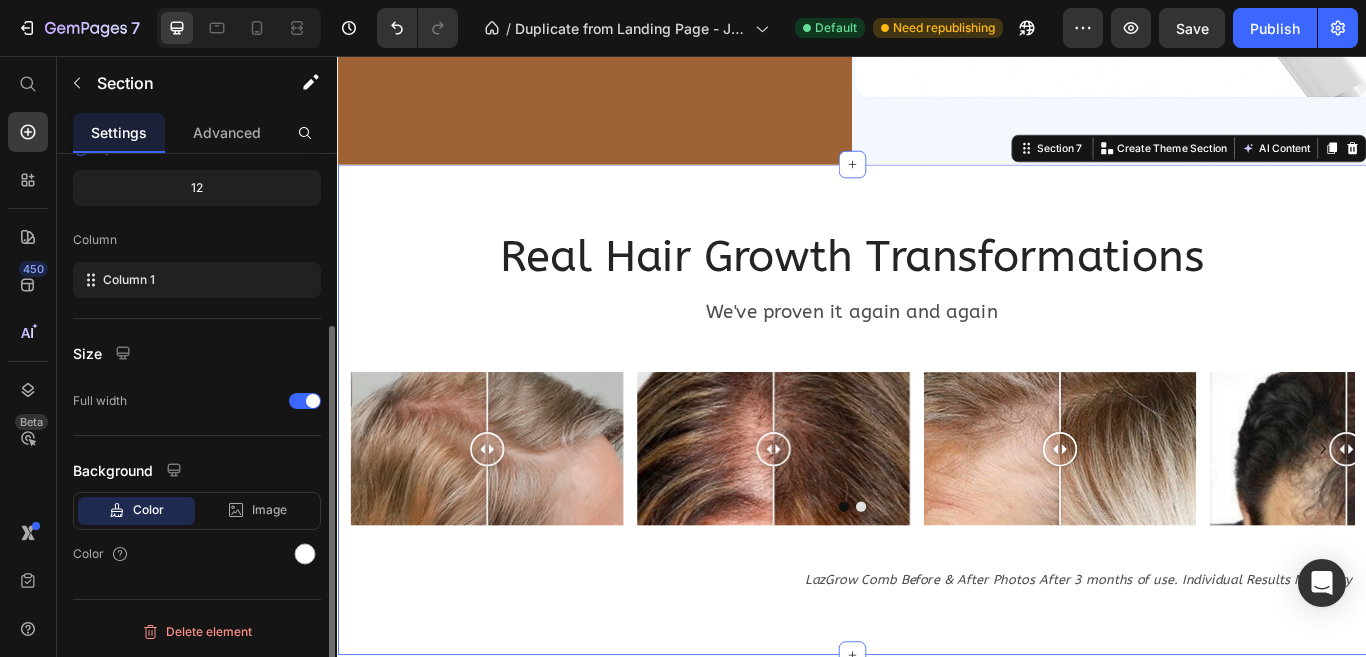 drag, startPoint x: 672, startPoint y: 439, endPoint x: 339, endPoint y: 472, distance: 334.63113 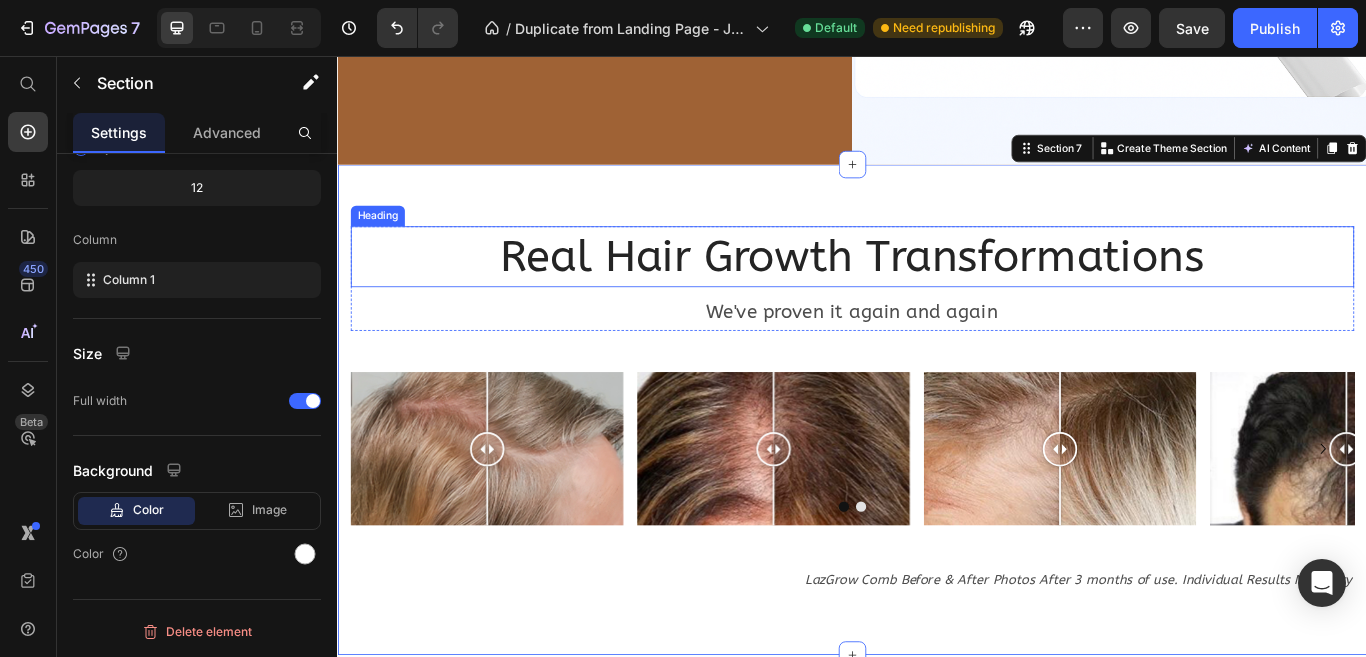click on "Real Hair Growth Transformations" at bounding box center [937, 290] 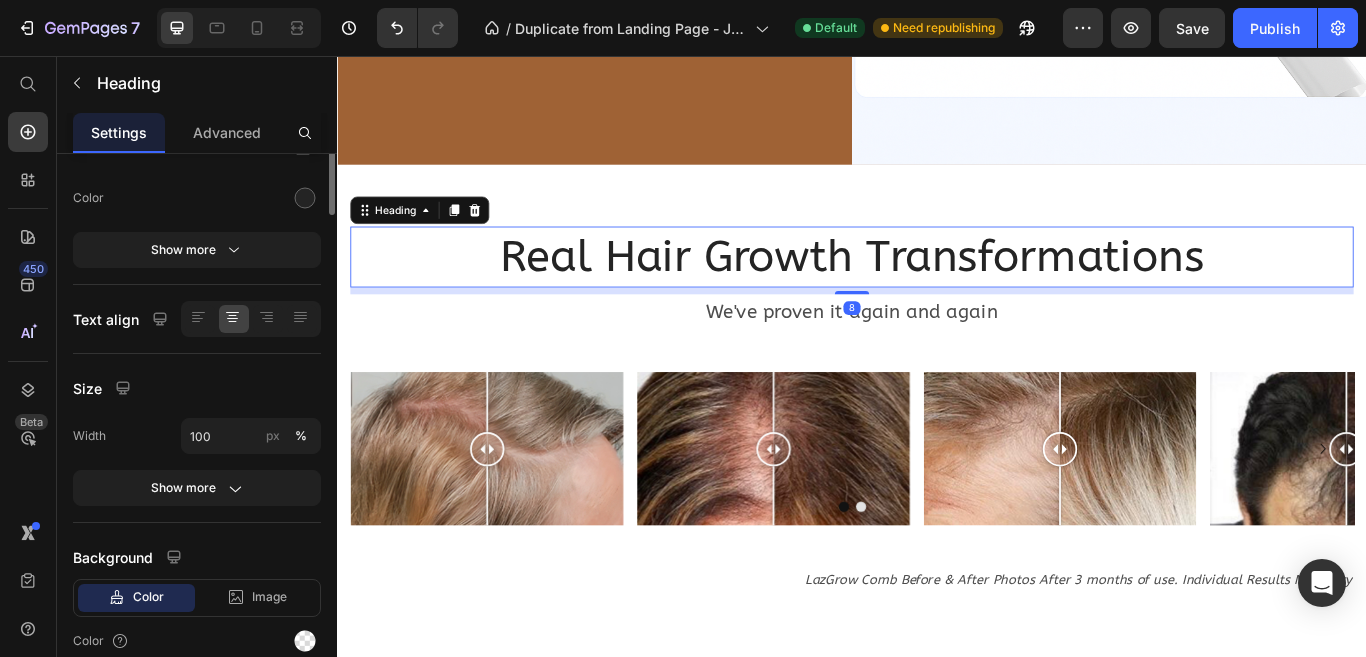 scroll, scrollTop: 0, scrollLeft: 0, axis: both 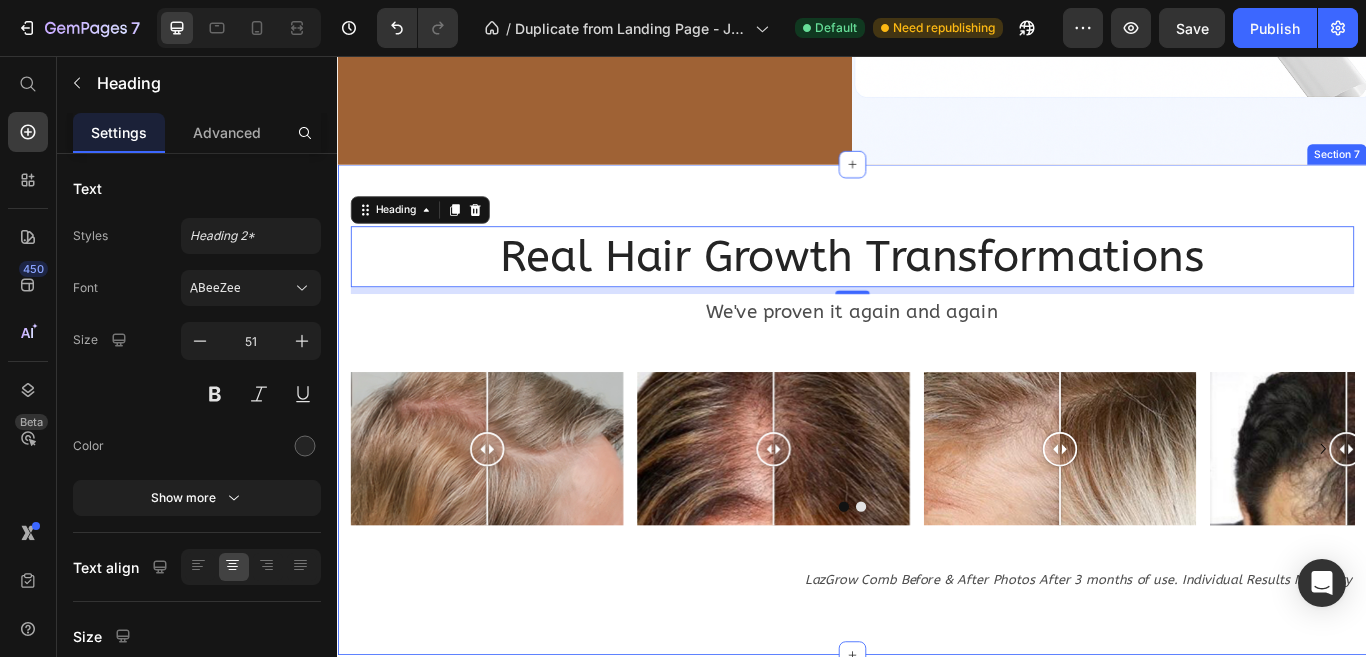 click on "Real Hair Growth Transformations Heading 8 We've proven it again and again Text Block Row Image Comparison Image Comparison Image Comparison Image Comparison Carousel LazGrow Comb Before & After Photos After 3 months of use. Individual Results May Vary Text Block Section 7" at bounding box center [937, 469] 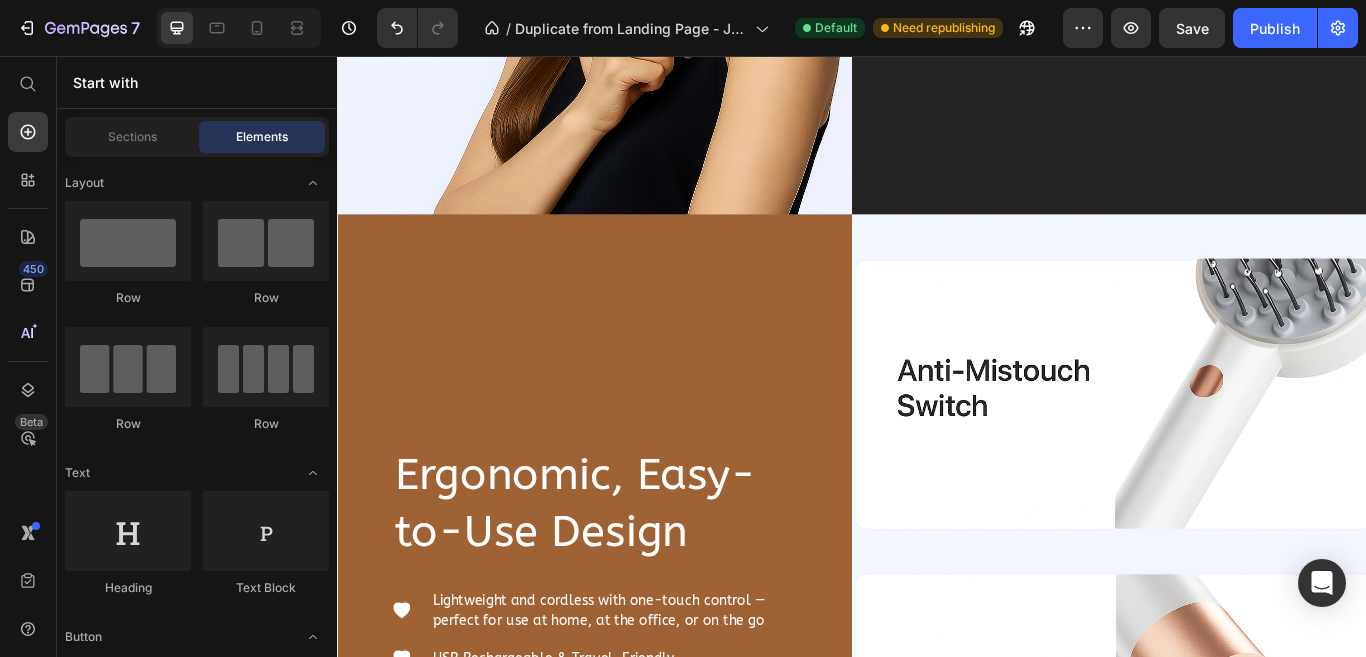 scroll, scrollTop: 3665, scrollLeft: 0, axis: vertical 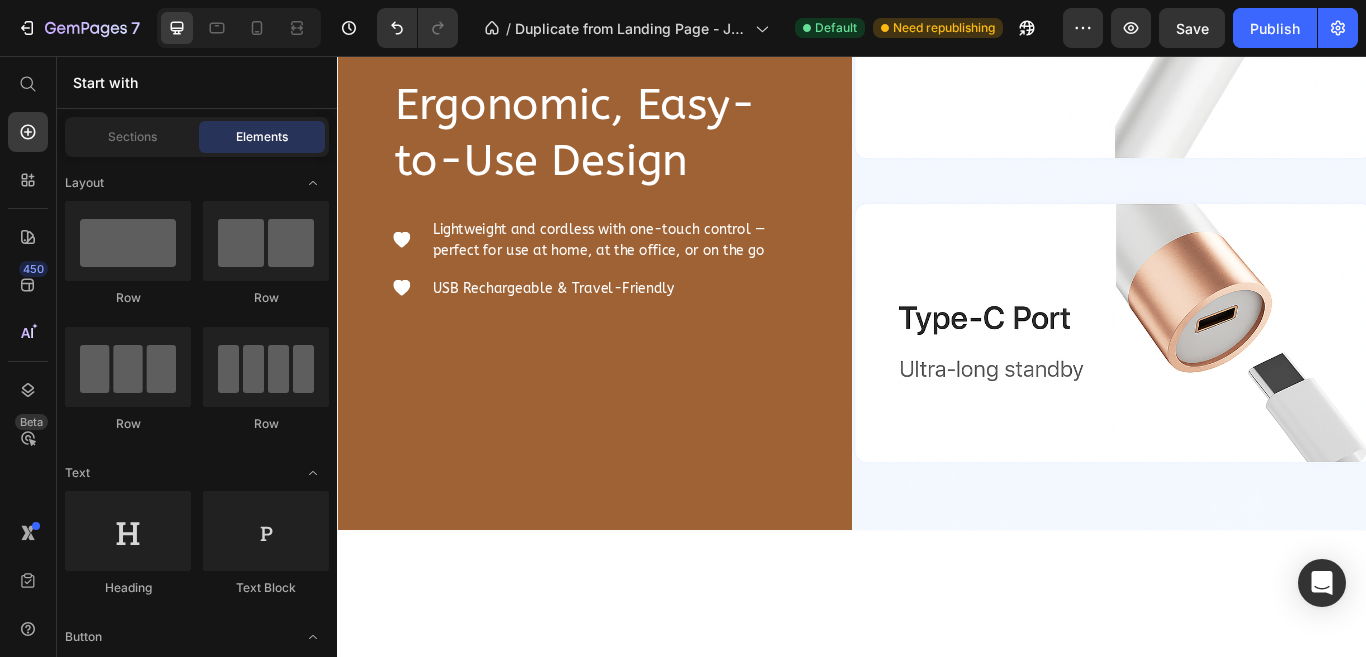 click on "Advantages That Make LazGrow Your #1 Choice for Superior Hair Regrowth Heading Section 5" at bounding box center [937, -1092] 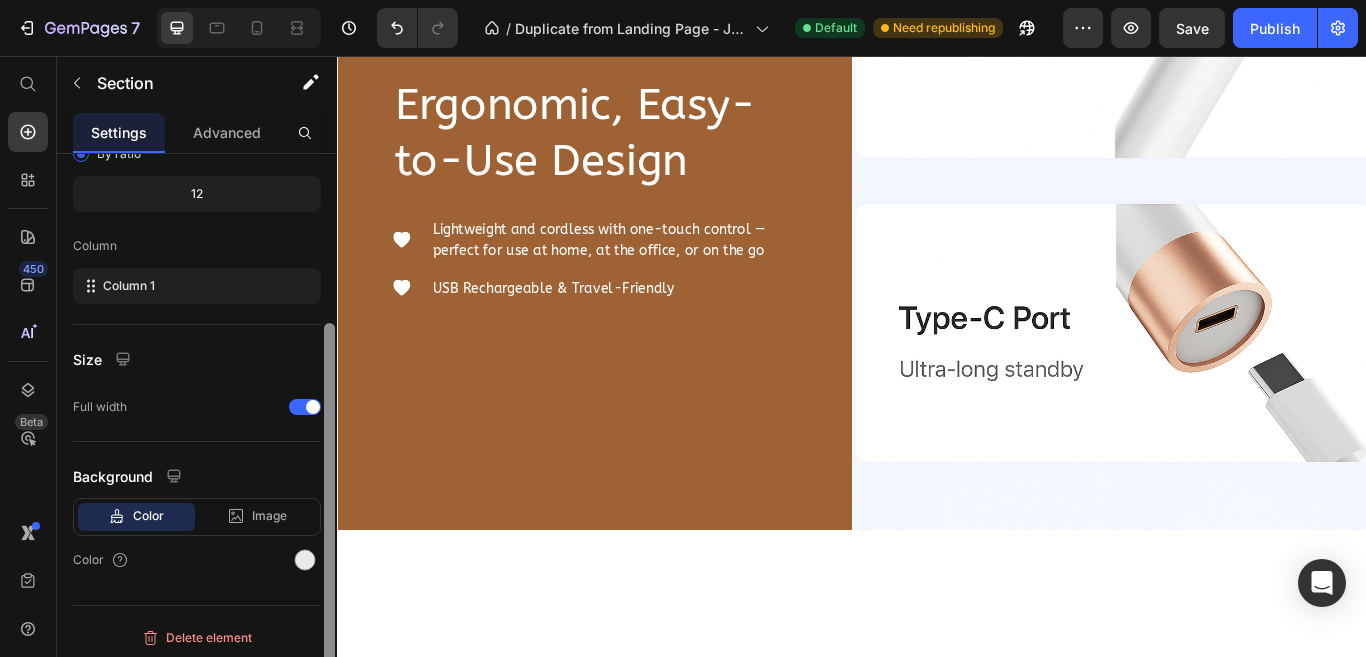 scroll, scrollTop: 248, scrollLeft: 0, axis: vertical 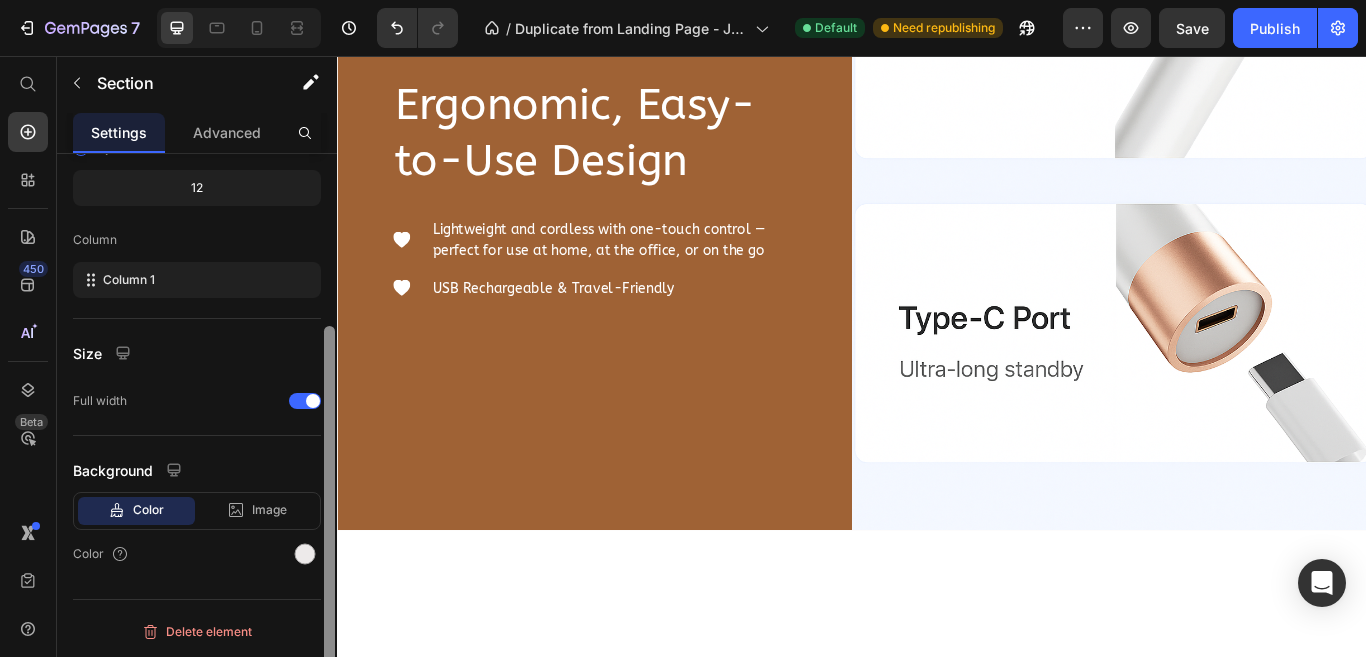 drag, startPoint x: 330, startPoint y: 409, endPoint x: 323, endPoint y: 627, distance: 218.11235 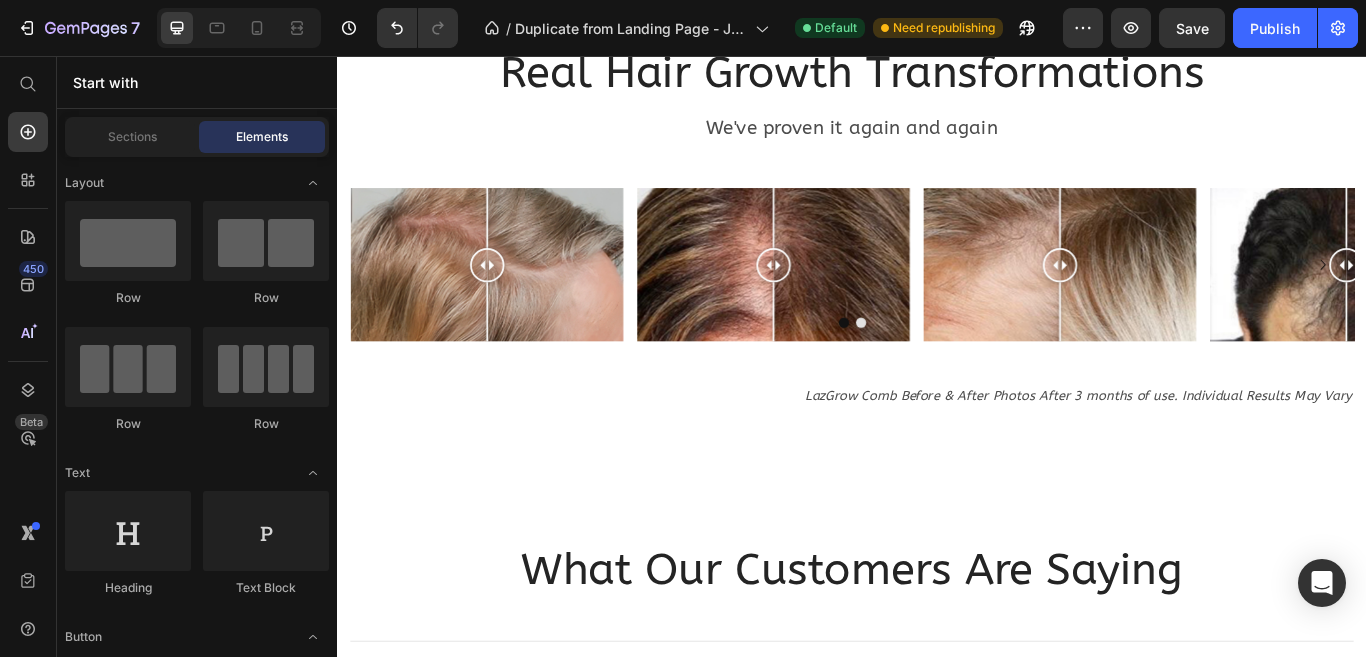 scroll, scrollTop: 5985, scrollLeft: 0, axis: vertical 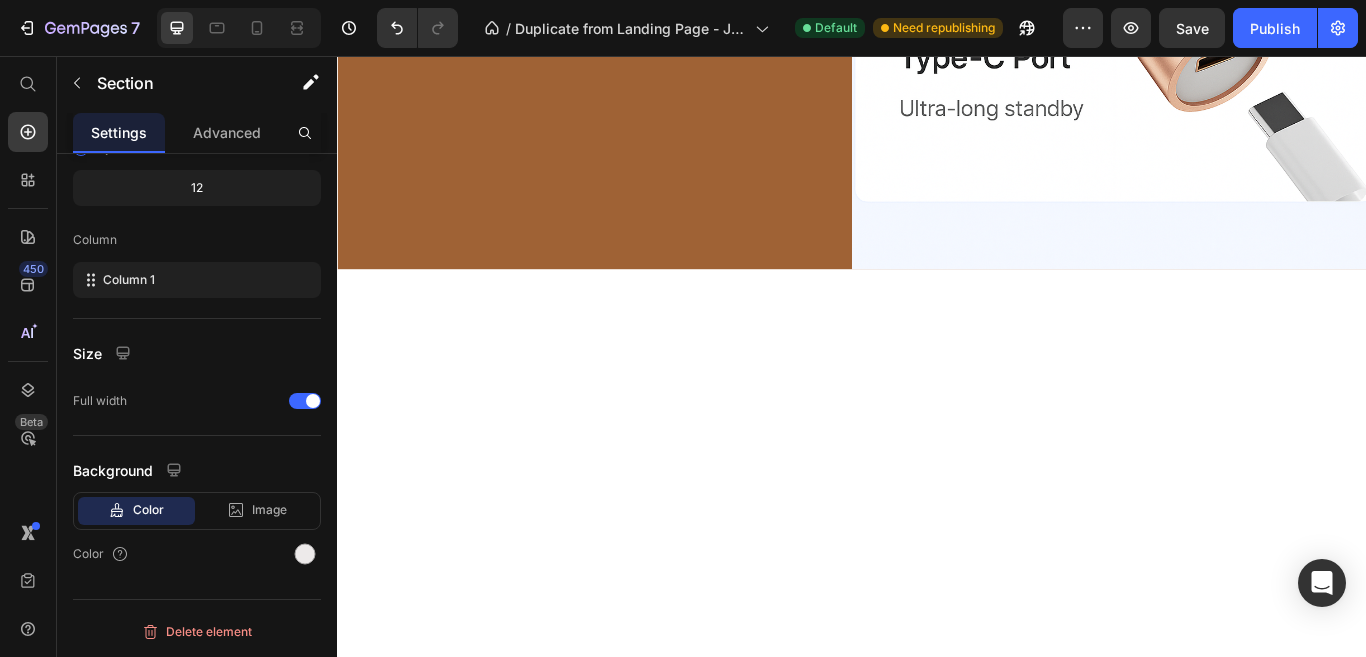 click on "Advantages That Make LazGrow Your #1 Choice for Superior Hair Regrowth Heading Section 5" at bounding box center (937, -1396) 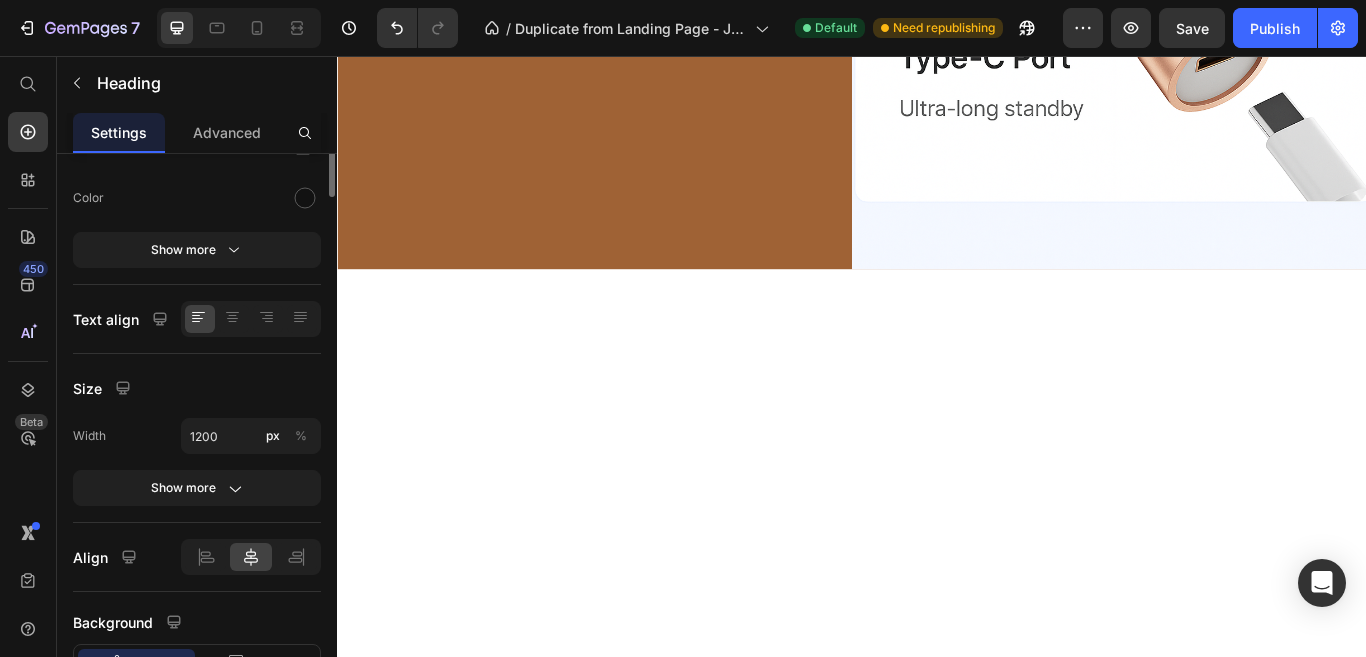 scroll, scrollTop: 0, scrollLeft: 0, axis: both 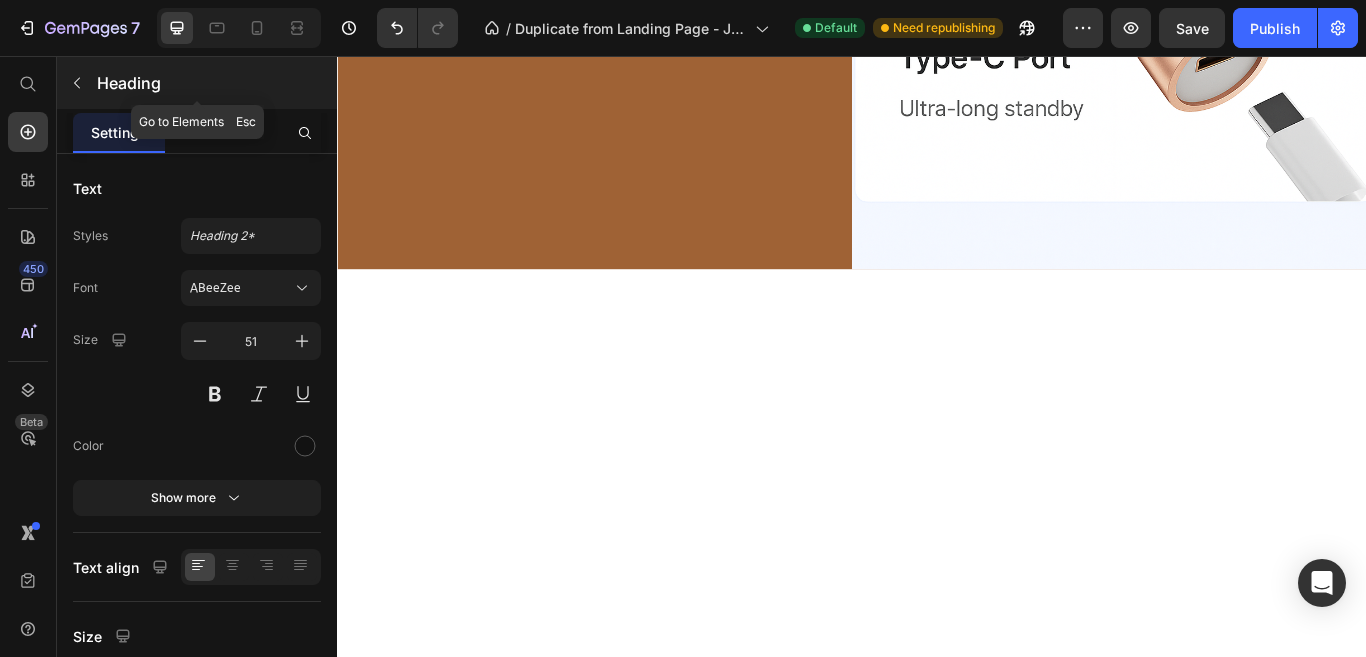 click 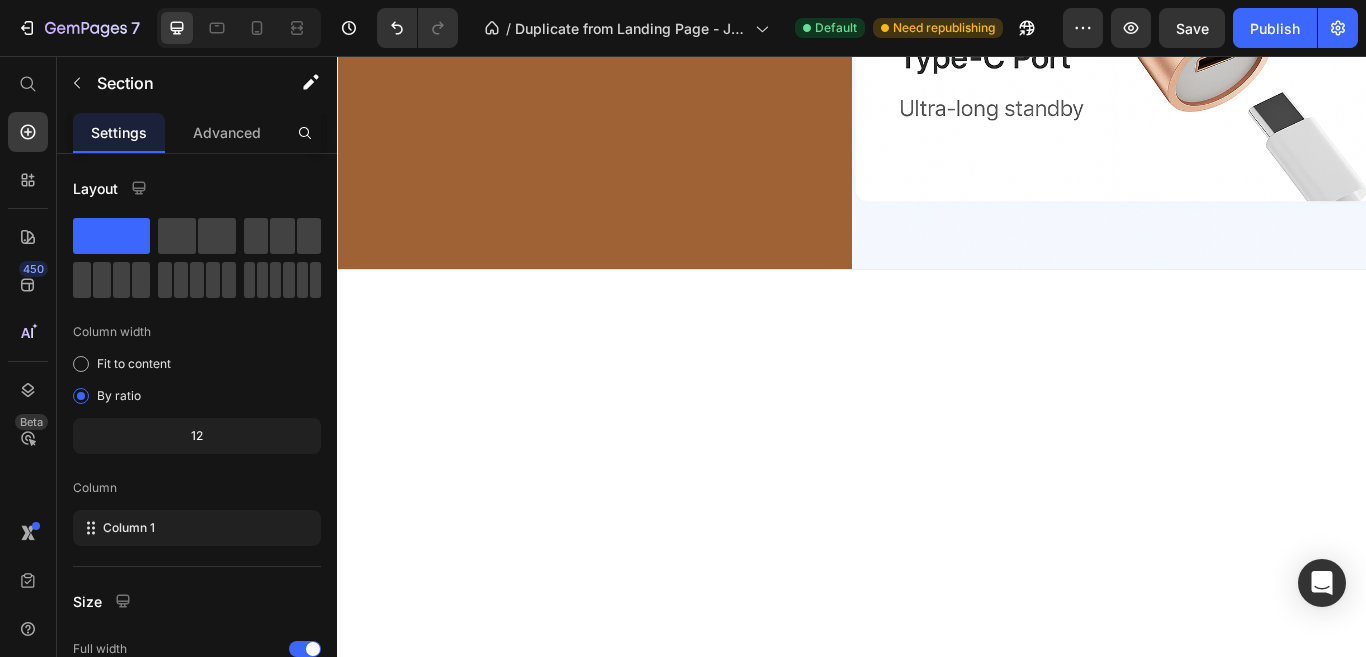 click on "Advantages That Make LazGrow Your #1 Choice for Superior Hair Regrowth Heading Section 5 You can create reusable sections Create Theme Section AI Content Write with GemAI What would you like to describe here? Tone and Voice Persuasive Product Show more Generate" at bounding box center (937, -1396) 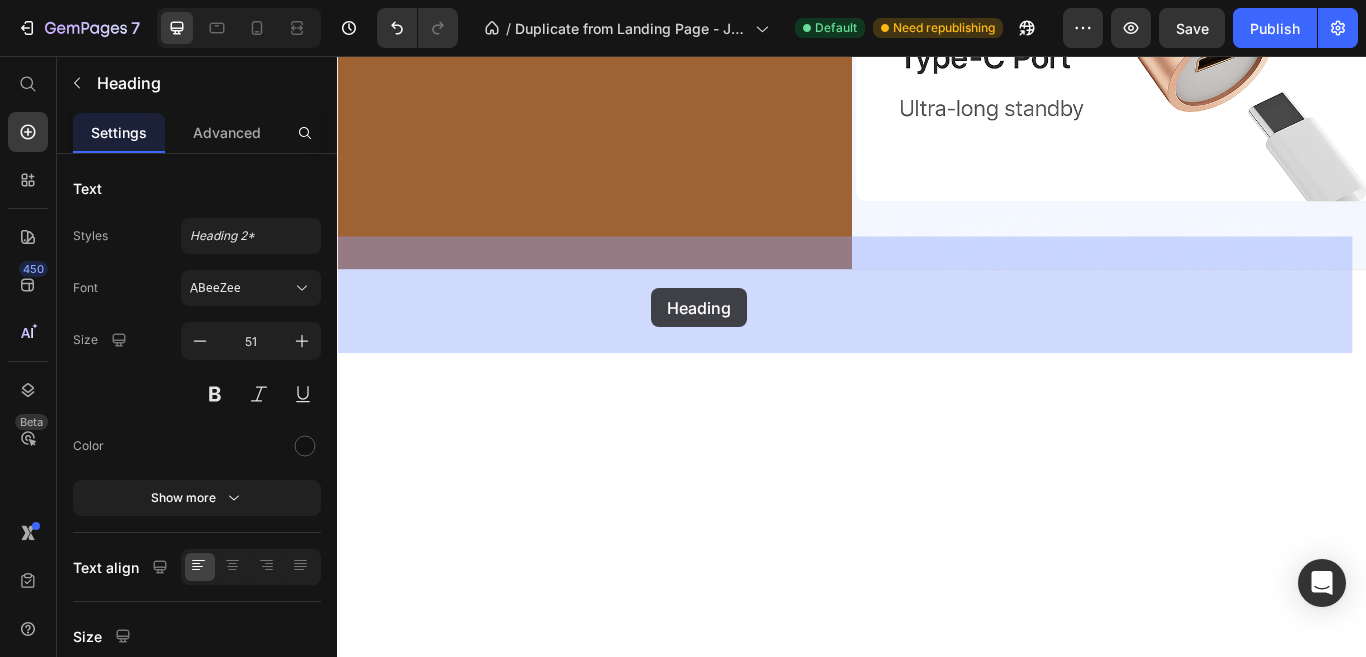 drag, startPoint x: 342, startPoint y: 295, endPoint x: 717, endPoint y: 331, distance: 376.72403 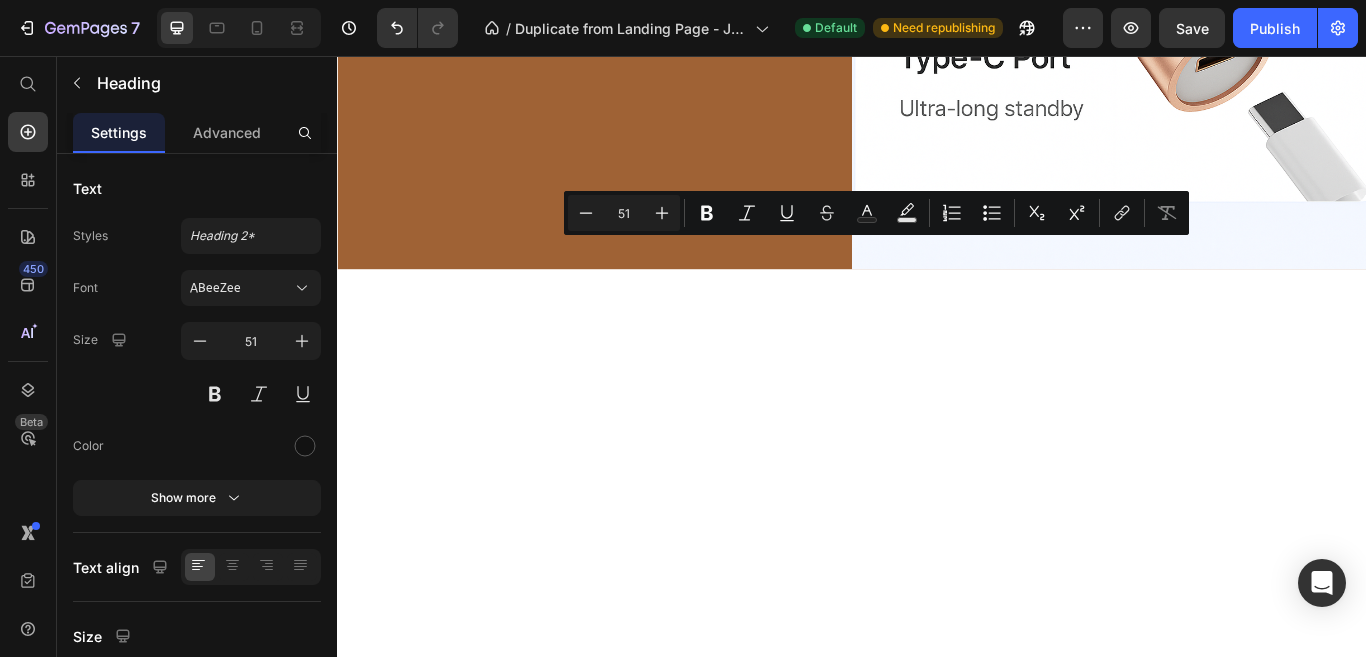 drag, startPoint x: 1000, startPoint y: 369, endPoint x: 347, endPoint y: 303, distance: 656.3269 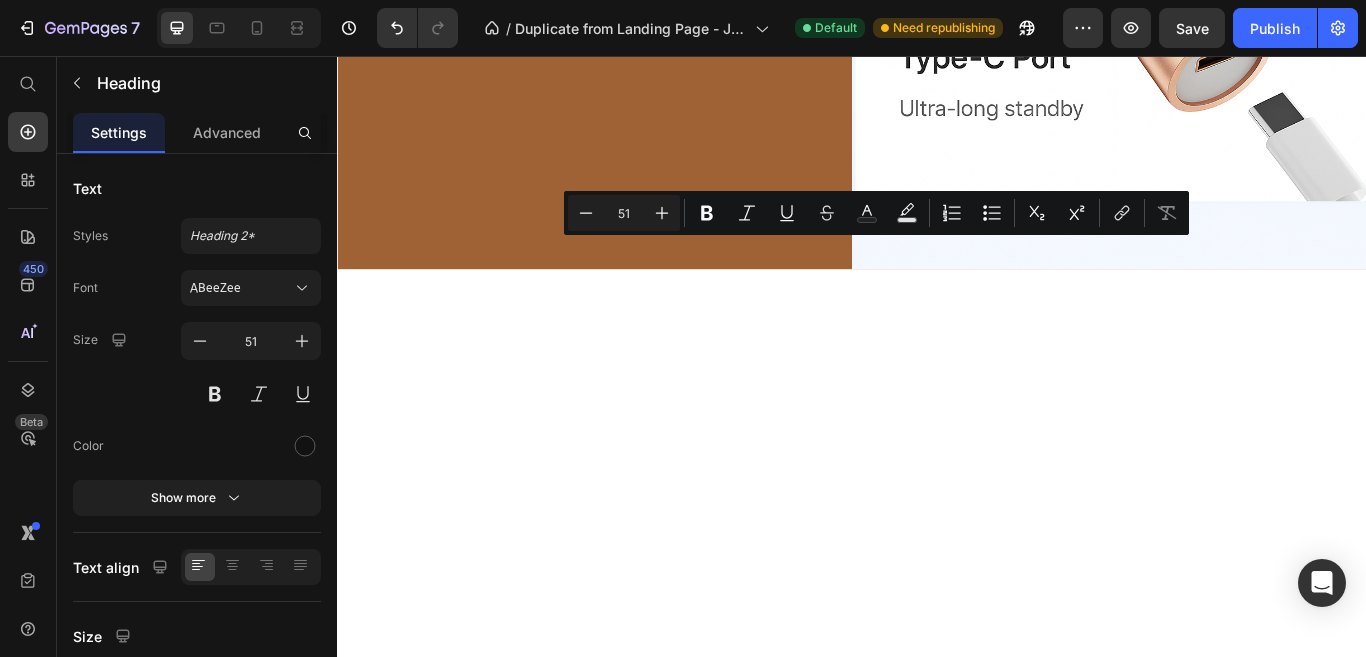click on "Advantages That Make LazGrow Your #1 Choice for Superior Hair Regrowth" at bounding box center [937, -1396] 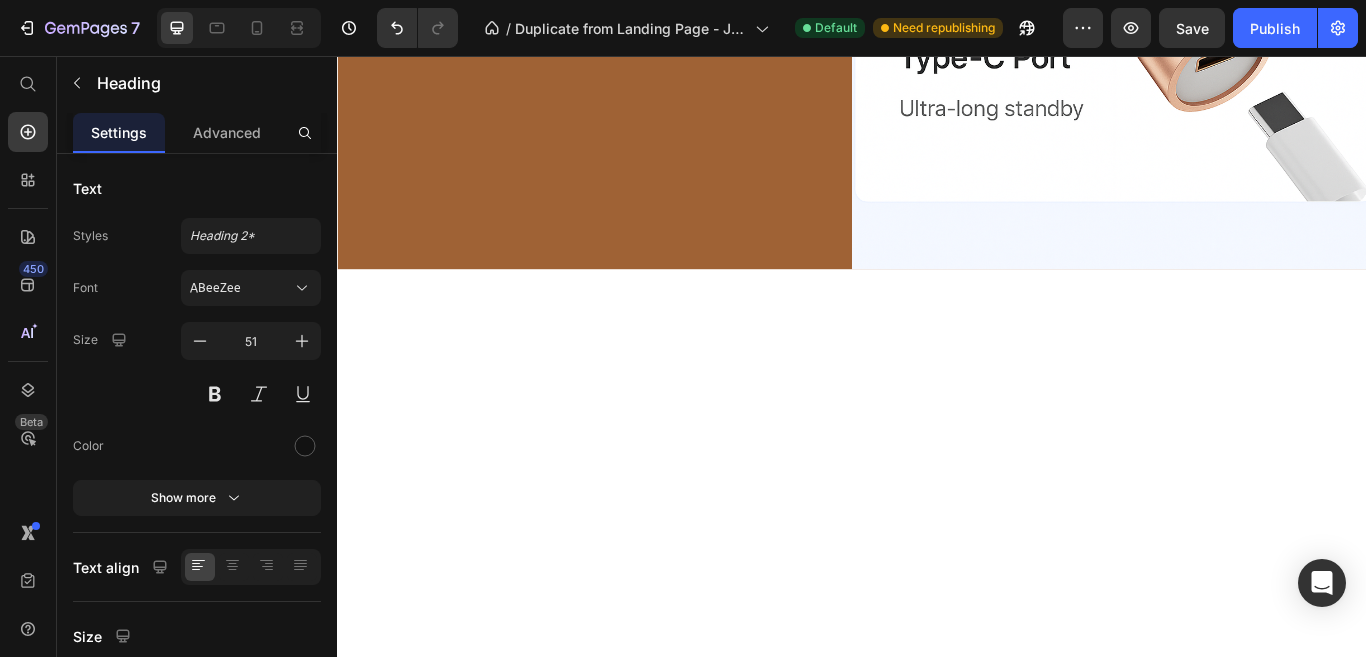 click on "Advantages That Make LazGrow Your #1 Choice for Superior Hair Regrowth Heading   0 Section 5" at bounding box center (937, -1396) 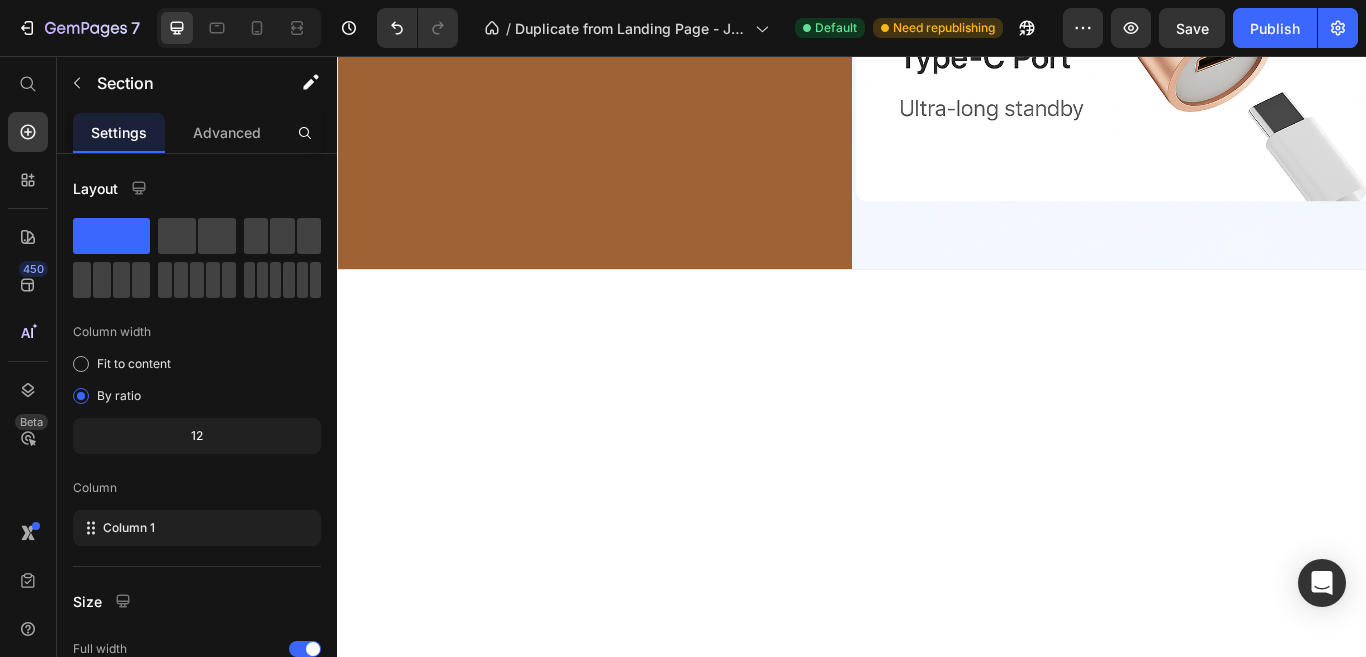click 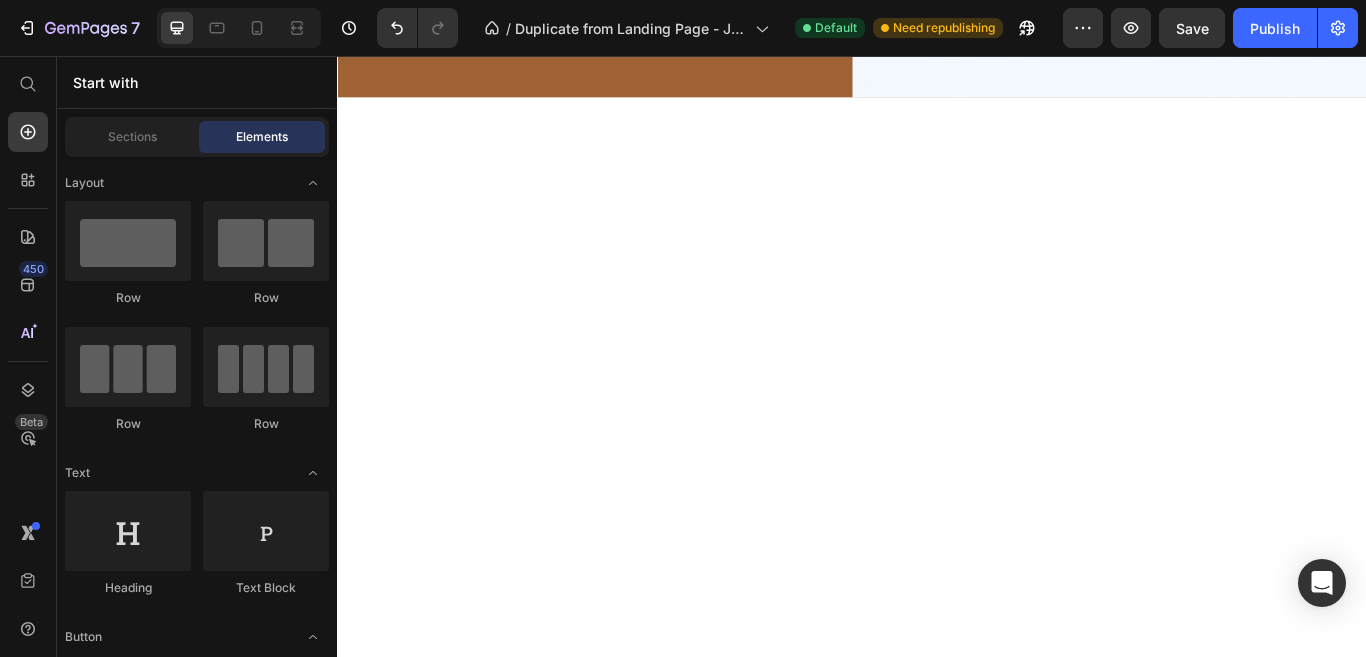 click 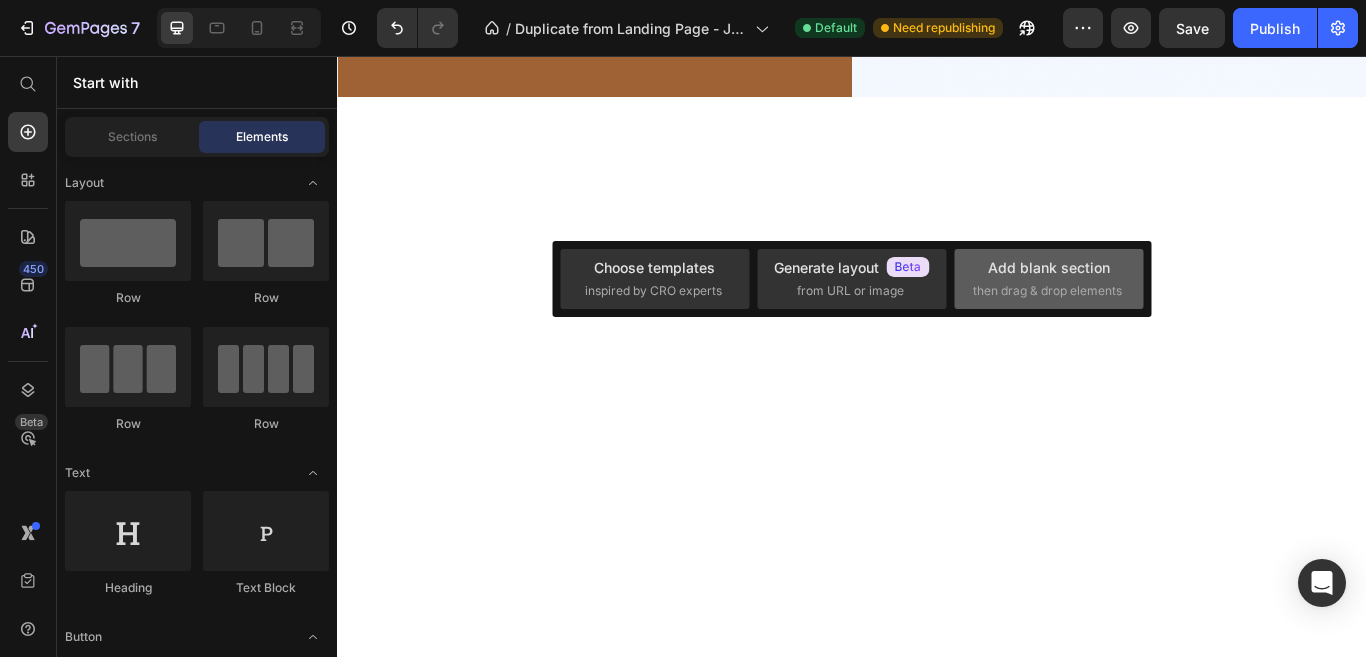 click on "Add blank section" at bounding box center (1049, 267) 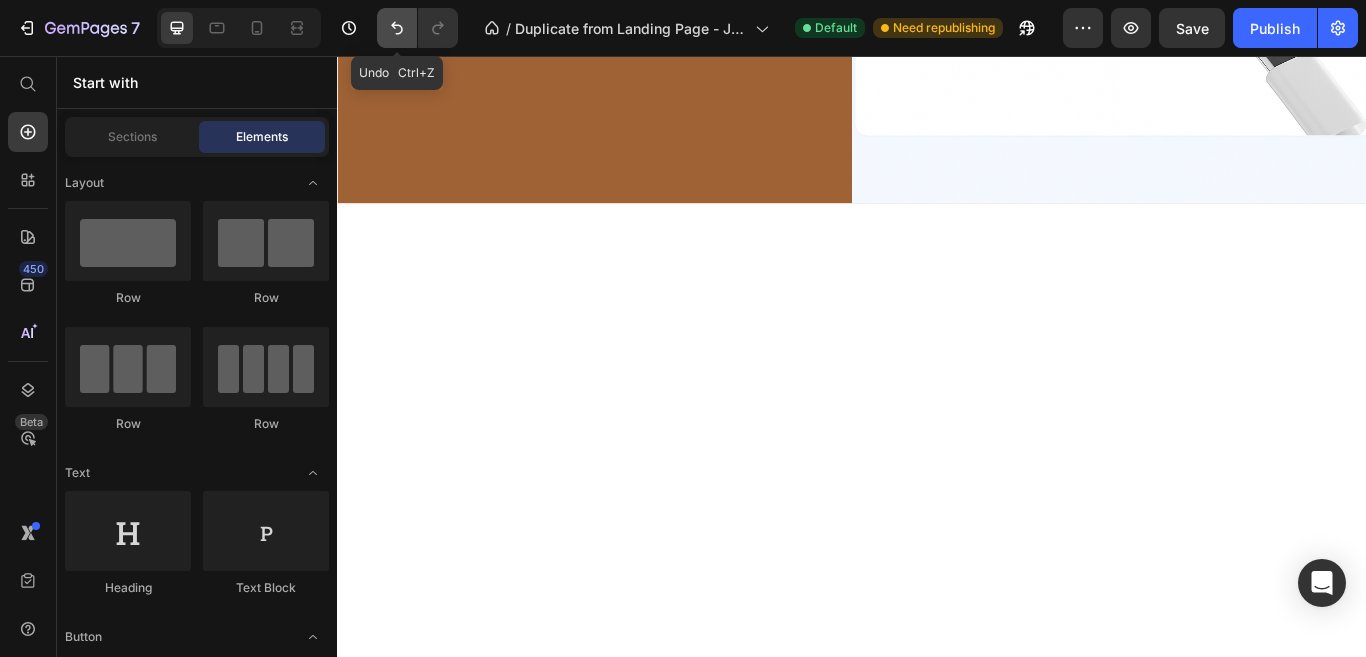 click 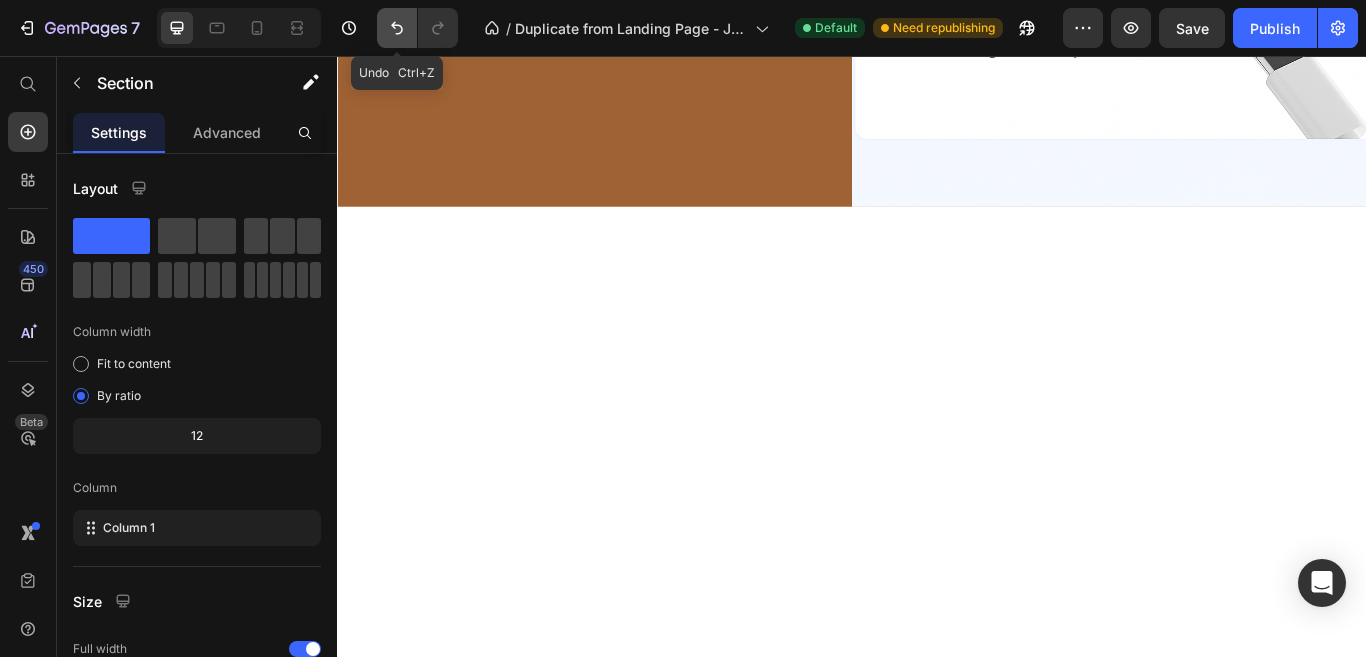 click 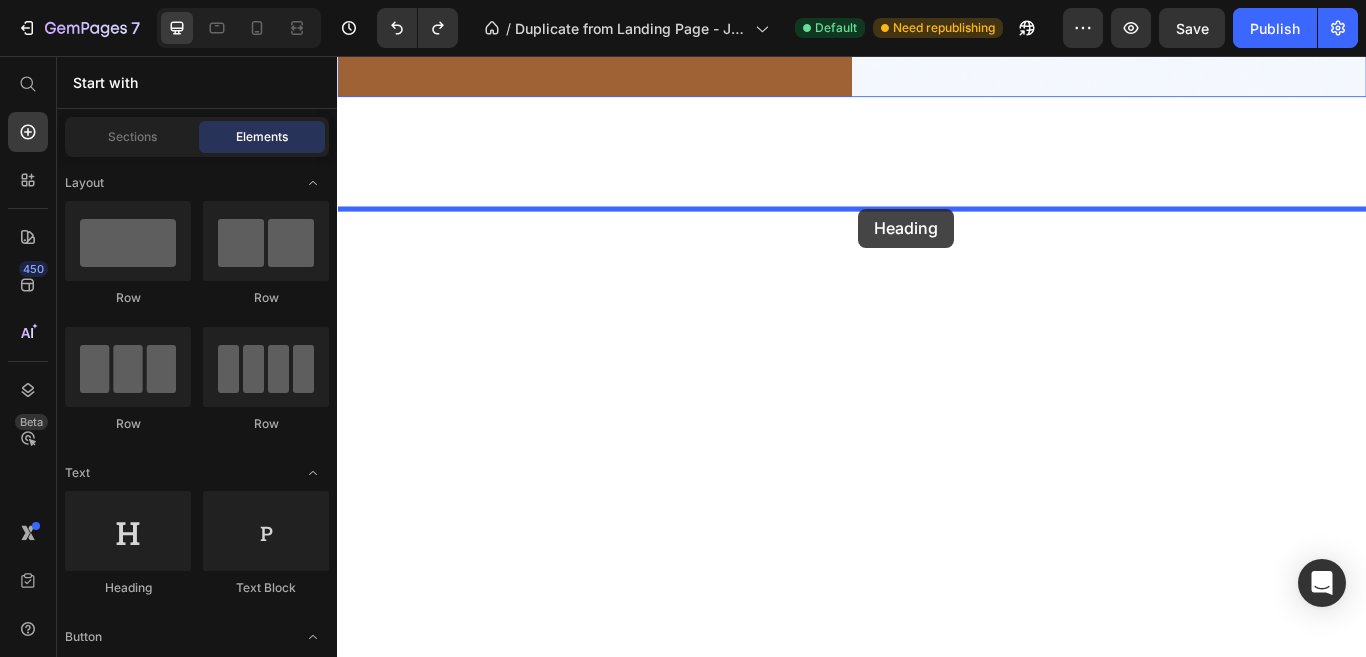 drag, startPoint x: 508, startPoint y: 578, endPoint x: 944, endPoint y: 234, distance: 555.3665 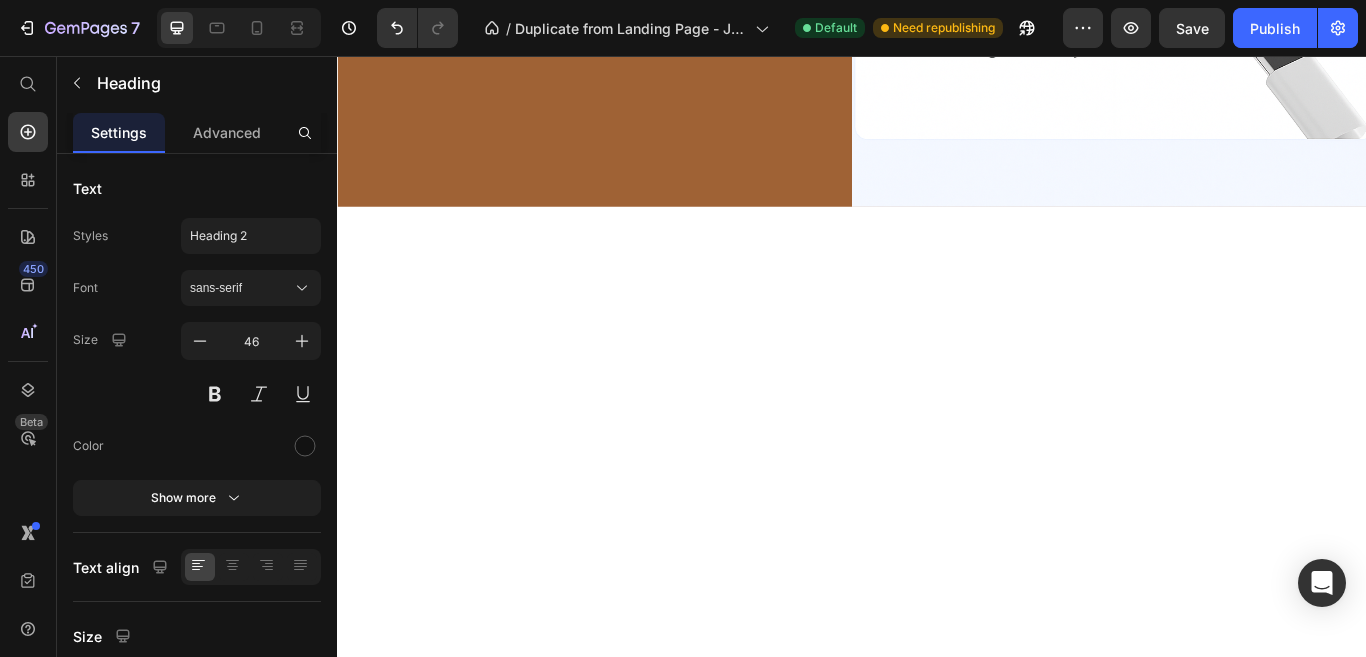 click on "Your heading text goes here" at bounding box center (937, -1432) 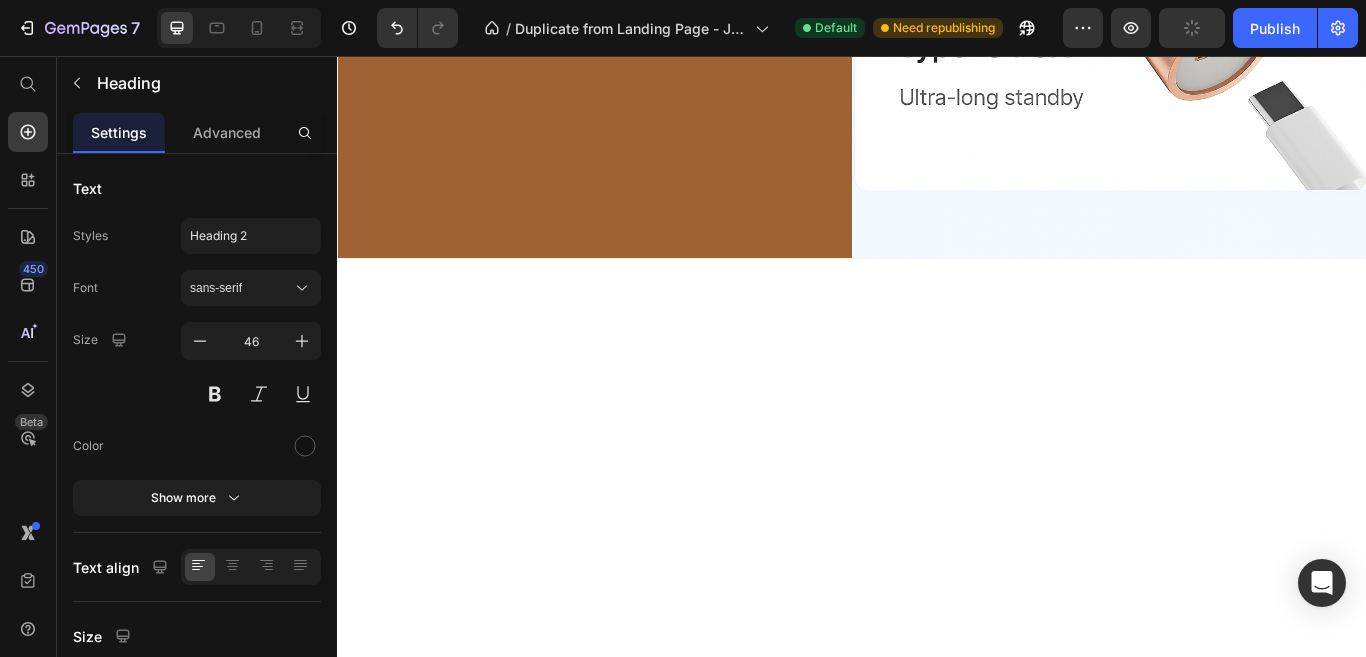 click on "Advantages That Make LazGrow Your #1 Choice for Superior Hair Regrowth" at bounding box center [937, -1402] 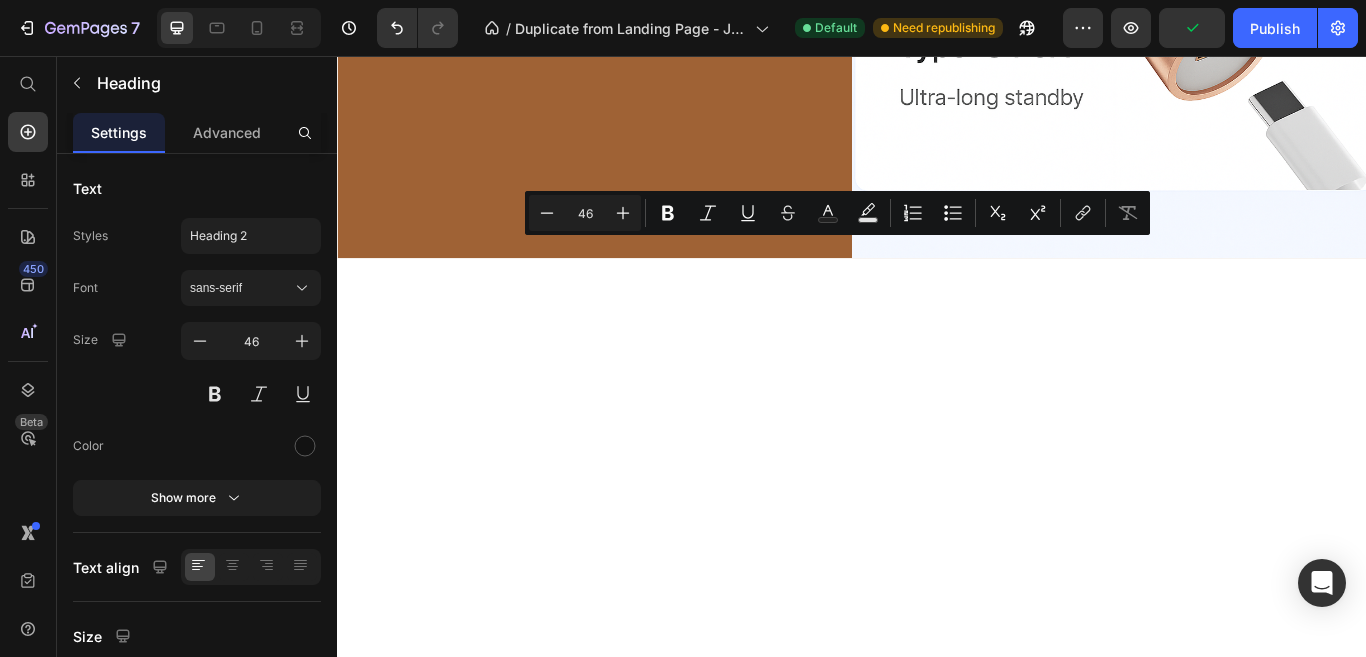 drag, startPoint x: 347, startPoint y: 290, endPoint x: 829, endPoint y: 353, distance: 486.0998 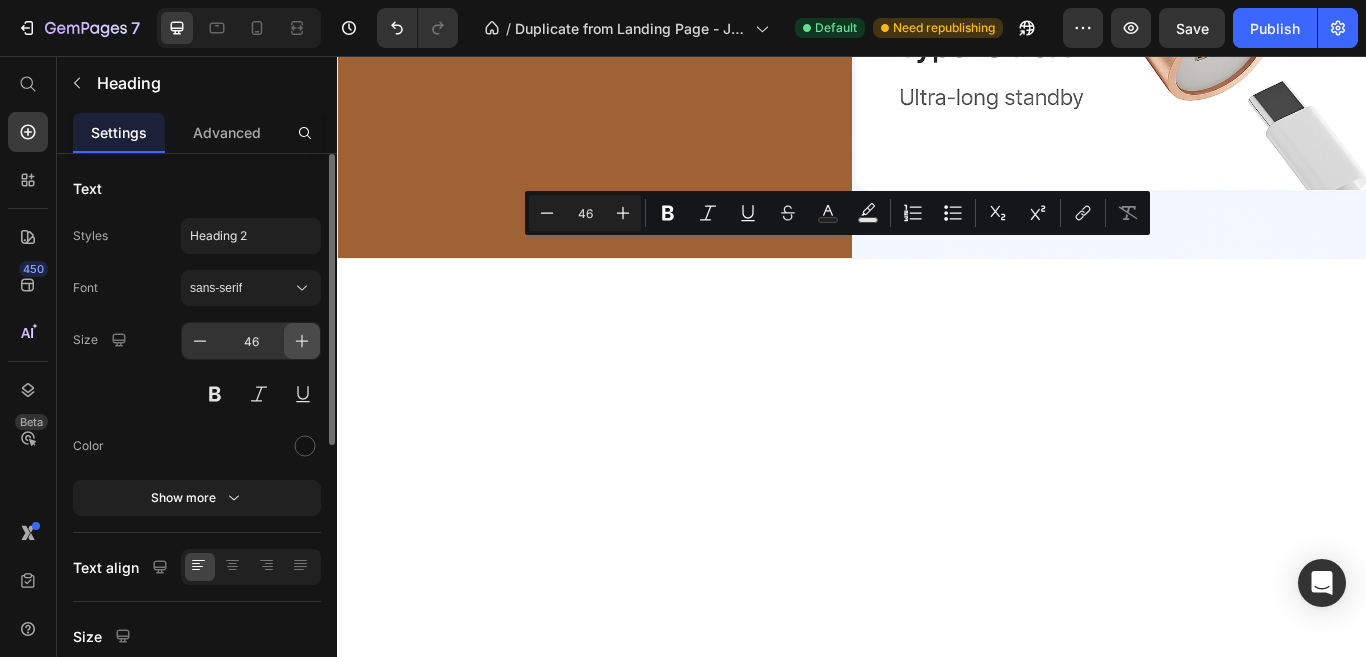 click 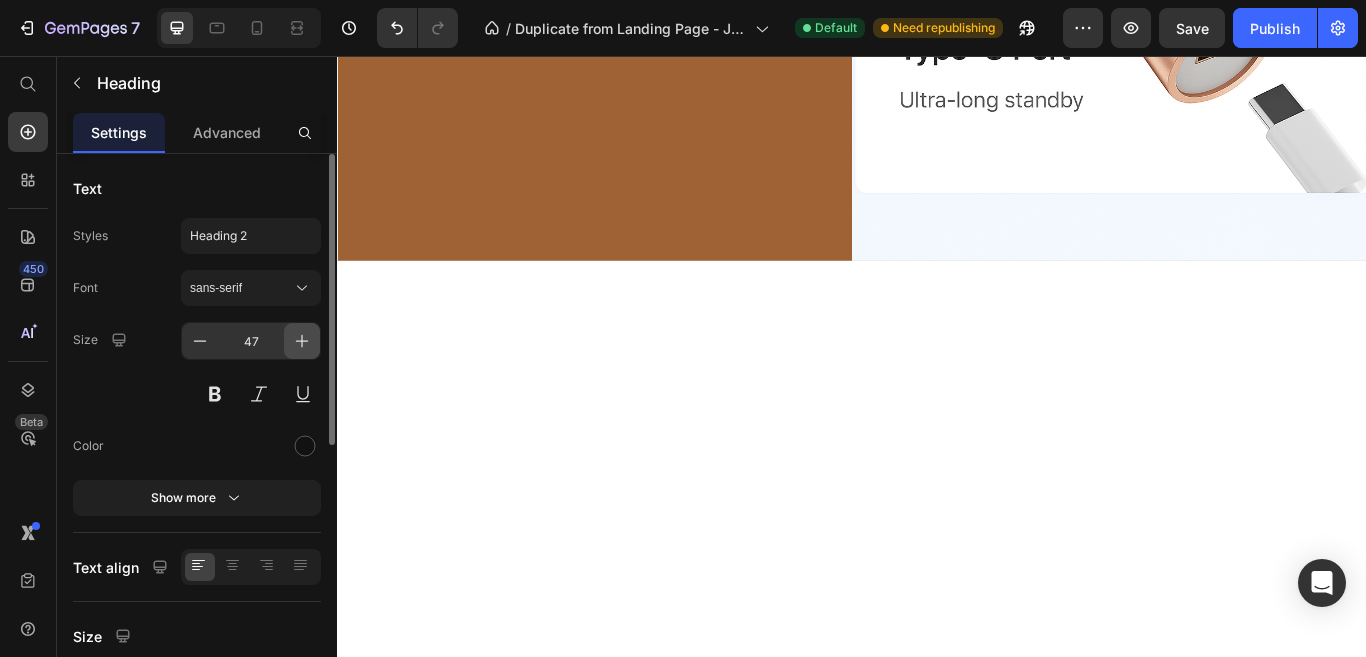 click 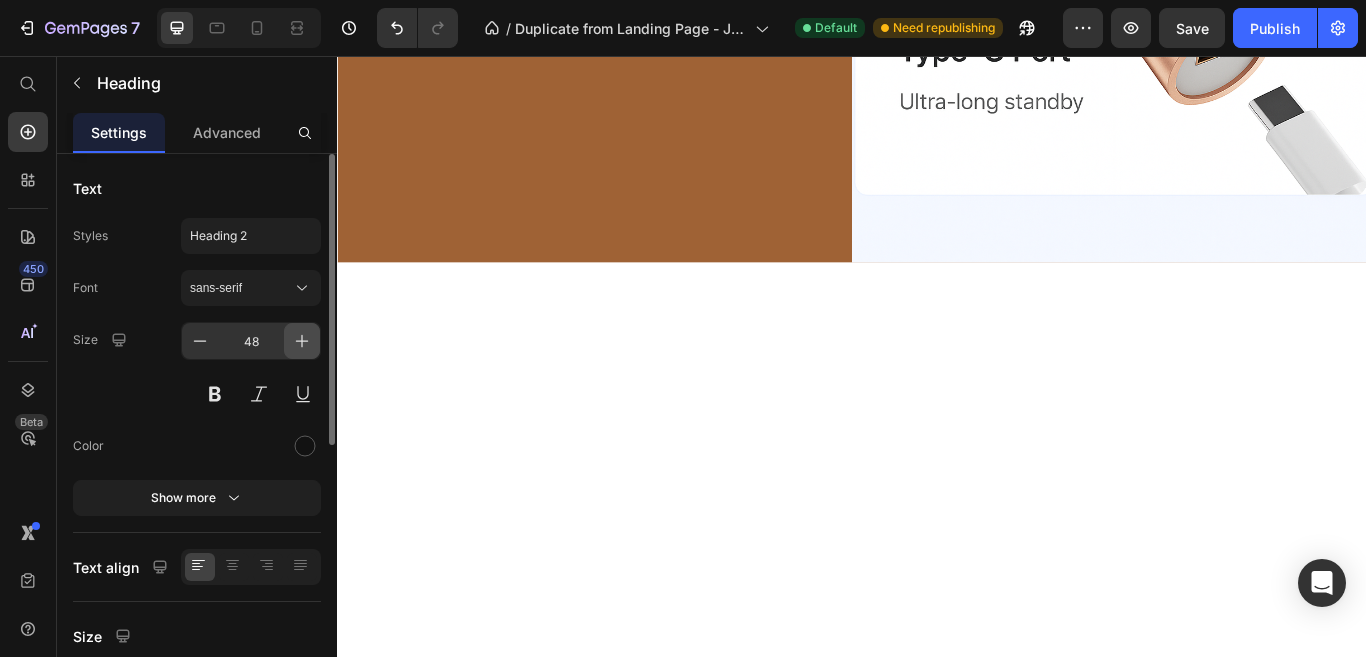 click 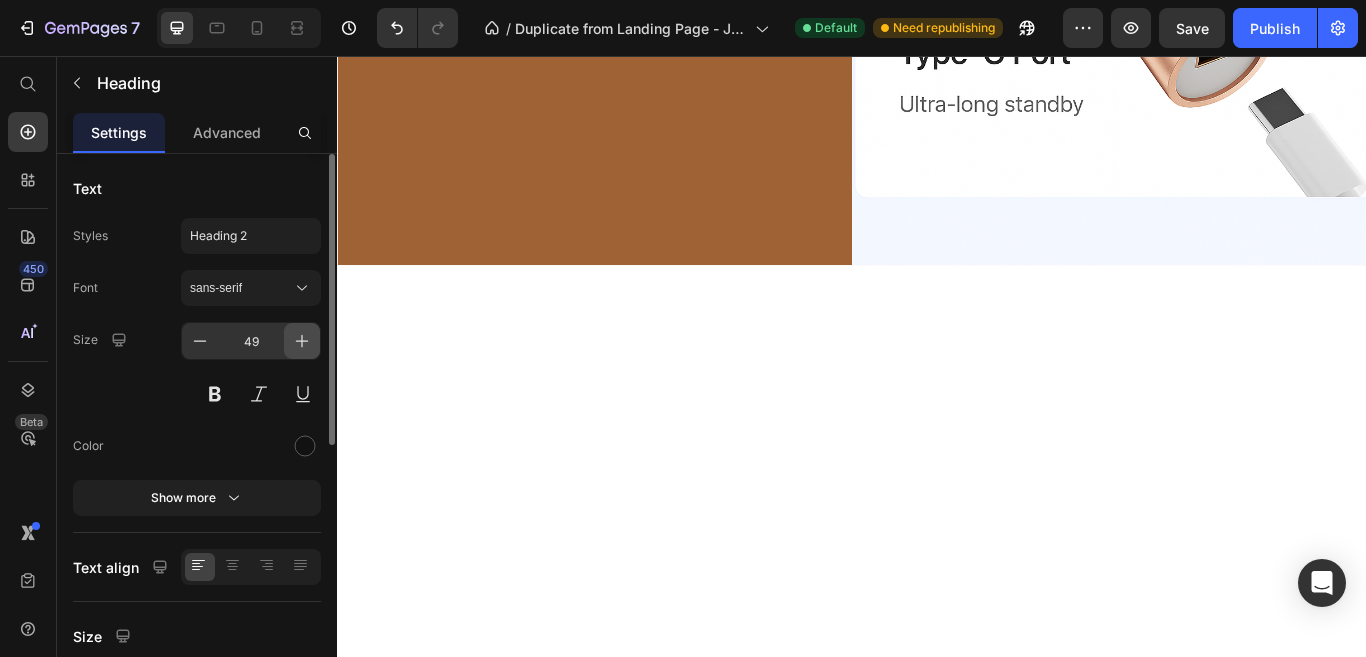 click 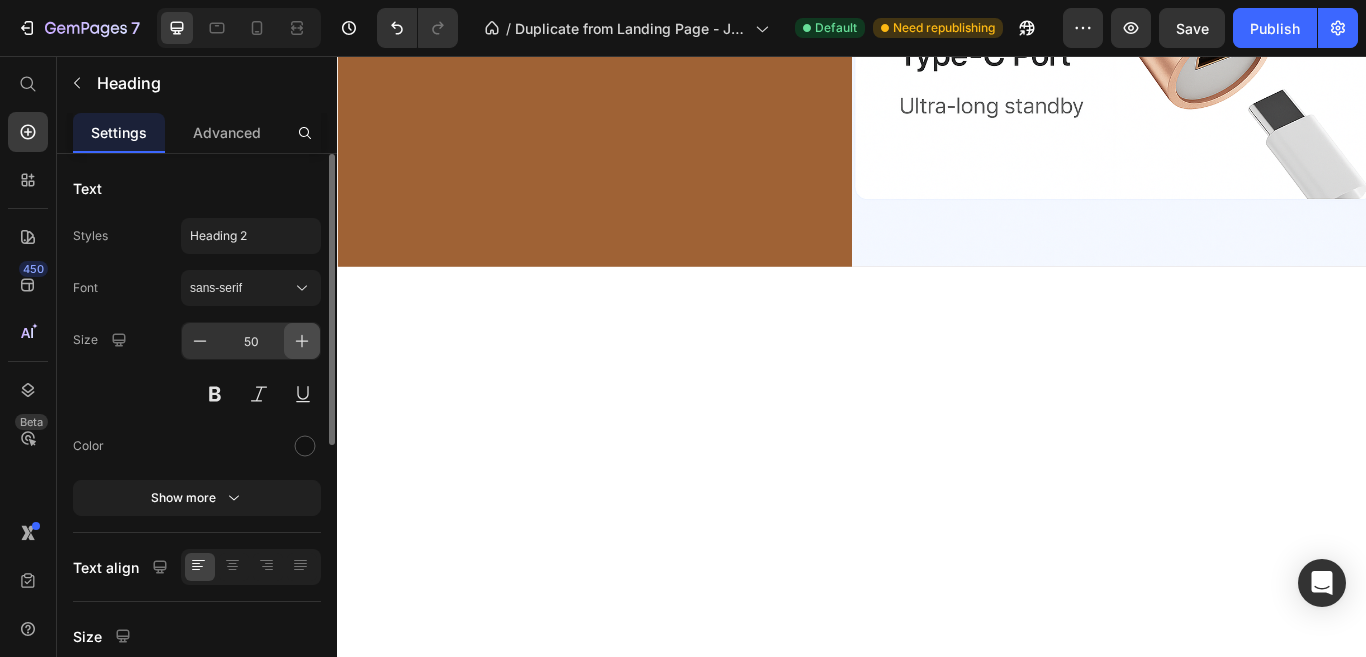 click 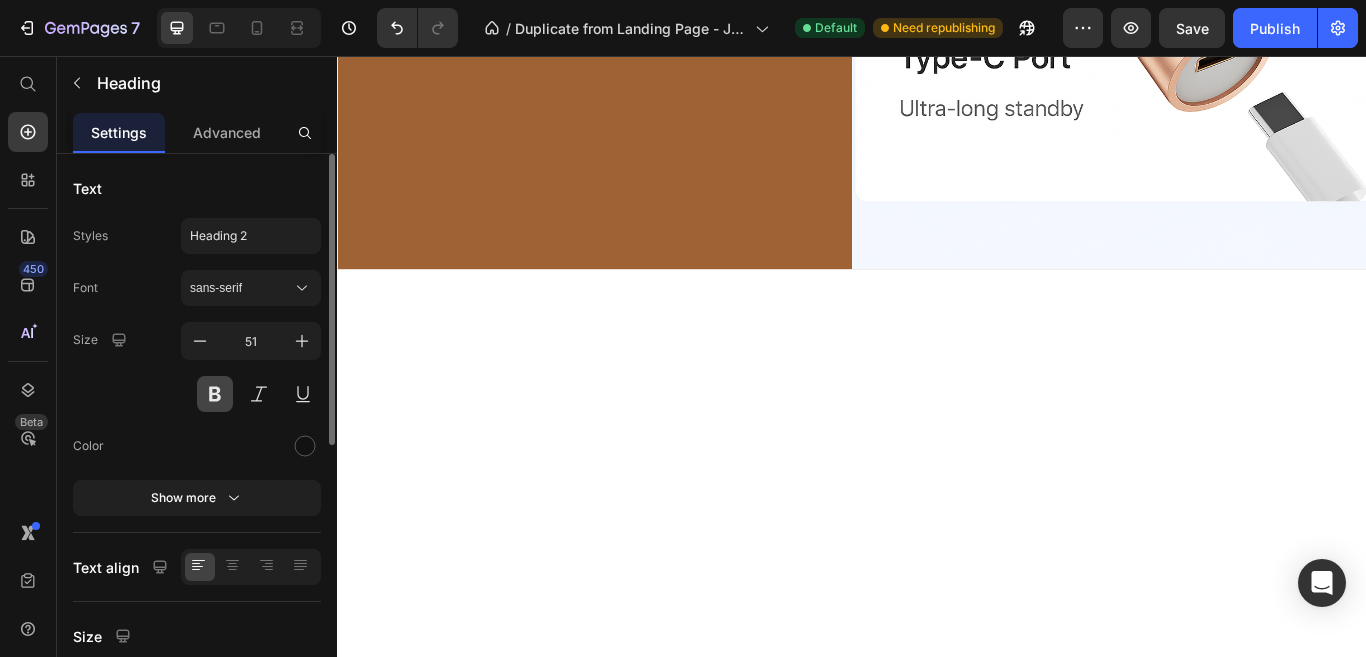 click at bounding box center [215, 394] 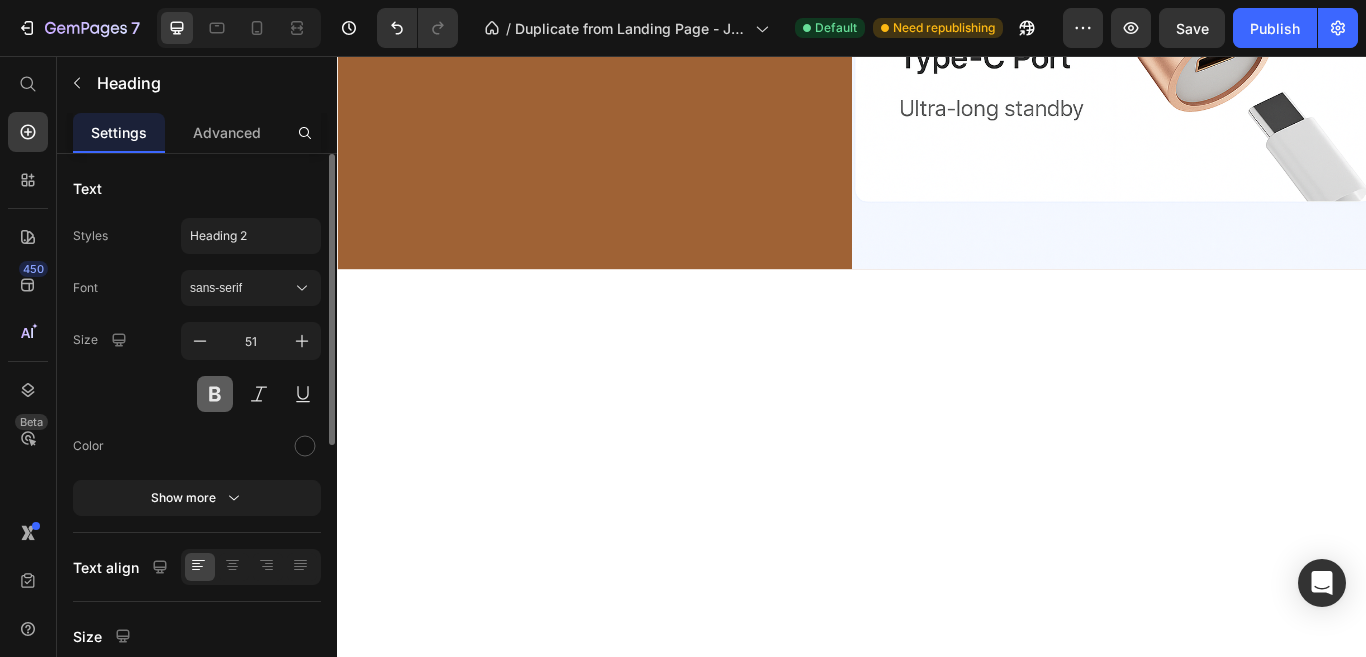 click at bounding box center [215, 394] 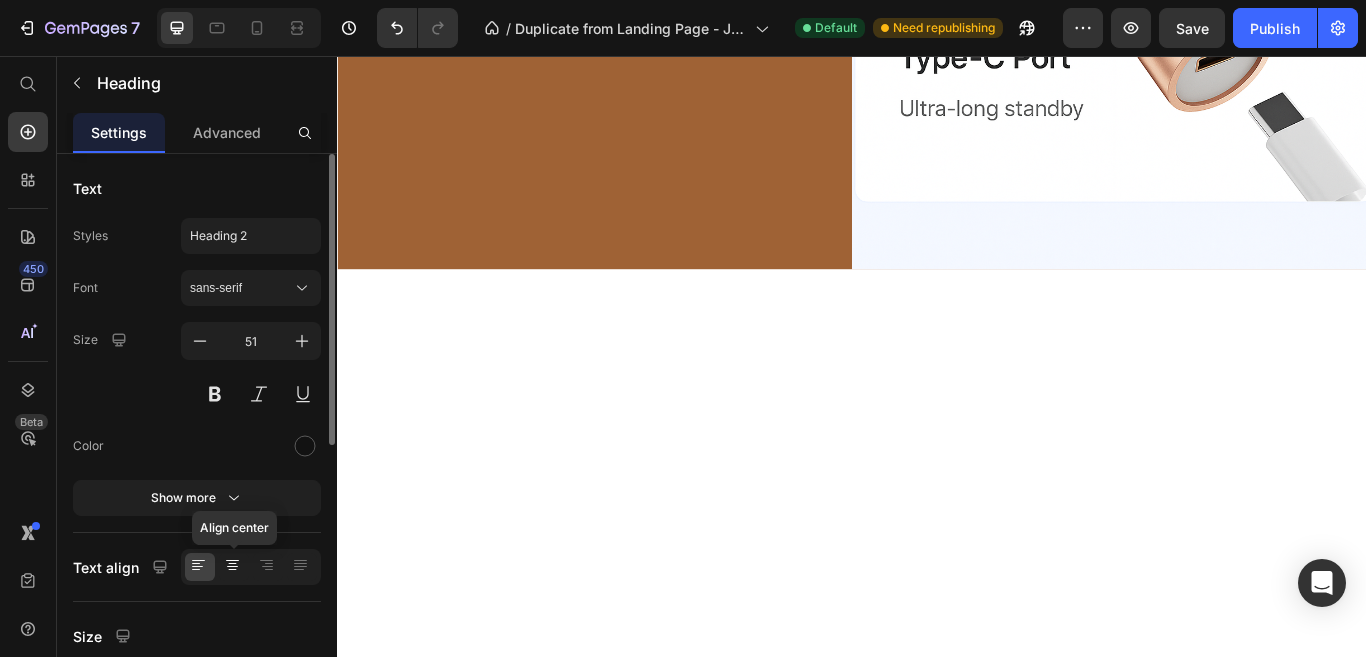 click 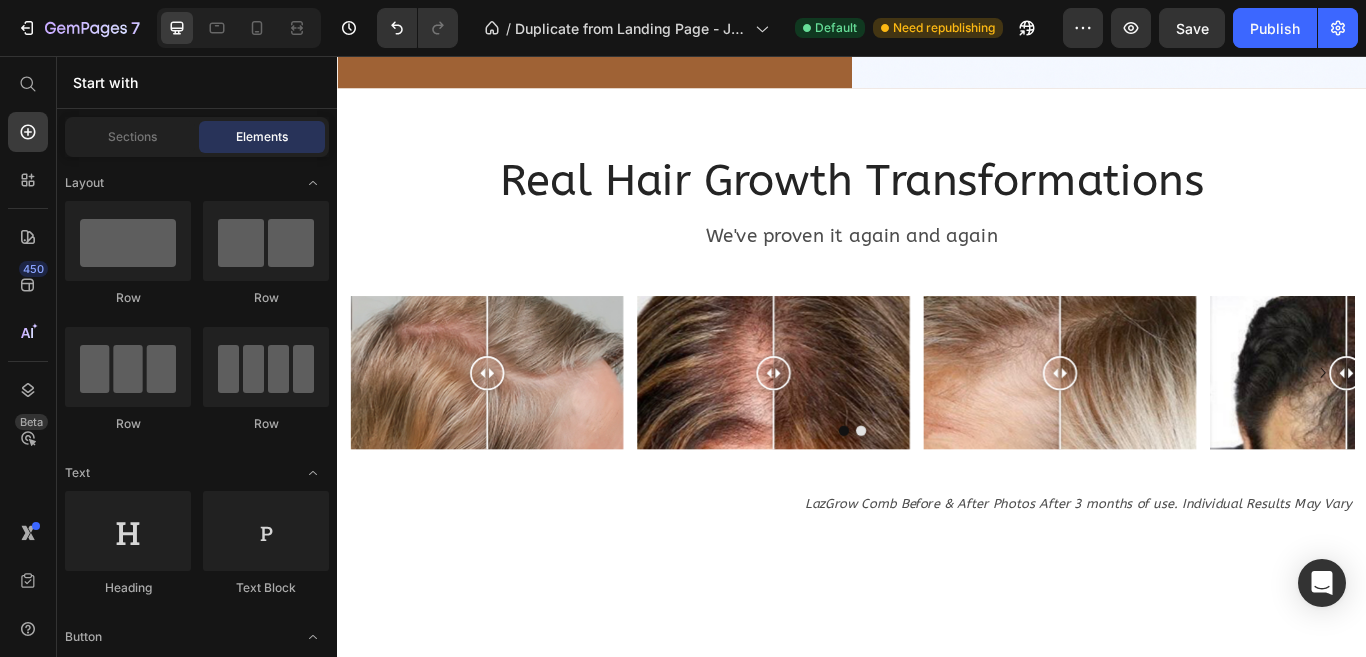 scroll, scrollTop: 6010, scrollLeft: 0, axis: vertical 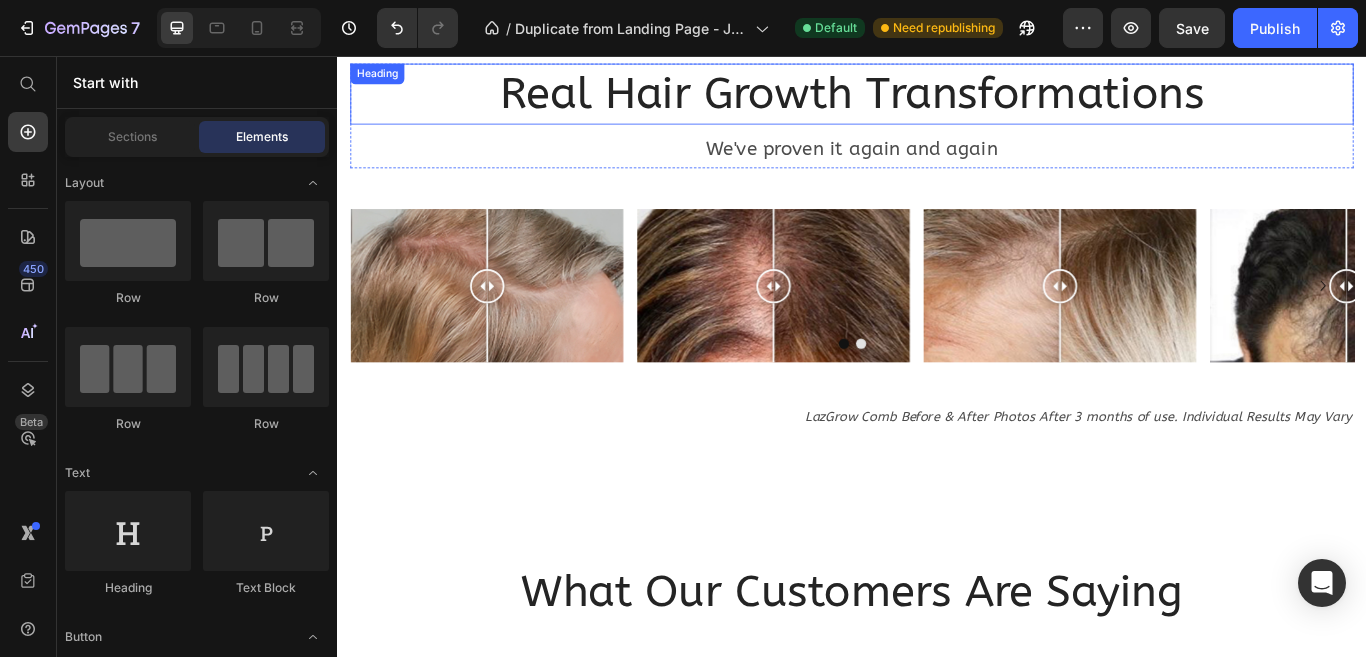 click on "Real Hair Growth Transformations" at bounding box center (937, 100) 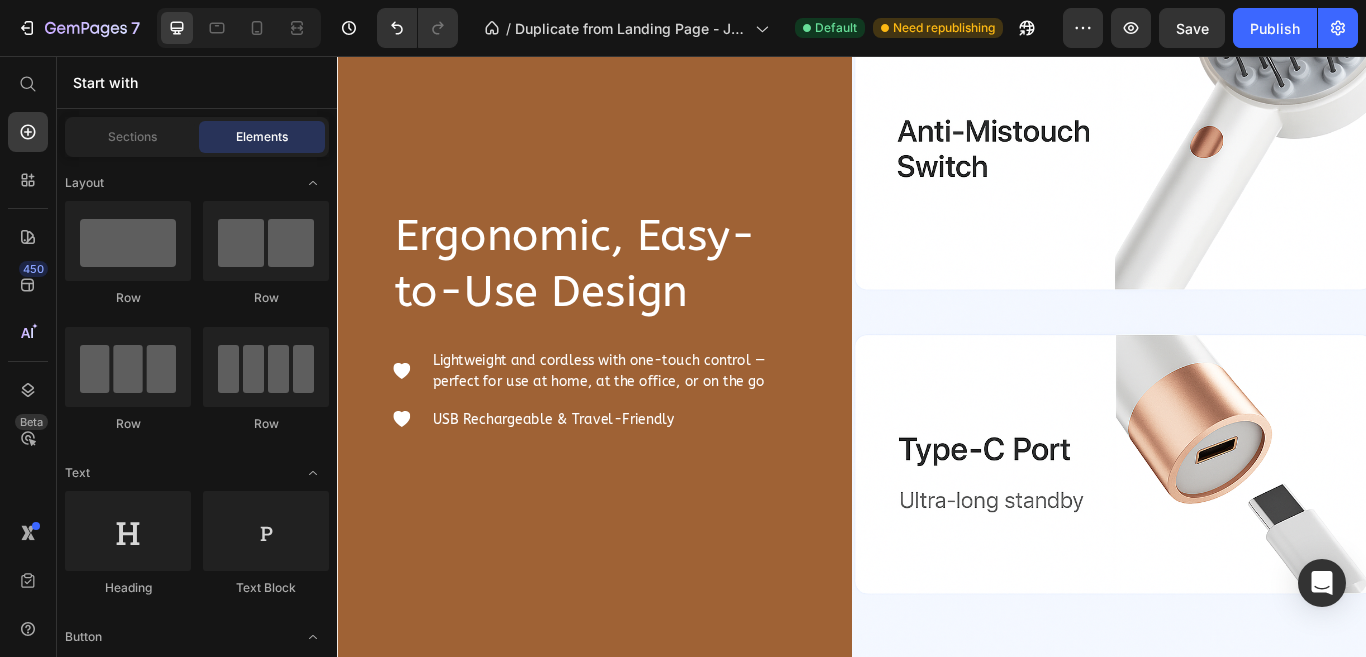 scroll, scrollTop: 3842, scrollLeft: 0, axis: vertical 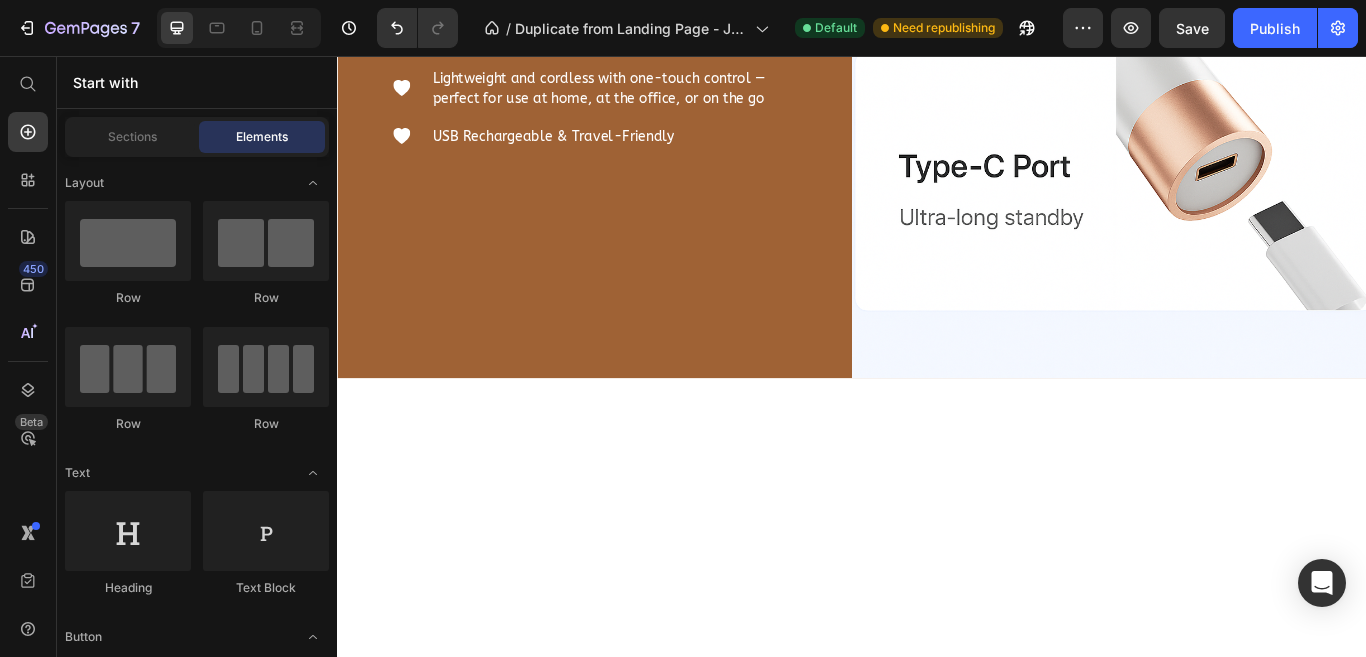 click on "Advantages That Make LazGrow Your #1 Choice for Superior Hair Regrowth" at bounding box center (937, -1269) 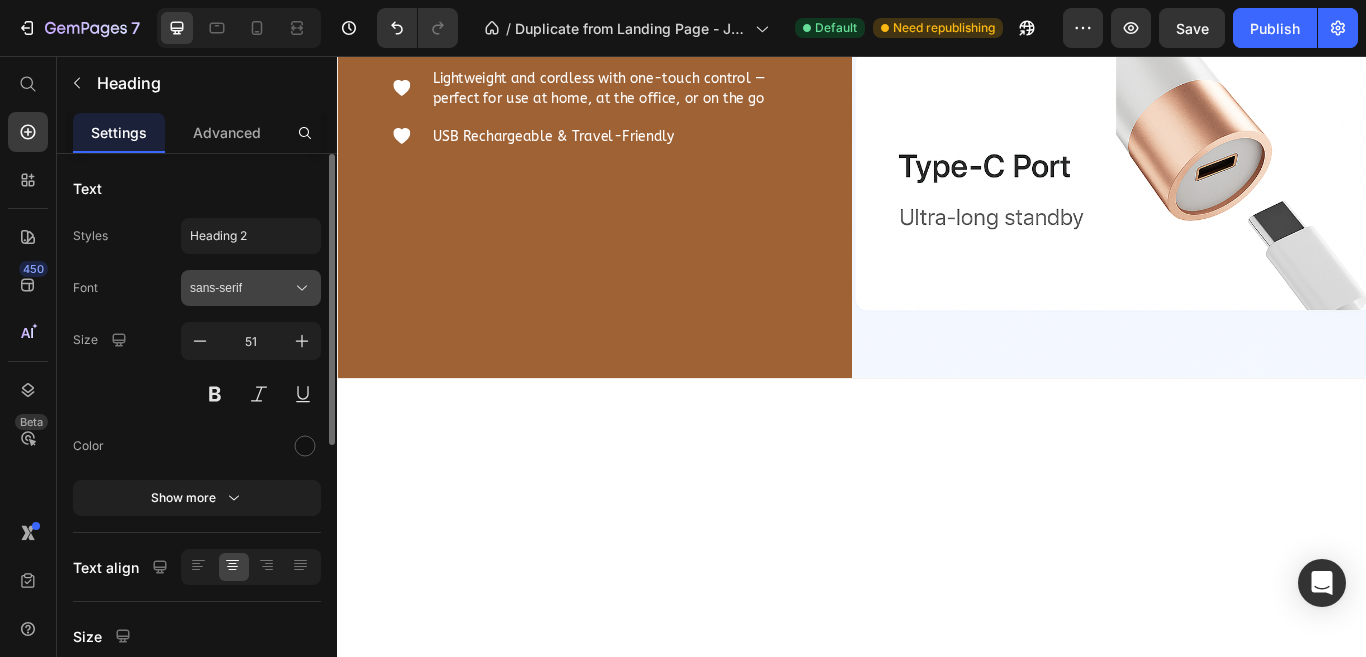 click on "sans-serif" at bounding box center [241, 288] 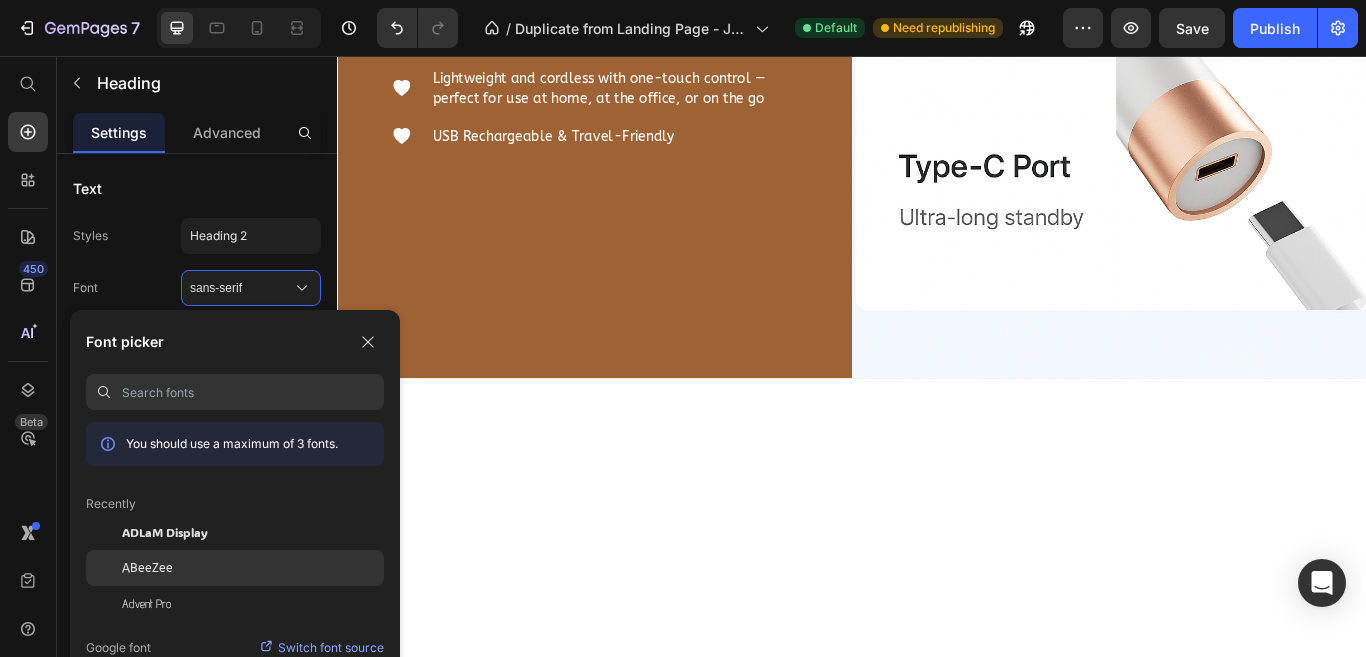 click on "ABeeZee" at bounding box center [147, 568] 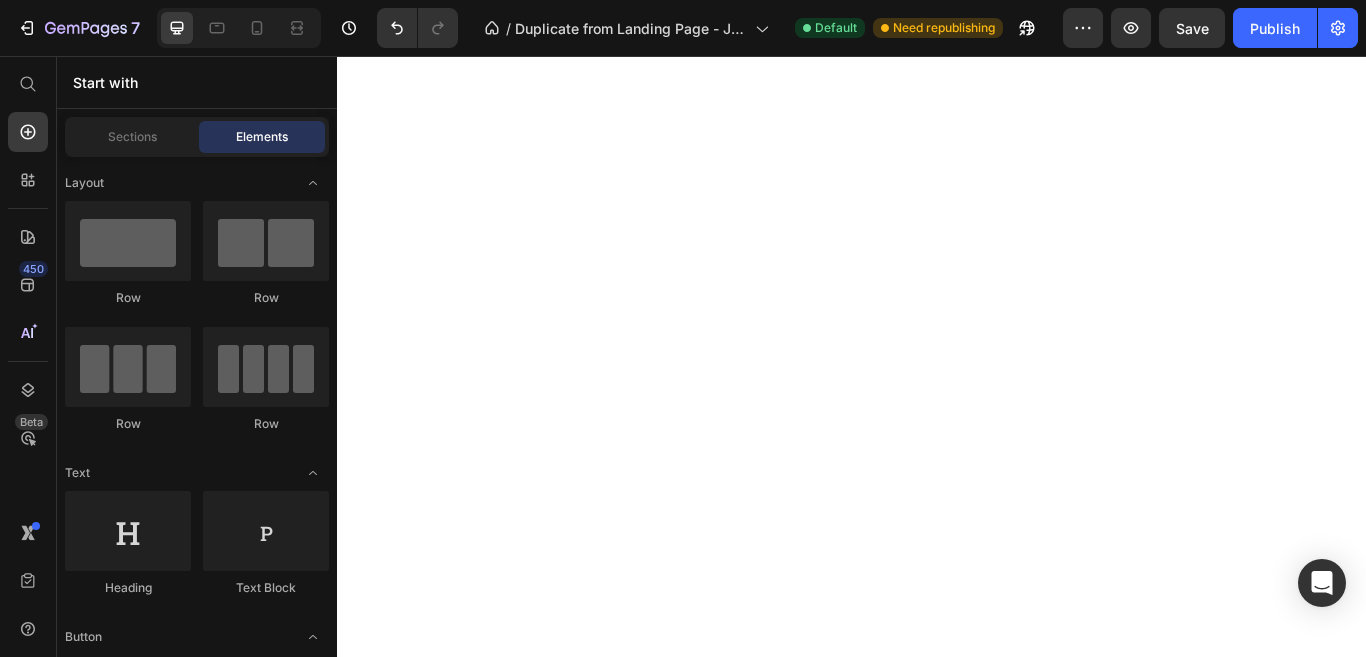 scroll, scrollTop: 0, scrollLeft: 0, axis: both 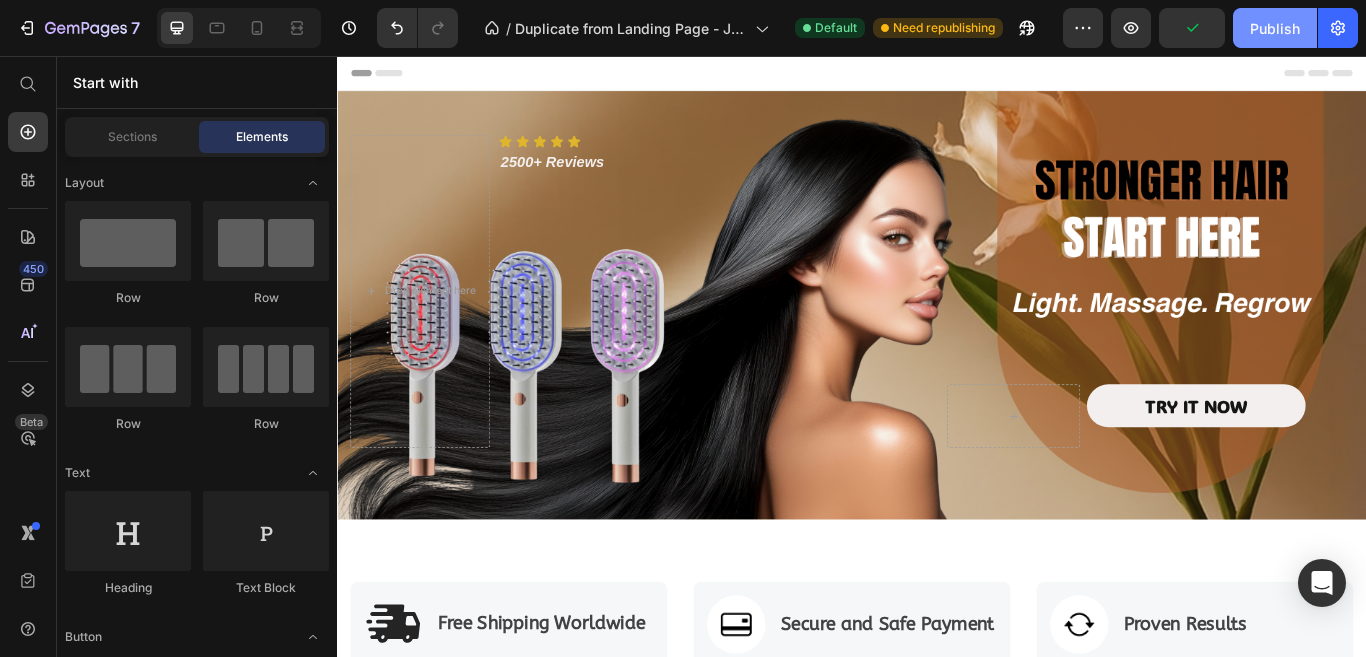 click on "Publish" at bounding box center [1275, 28] 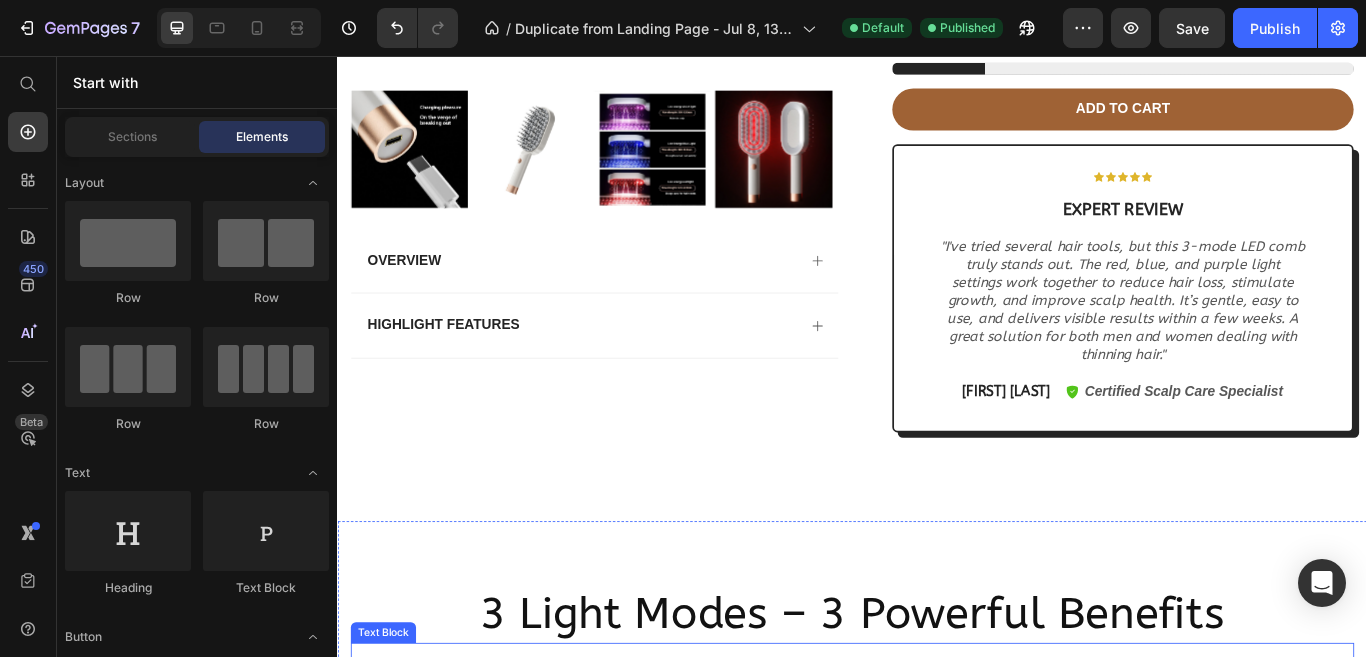 scroll, scrollTop: 1700, scrollLeft: 0, axis: vertical 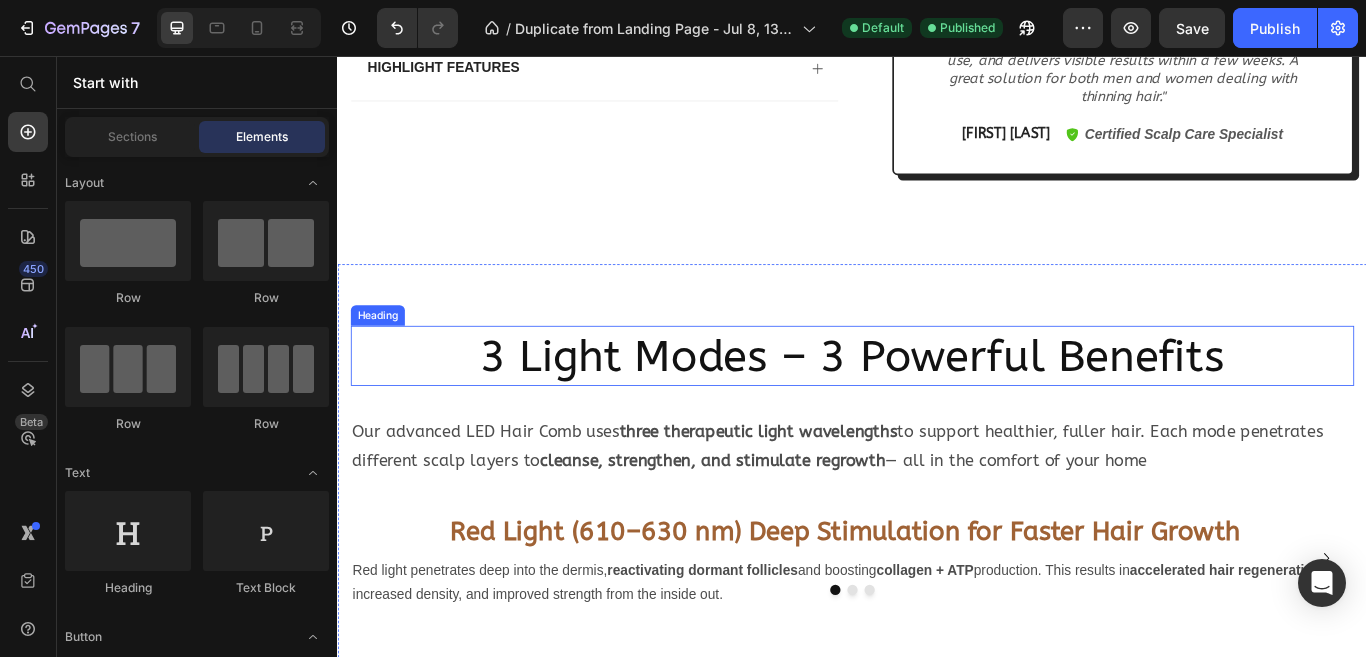 click on "3 Light Modes – 3 Powerful Benefits" at bounding box center [937, 406] 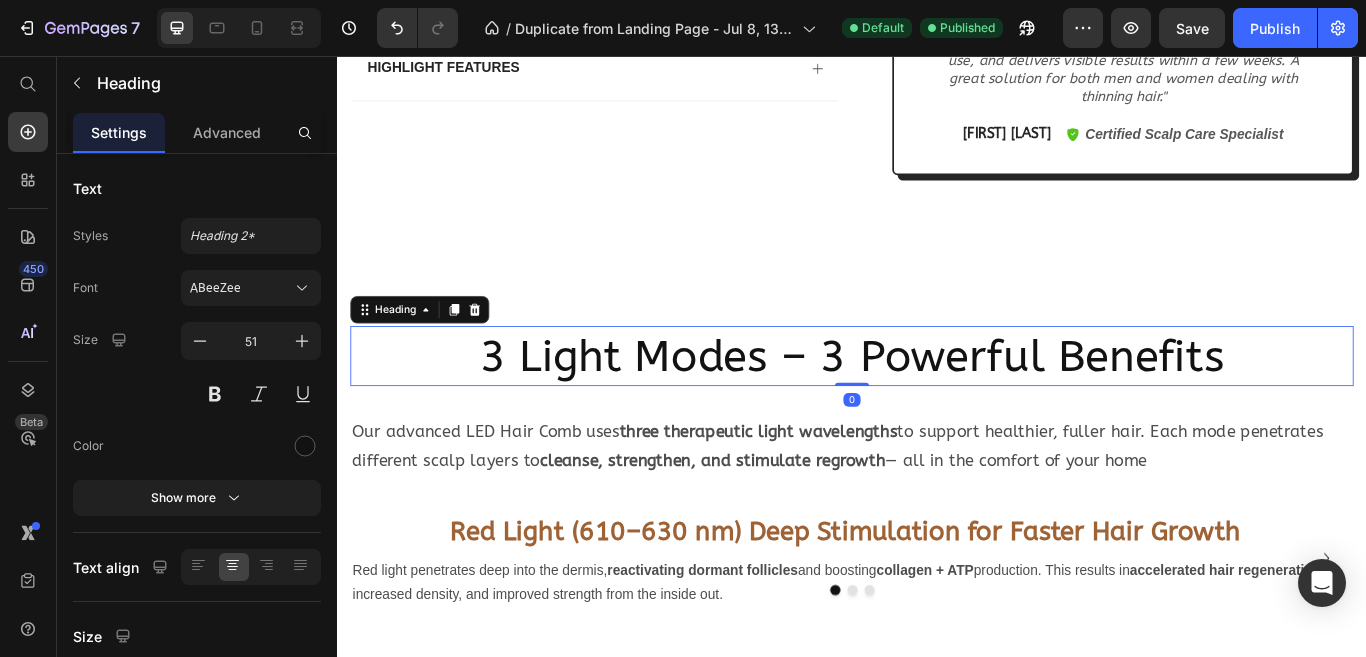 click on "3 Light Modes – 3 Powerful Benefits" at bounding box center [937, 406] 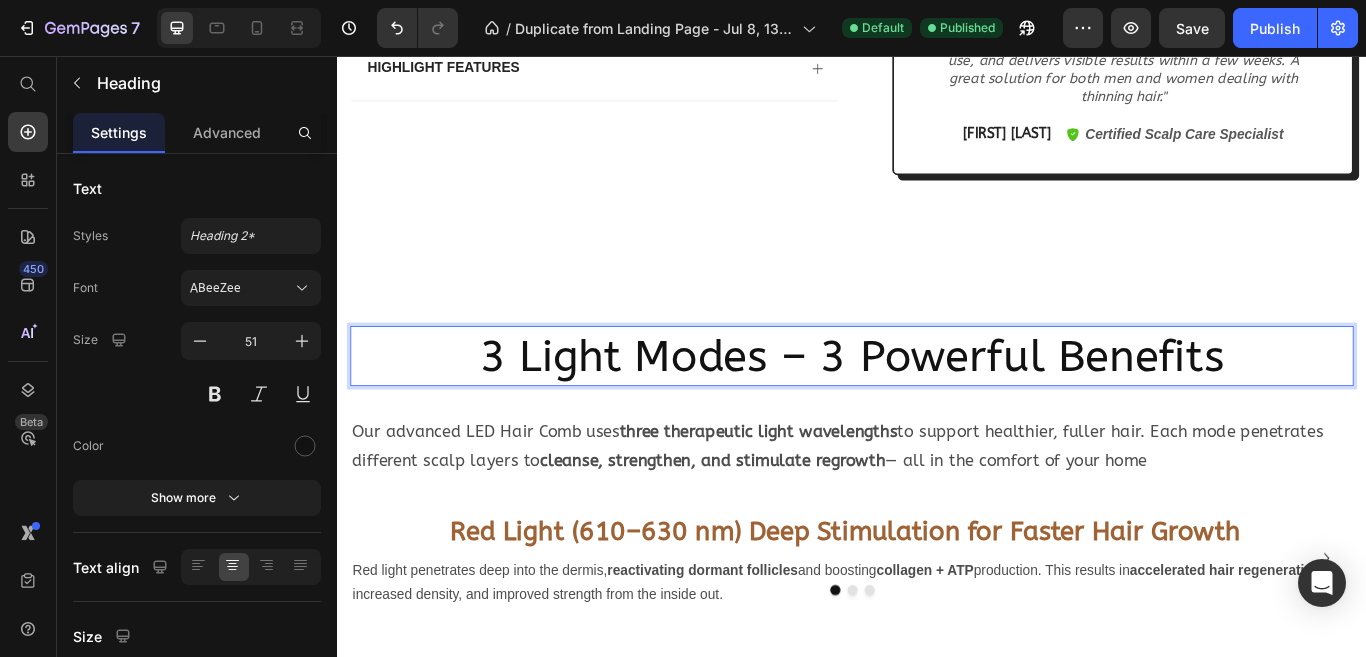 click on "3 Light Modes – 3 Powerful Benefits" at bounding box center [937, 406] 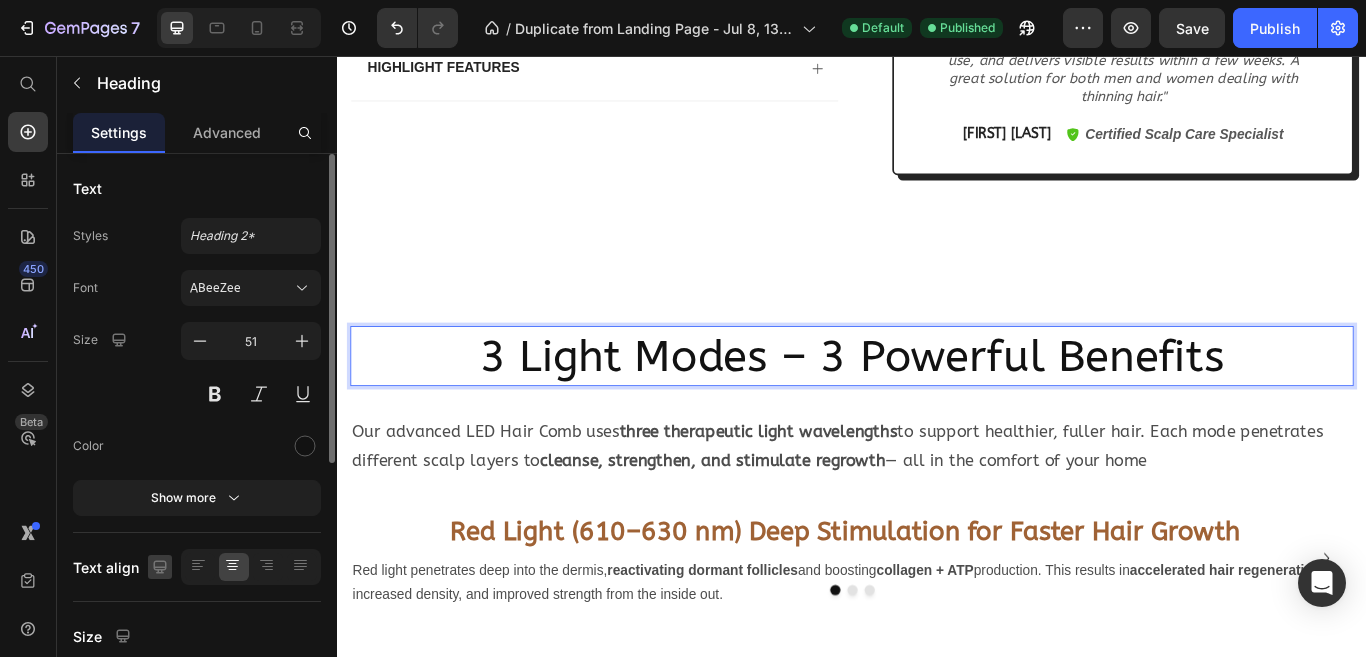 scroll, scrollTop: 400, scrollLeft: 0, axis: vertical 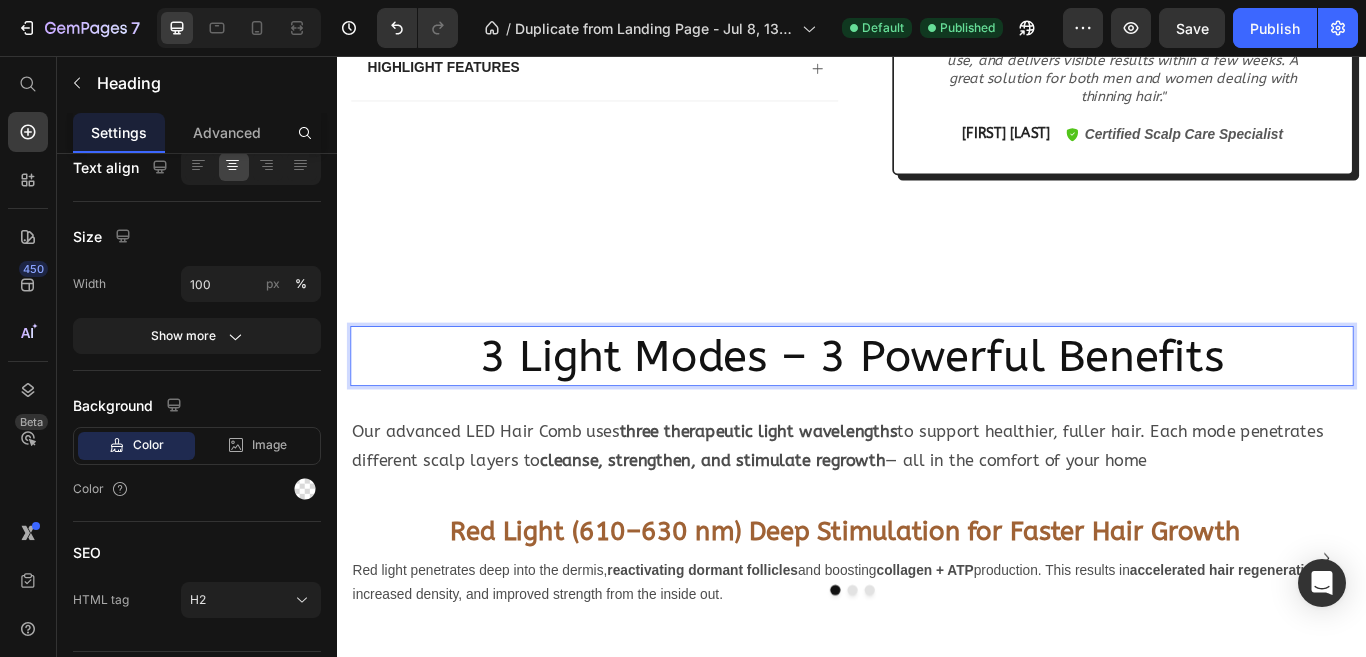 click on "3 Light Modes – 3 Powerful Benefits" at bounding box center (937, 406) 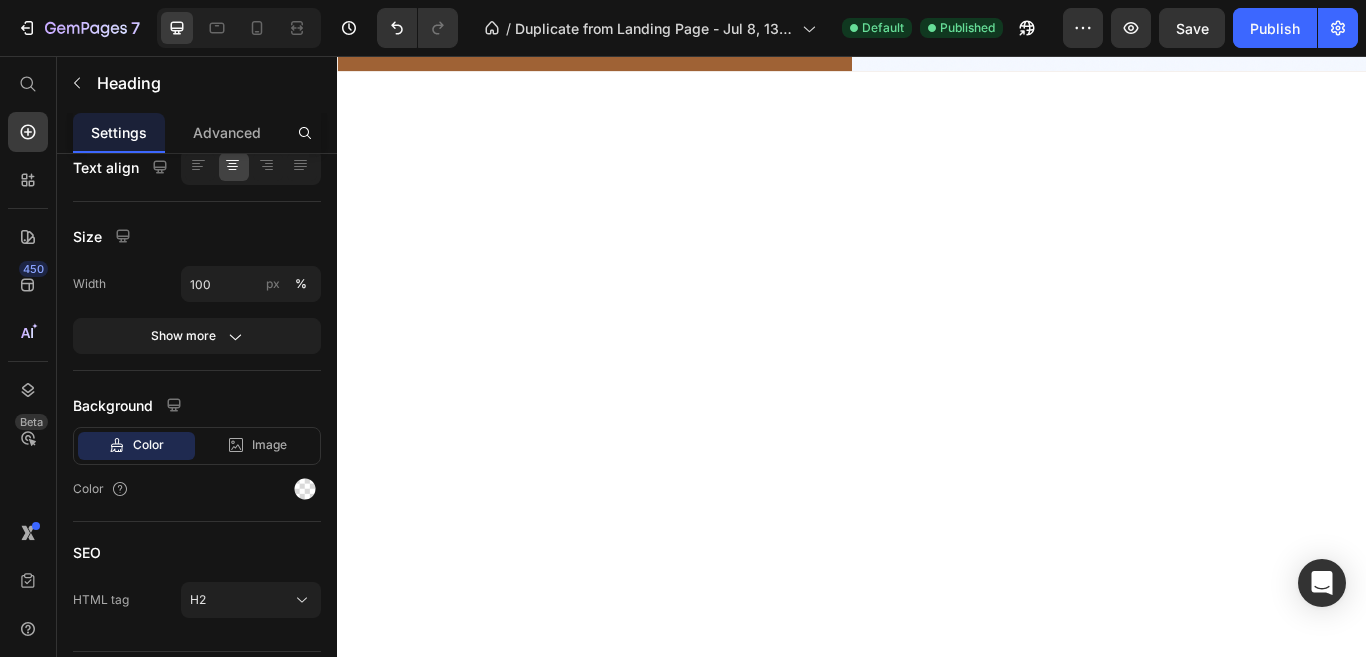 scroll, scrollTop: 4000, scrollLeft: 0, axis: vertical 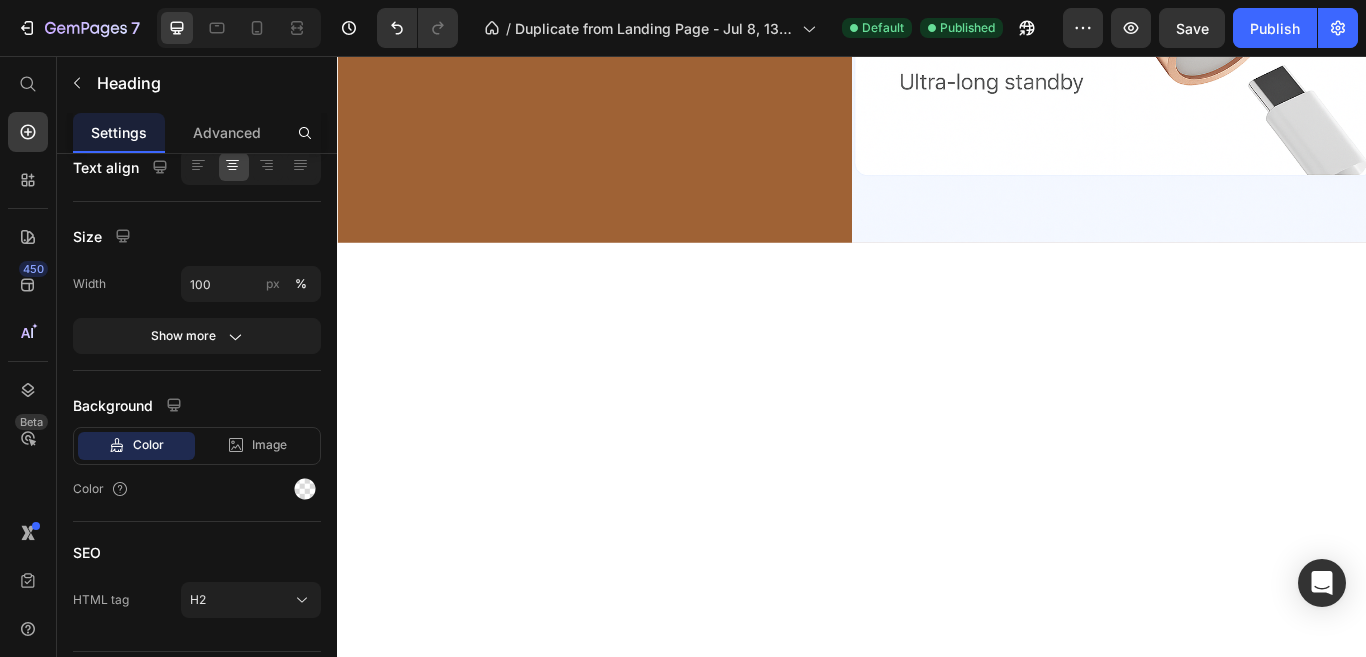 click on "Advantages That Make LazGrow Your #1 Choice for Superior Hair Regrowth" at bounding box center (937, -1427) 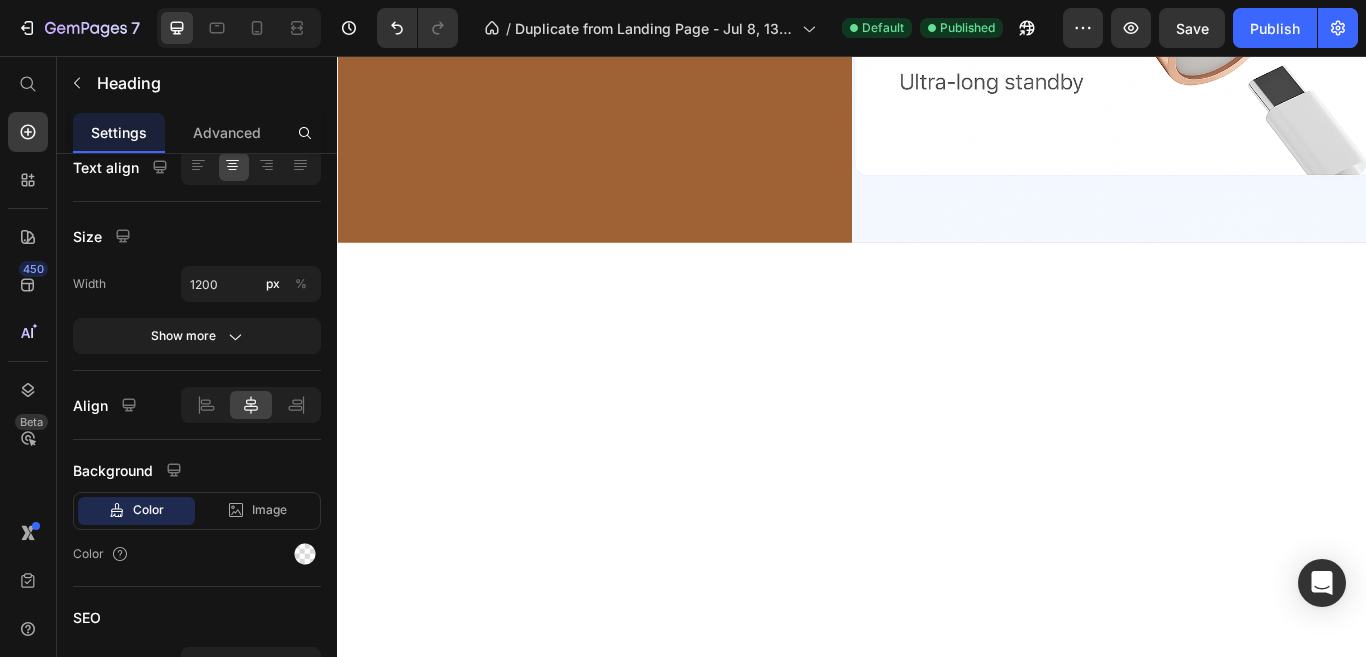 click on "Advantages That Make LazGrow Your #1 Choice for Superior Hair Regrowth" at bounding box center [937, -1427] 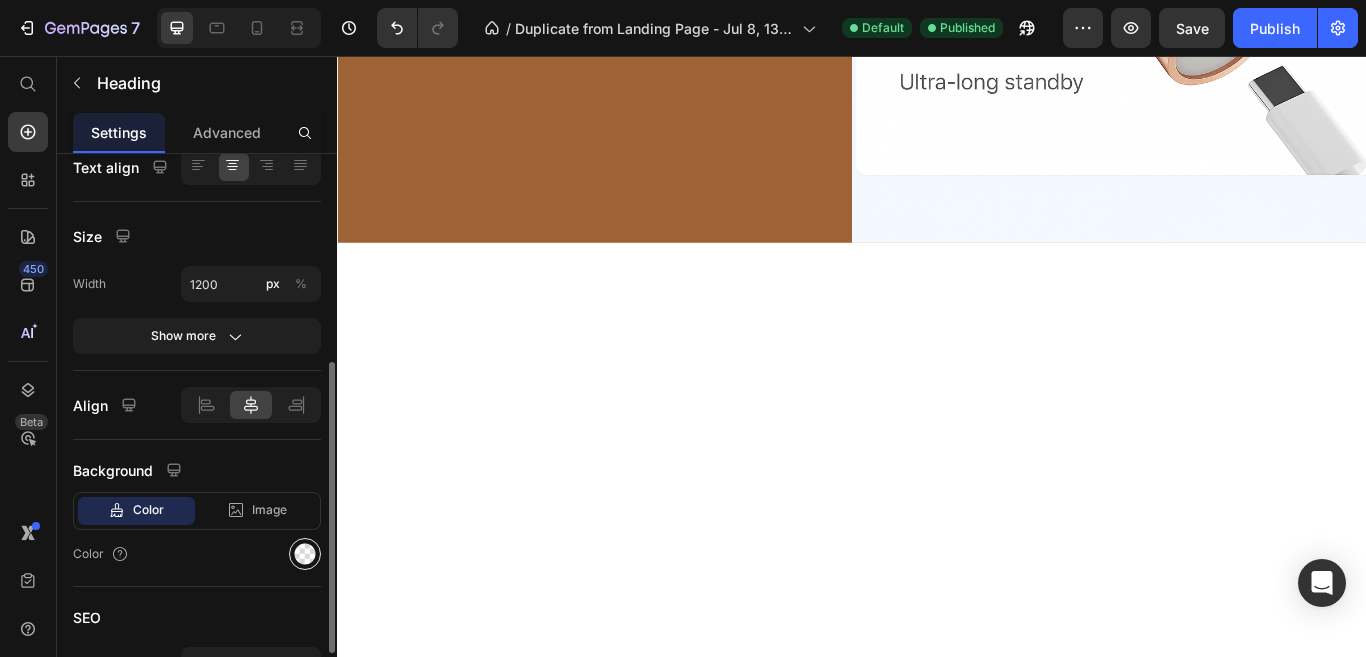 click at bounding box center (305, 554) 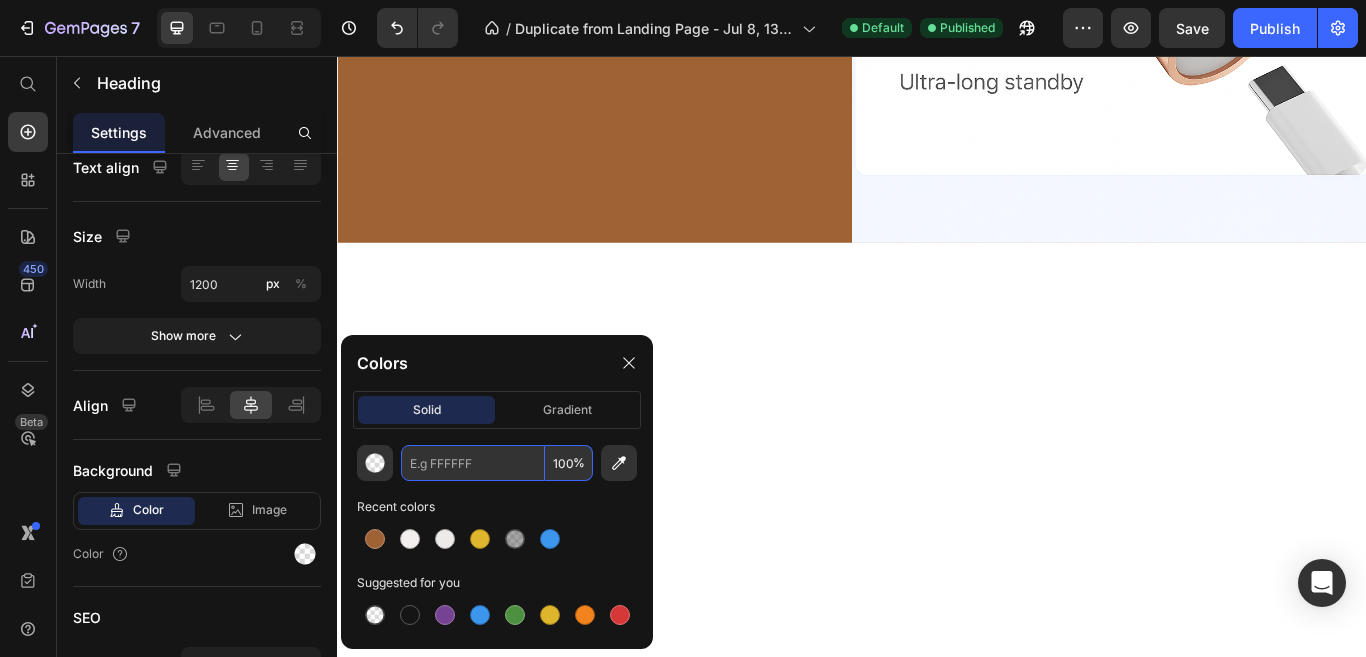 click at bounding box center (473, 463) 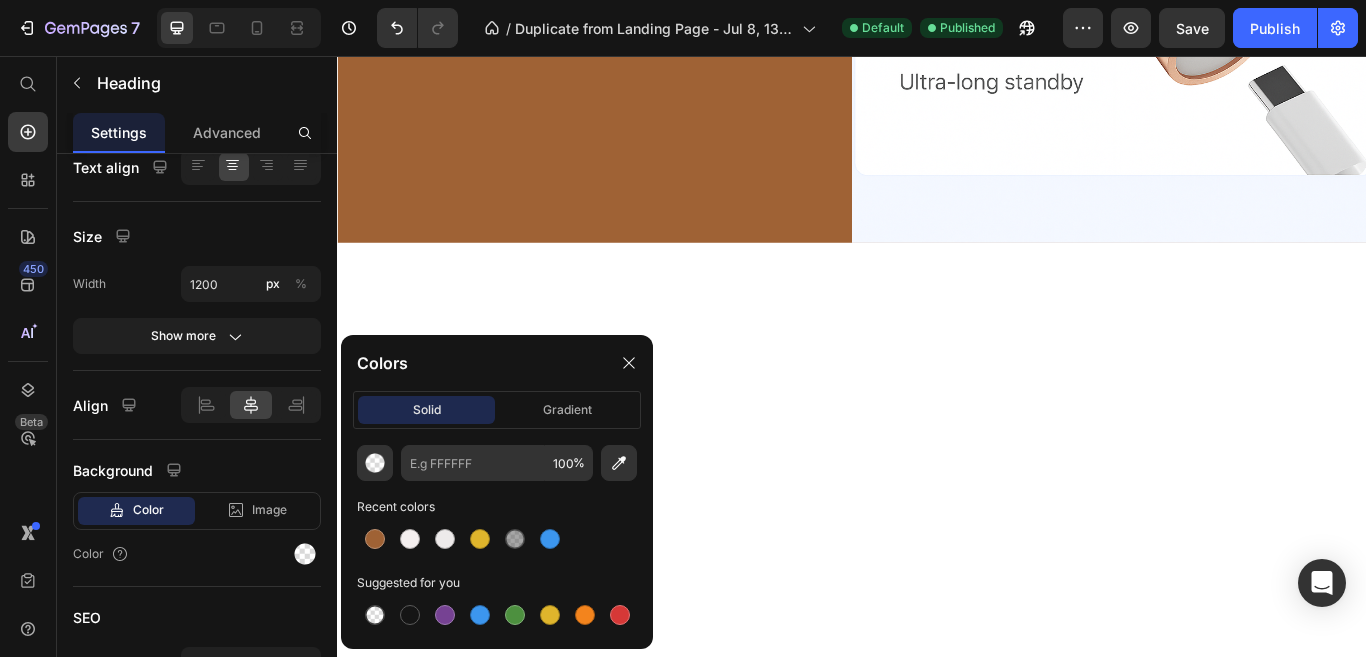 click on "Advantages That Make LazGrow Your #1 Choice for Superior Hair Regrowth" at bounding box center (937, -1427) 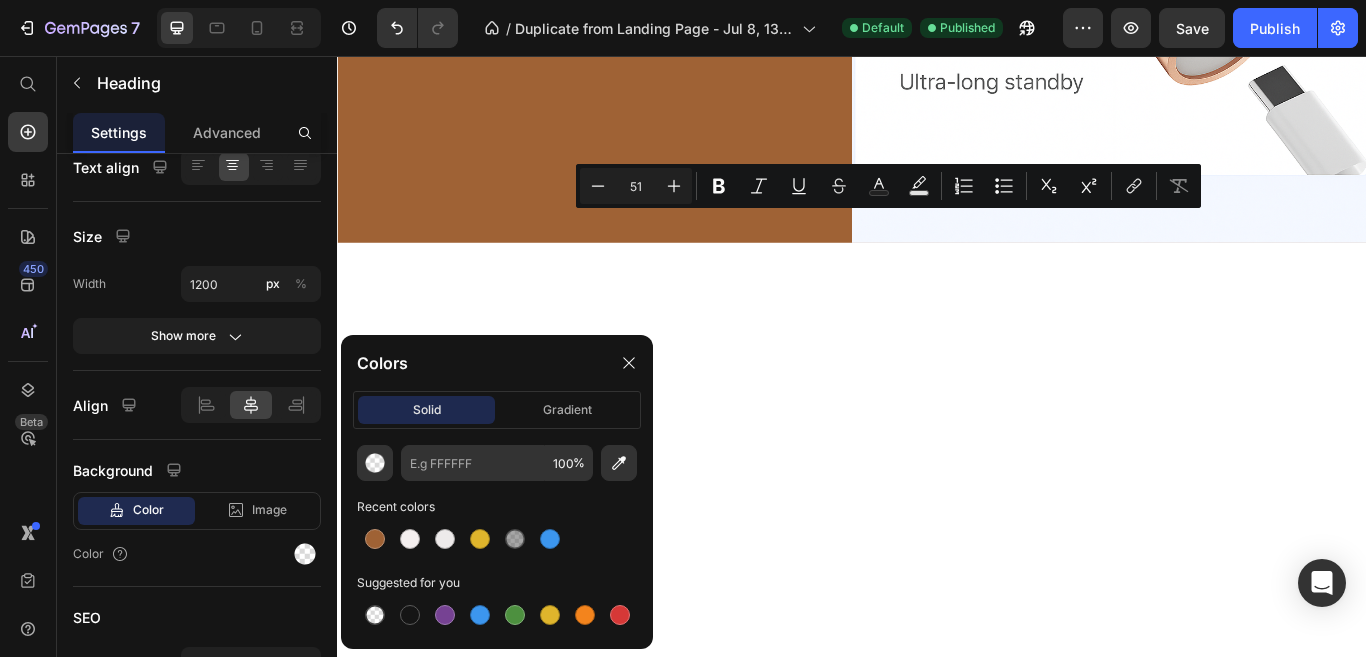 drag, startPoint x: 364, startPoint y: 265, endPoint x: 1244, endPoint y: 344, distance: 883.5389 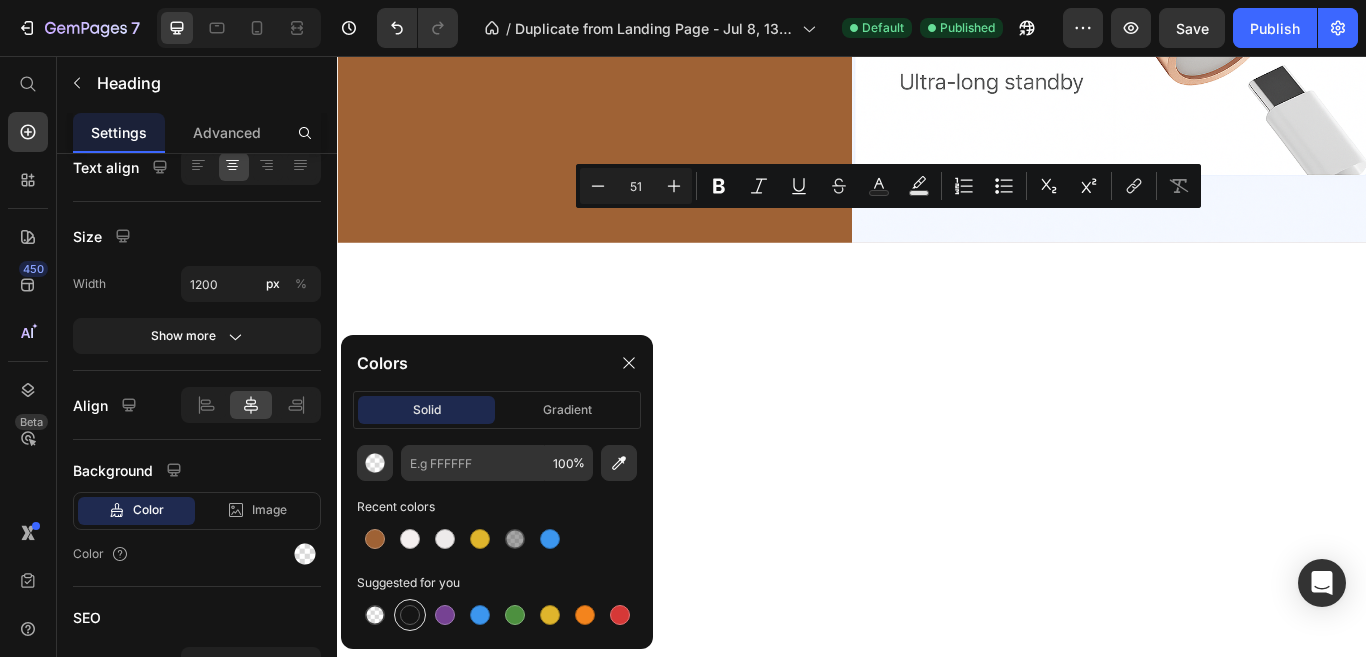 click at bounding box center (410, 615) 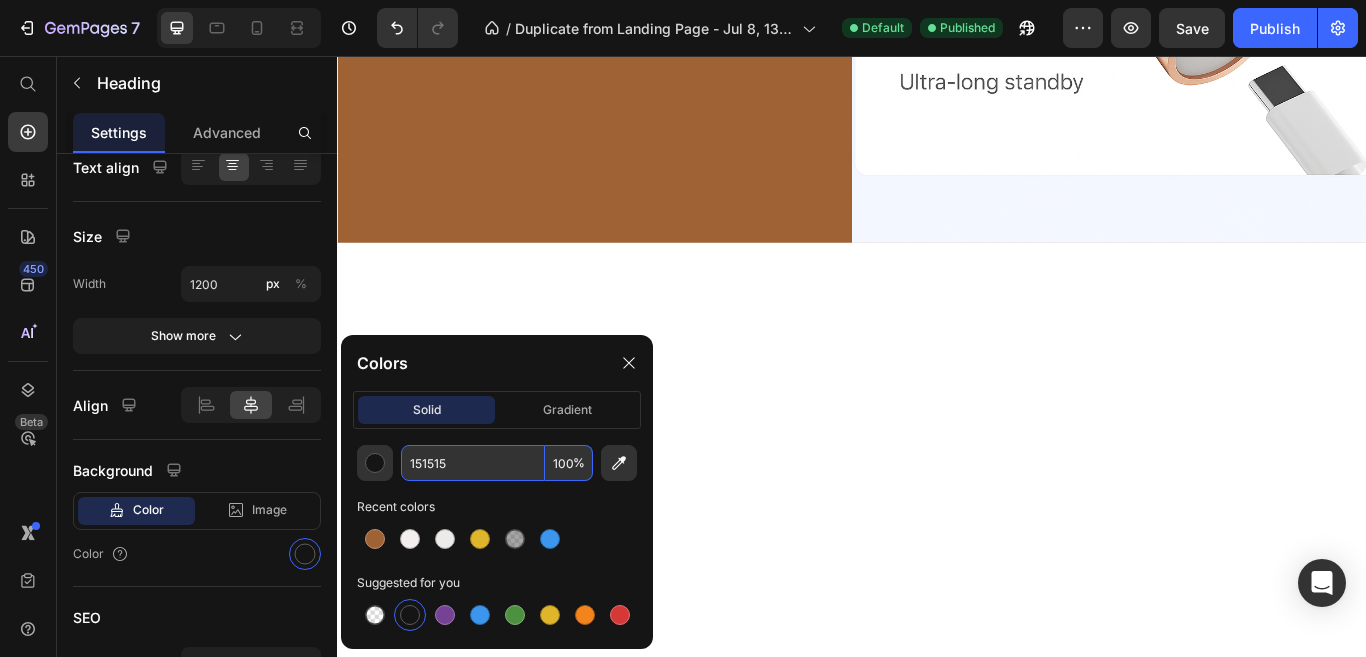 click on "151515" at bounding box center [473, 463] 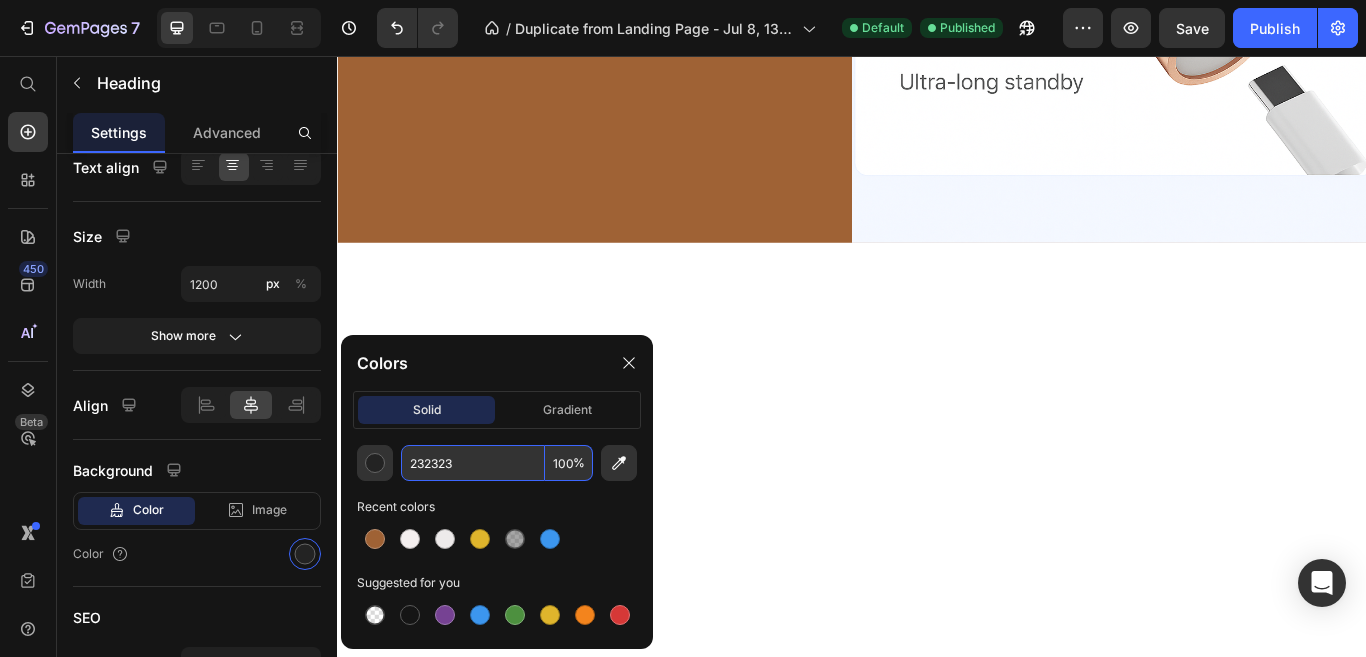 type on "232323" 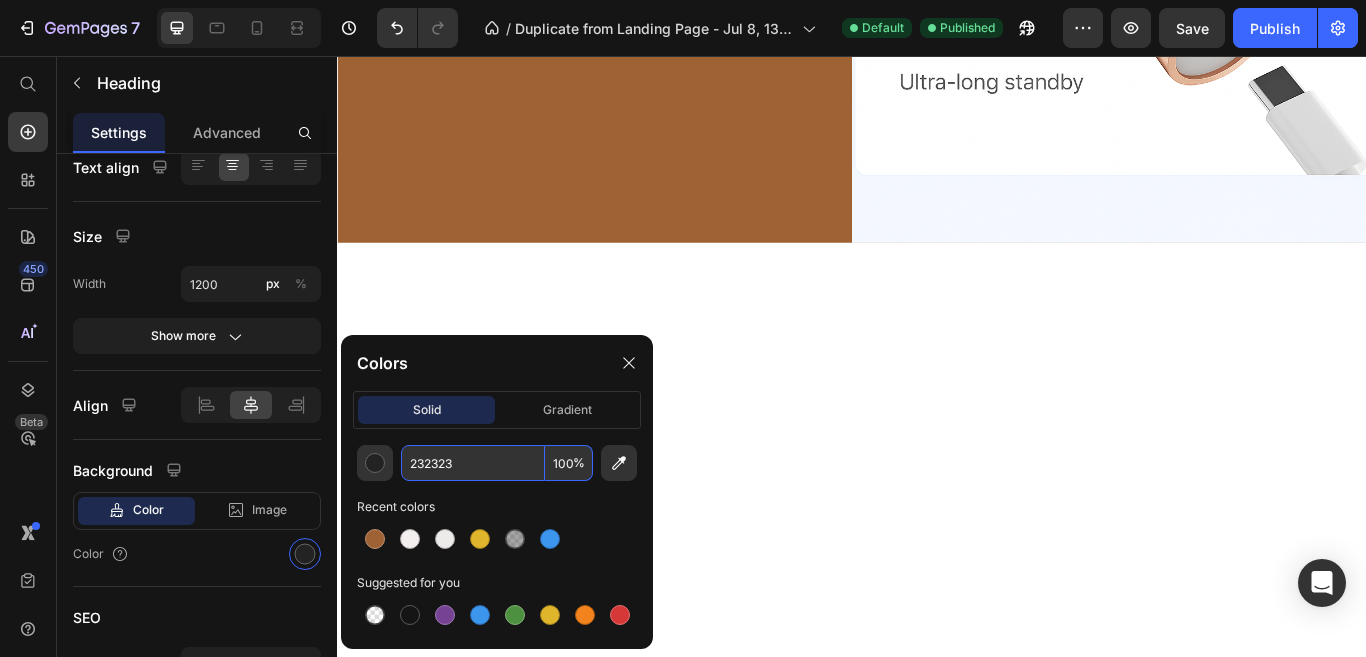 click on "Advantages That Make LazGrow Your #1 Choice for Superior Hair Regrowth Heading   0 Section 5" at bounding box center (937, -1427) 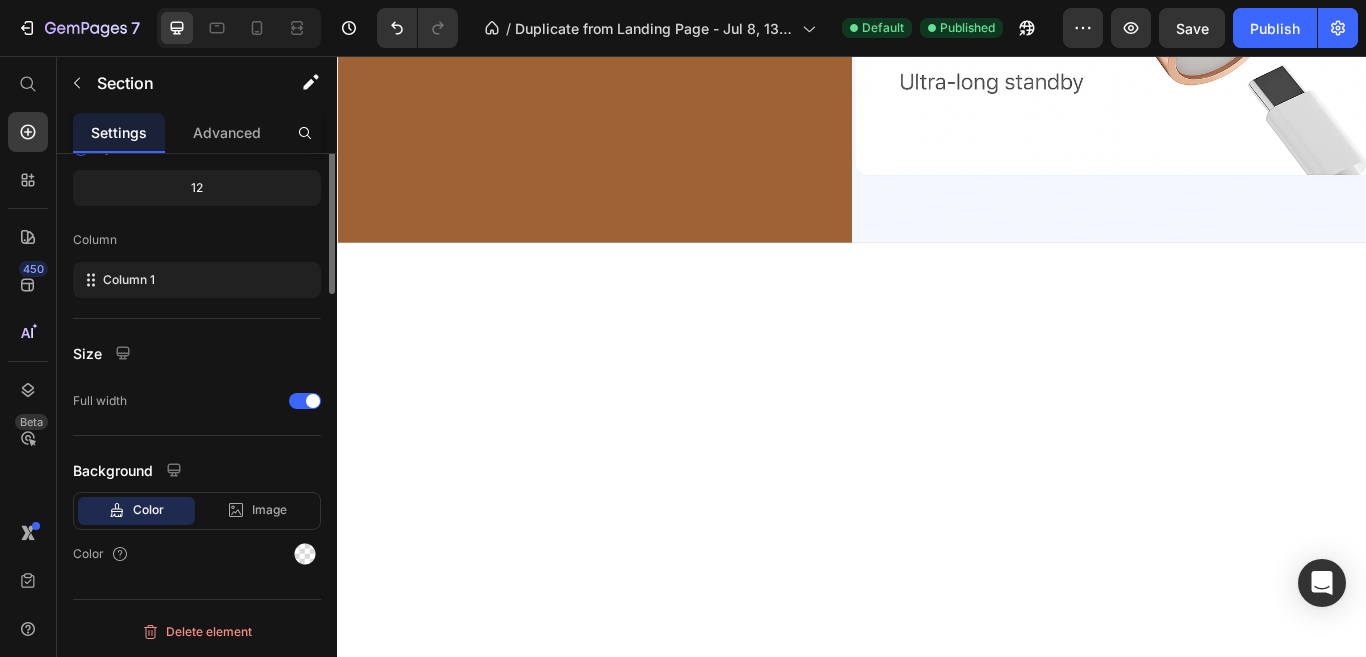 scroll, scrollTop: 0, scrollLeft: 0, axis: both 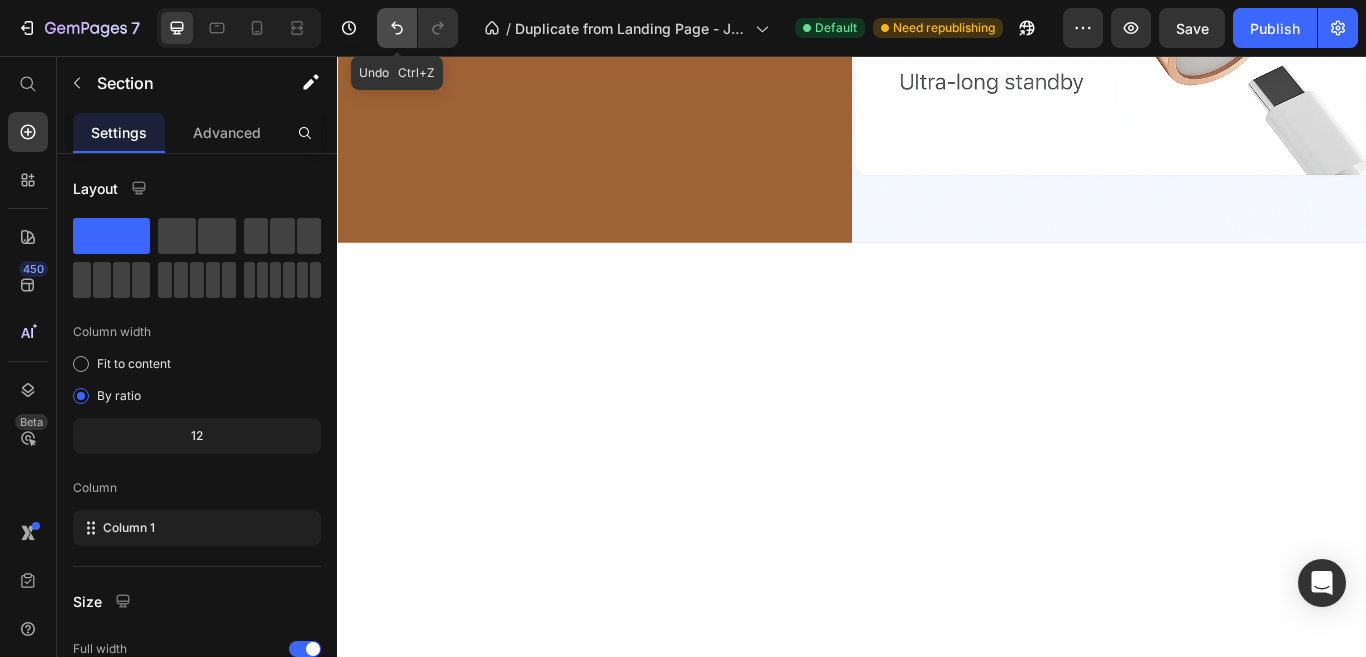 click 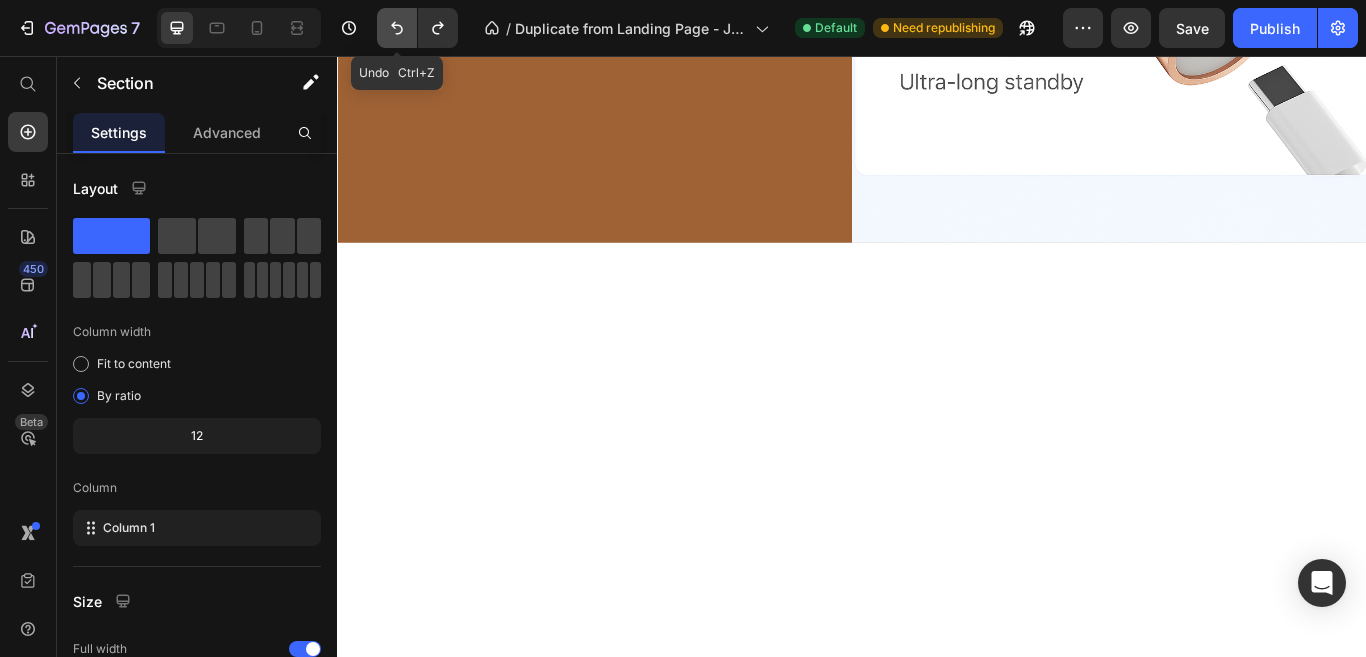 click 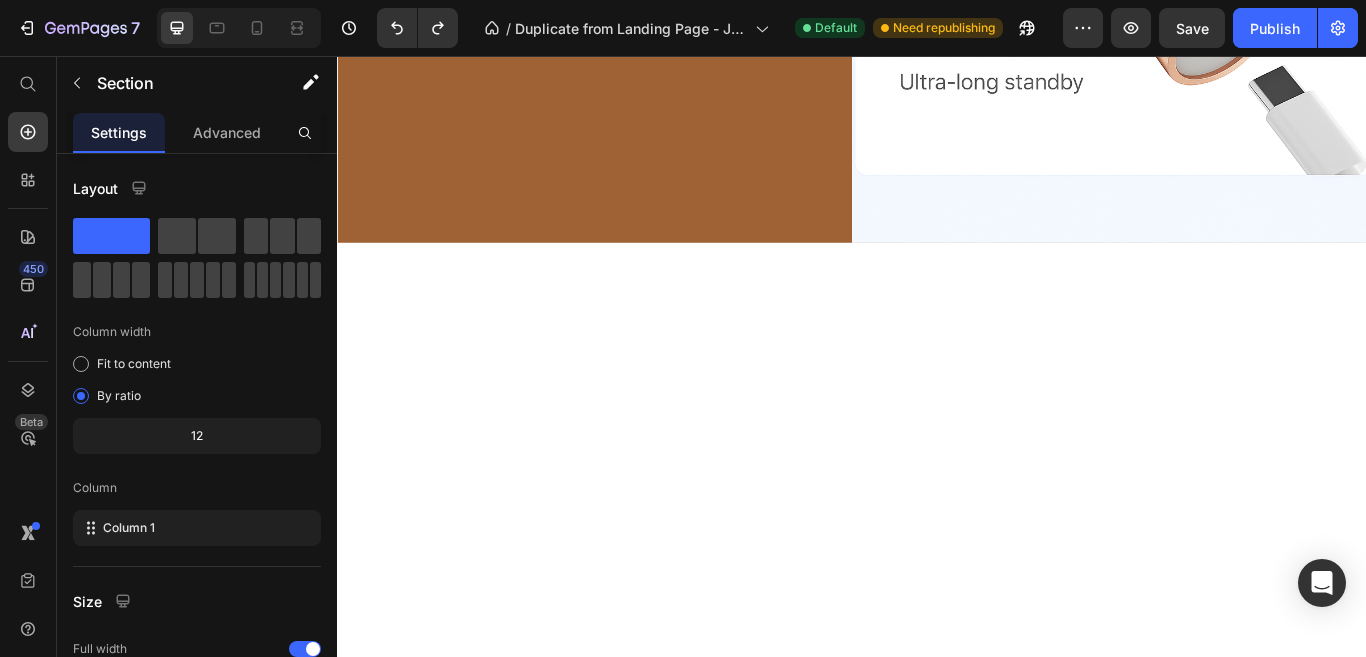 click on "Advantages That Make LazGrow Your #1 Choice for Superior Hair Regrowth Heading Section 5   You can create reusable sections Create Theme Section AI Content Write with GemAI What would you like to describe here? Tone and Voice Persuasive Product Smart 3-Mode Anti-Hair Loss Massage Comb Show more Generate" at bounding box center (937, -1427) 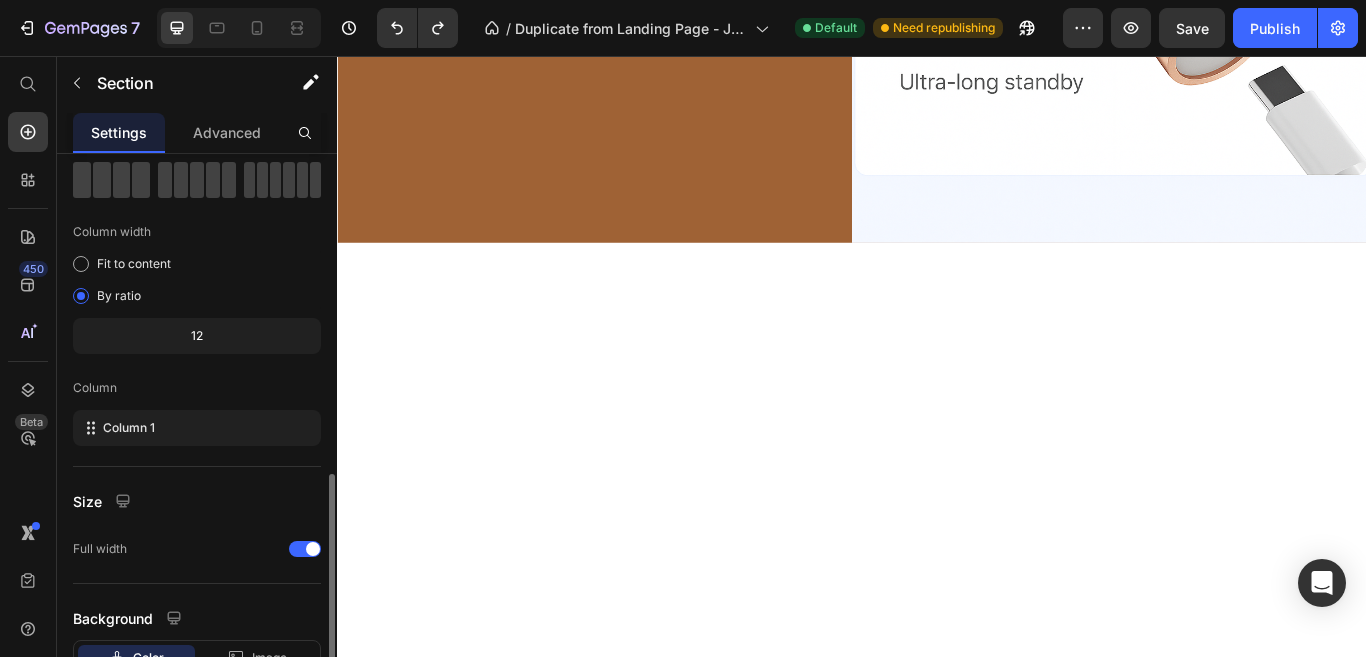 scroll, scrollTop: 248, scrollLeft: 0, axis: vertical 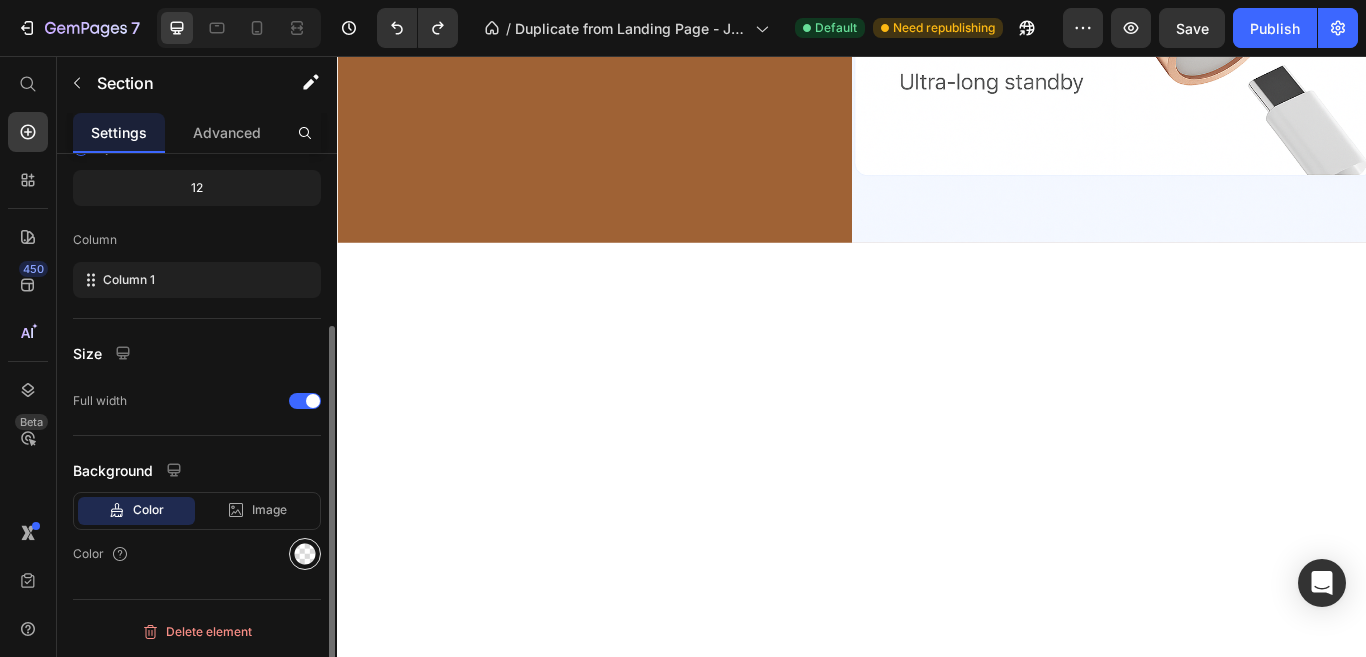 click at bounding box center [305, 554] 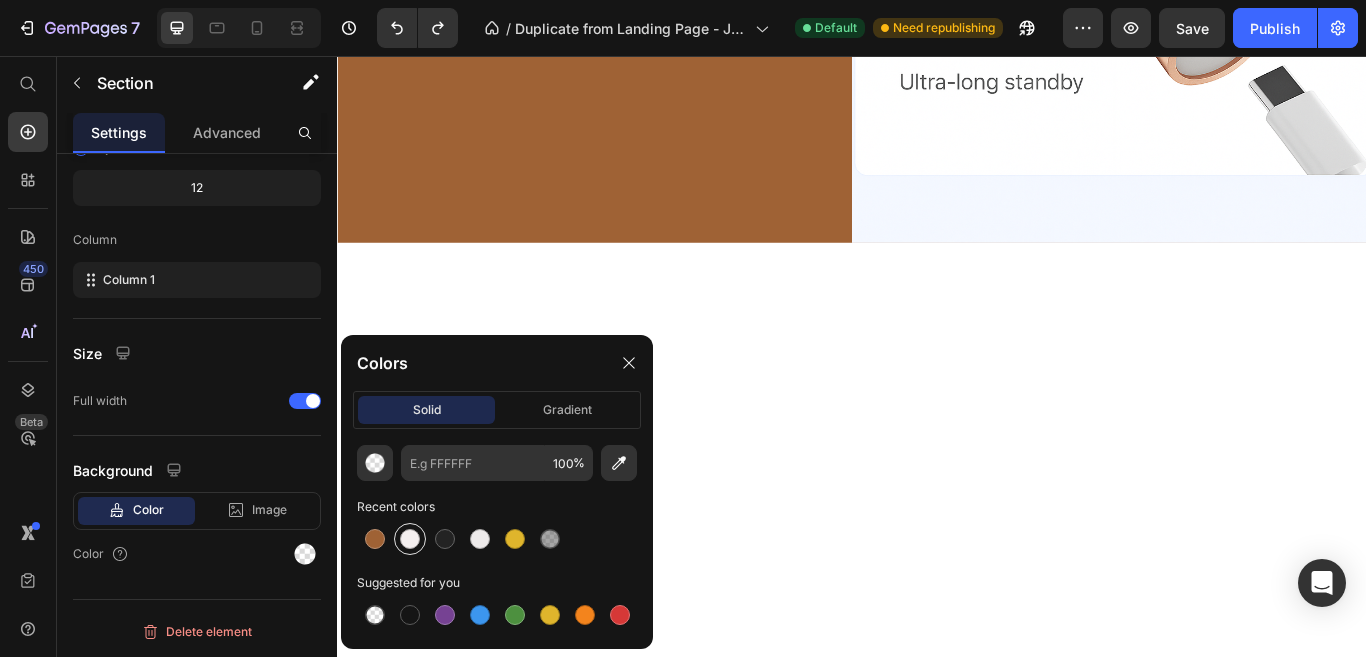 click at bounding box center (410, 539) 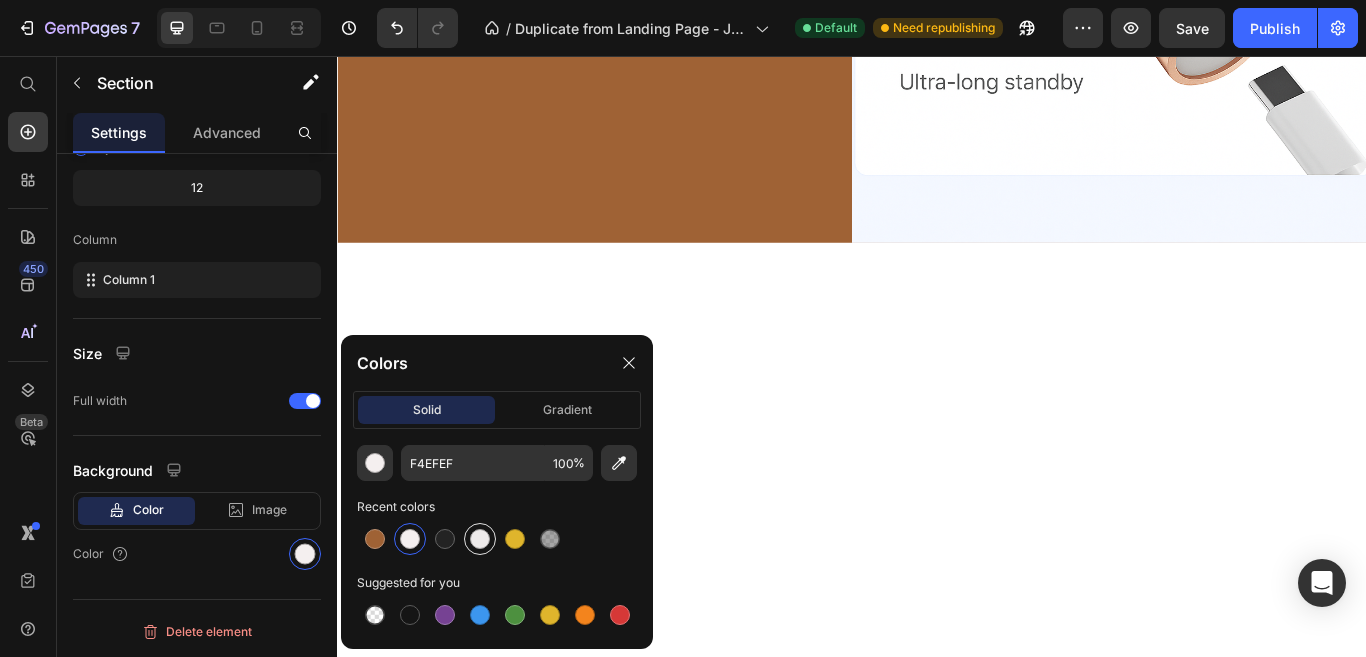 click at bounding box center [480, 539] 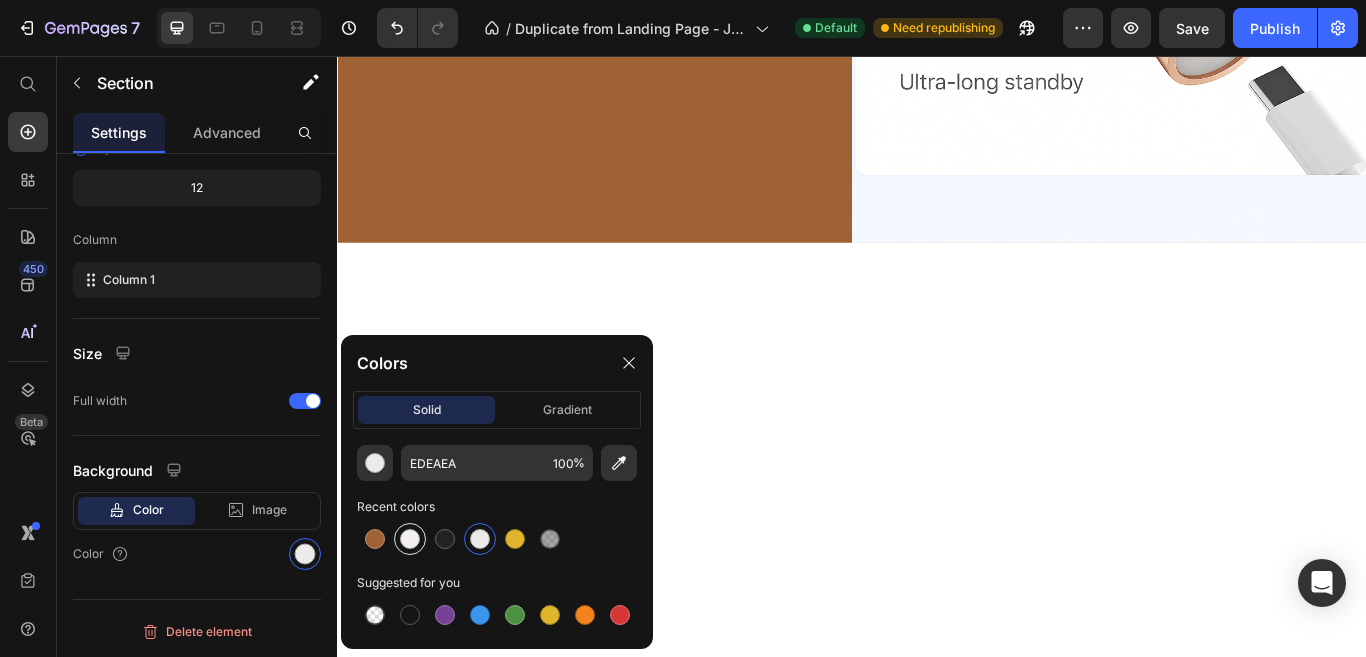click at bounding box center (410, 539) 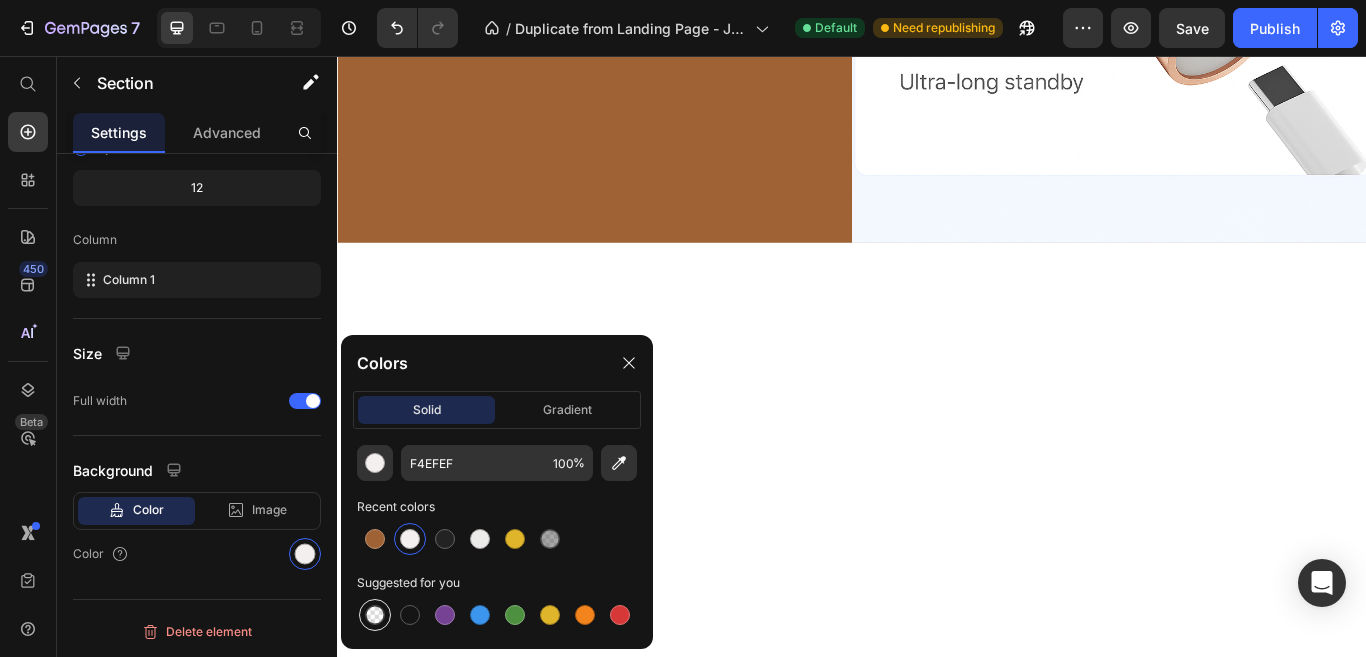 click at bounding box center [375, 615] 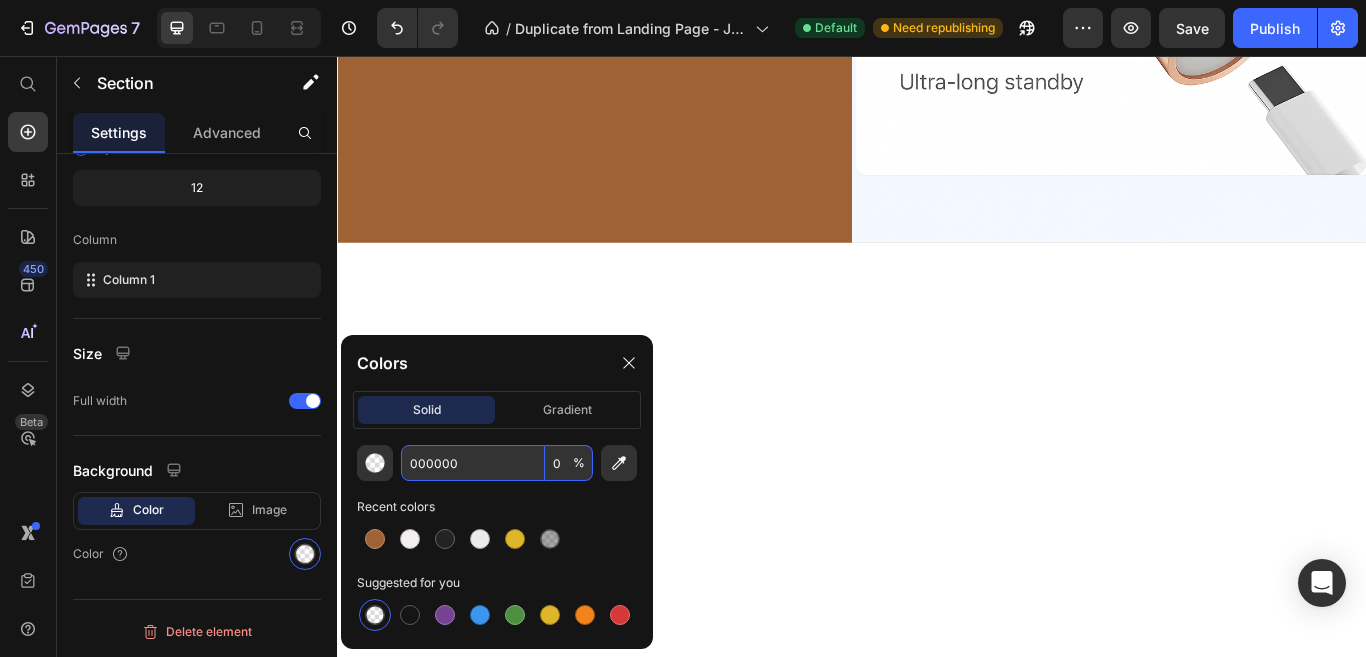 click on "000000" at bounding box center (473, 463) 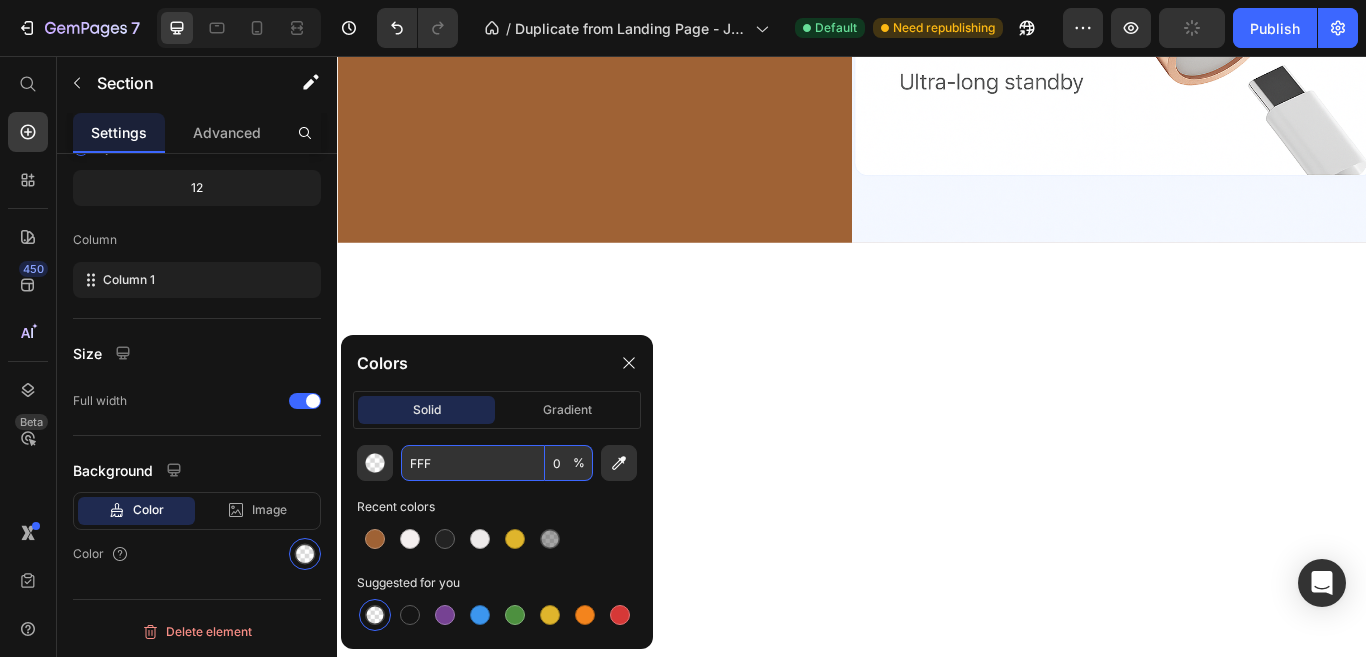type on "FFFF" 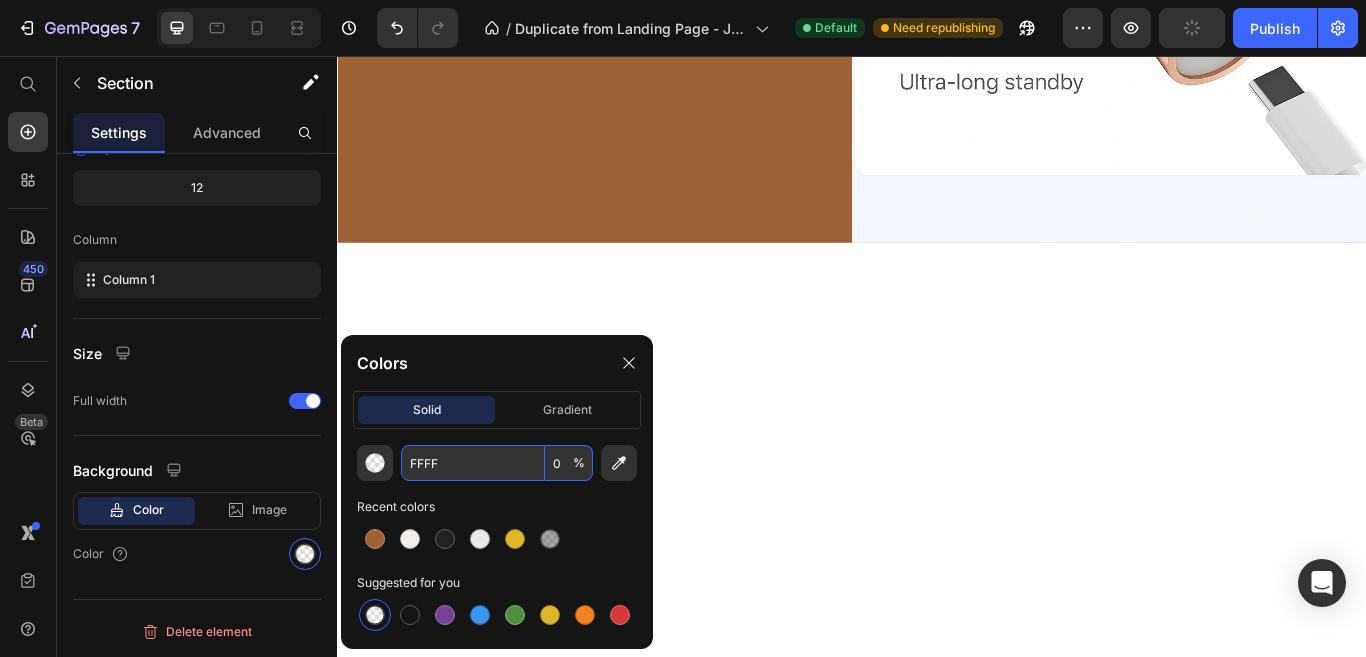 type on "100" 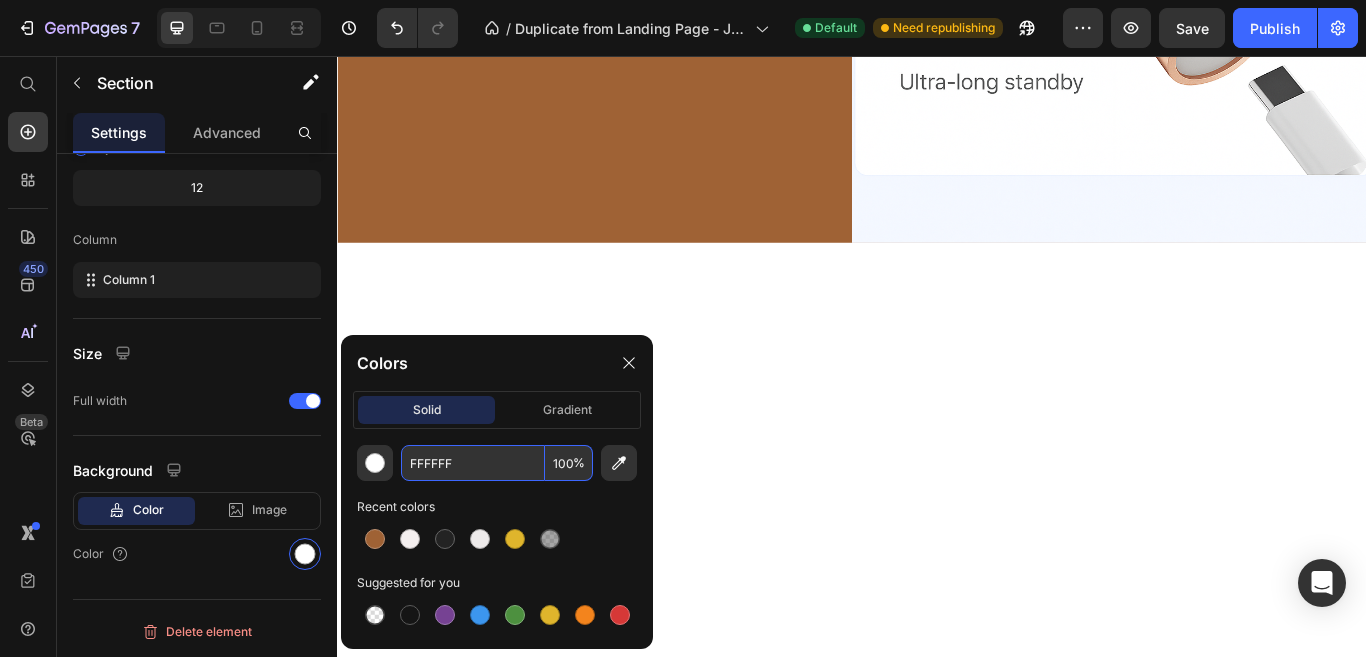 type on "FFFFFF" 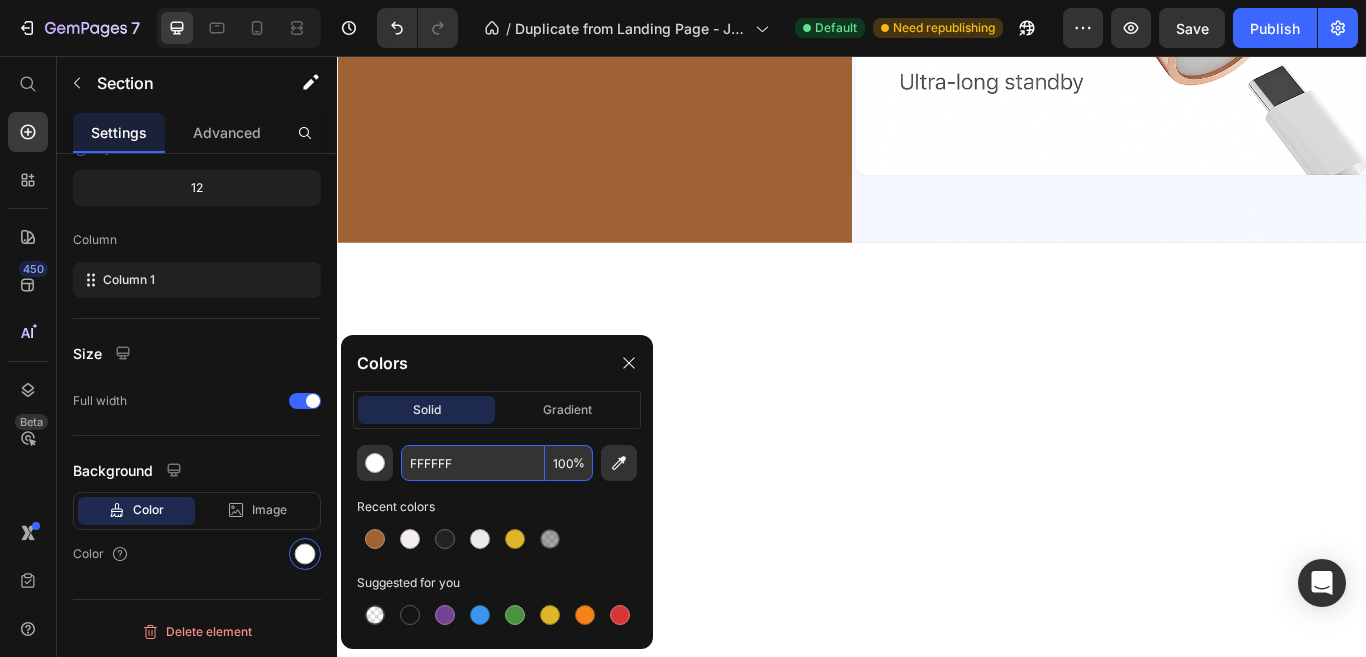 click on "Recent colors" at bounding box center (497, 507) 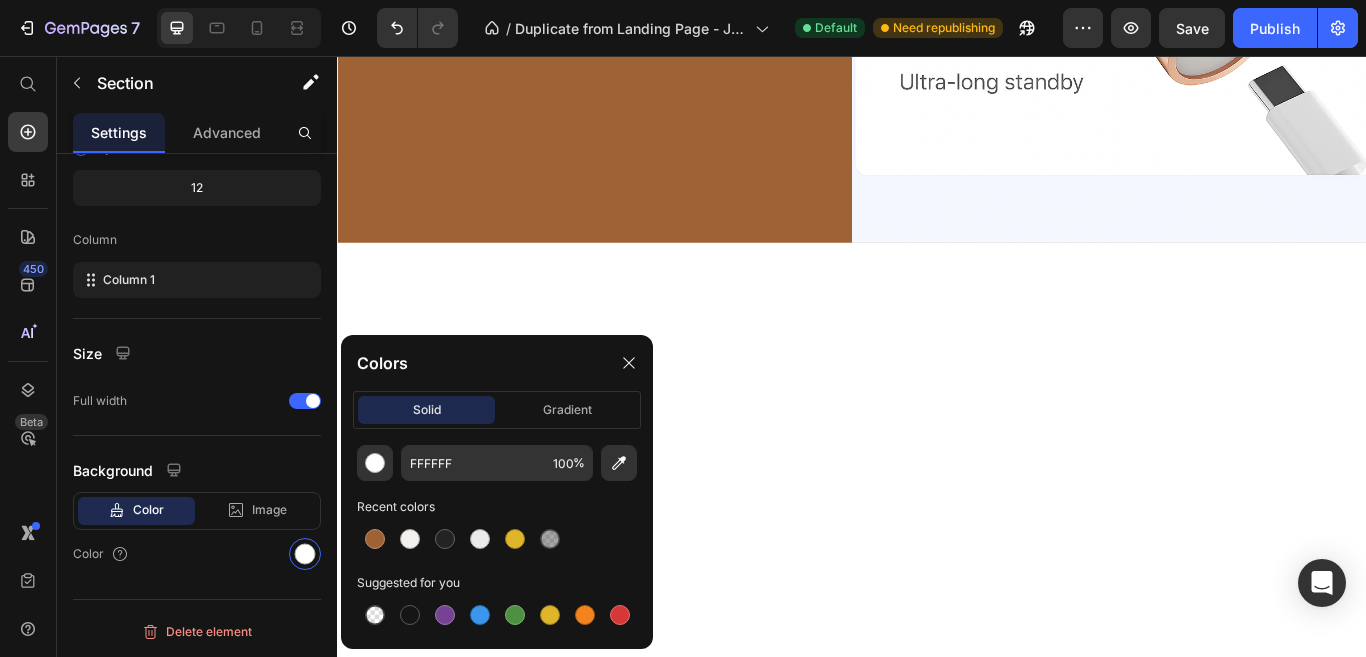 click on "Advantages That Make LazGrow Your #1 Choice for Superior Hair Regrowth" at bounding box center (937, -1427) 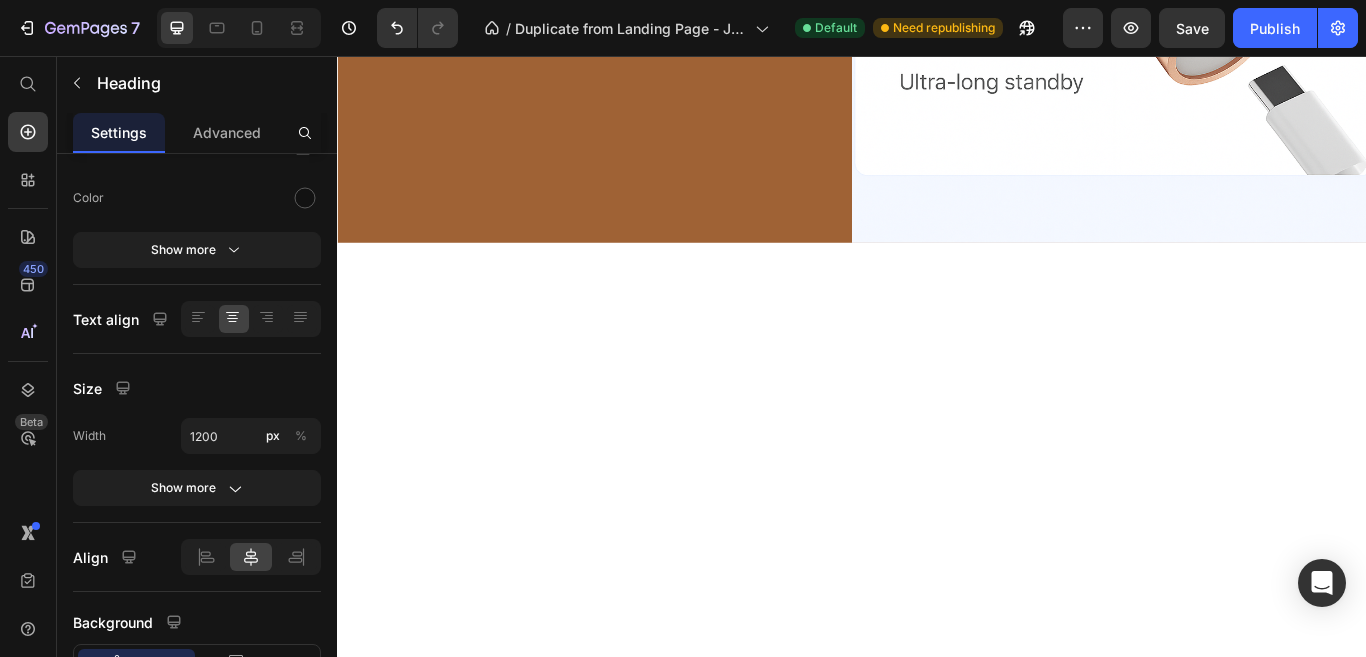 scroll, scrollTop: 0, scrollLeft: 0, axis: both 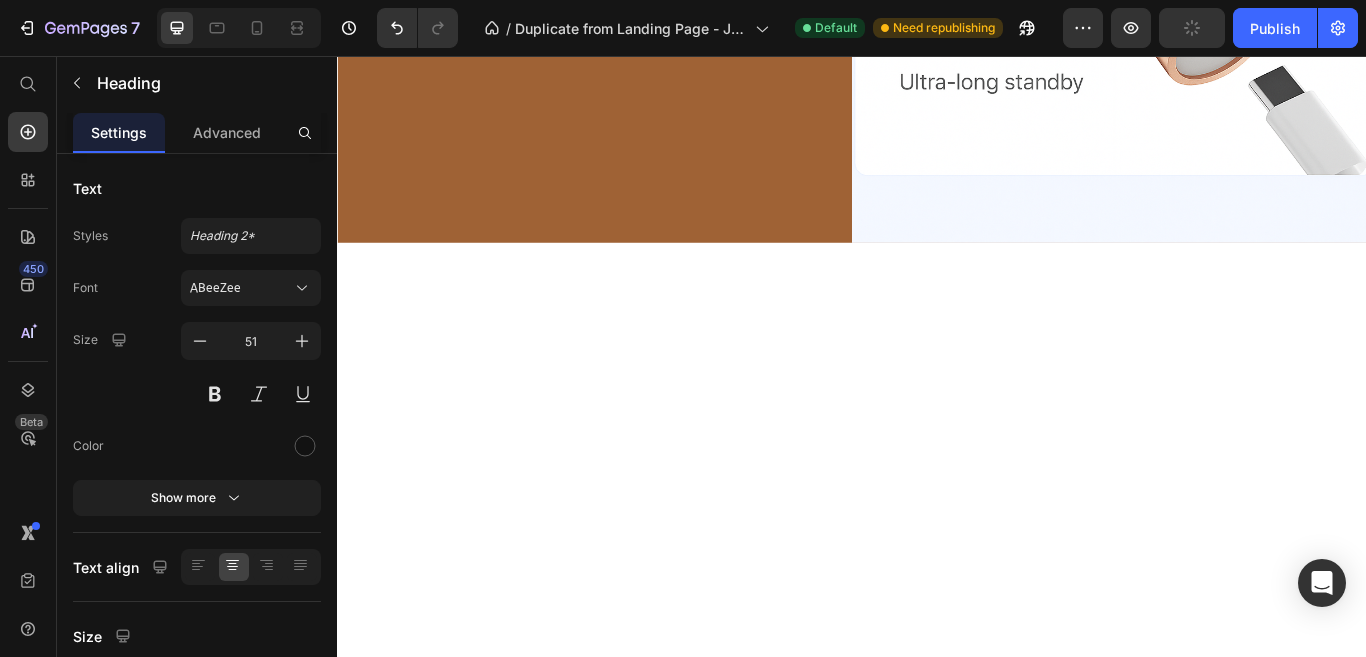 click on "Advantages That Make LazGrow Your #1 Choice for Superior Hair Regrowth Heading   0 Section 5" at bounding box center [937, -1427] 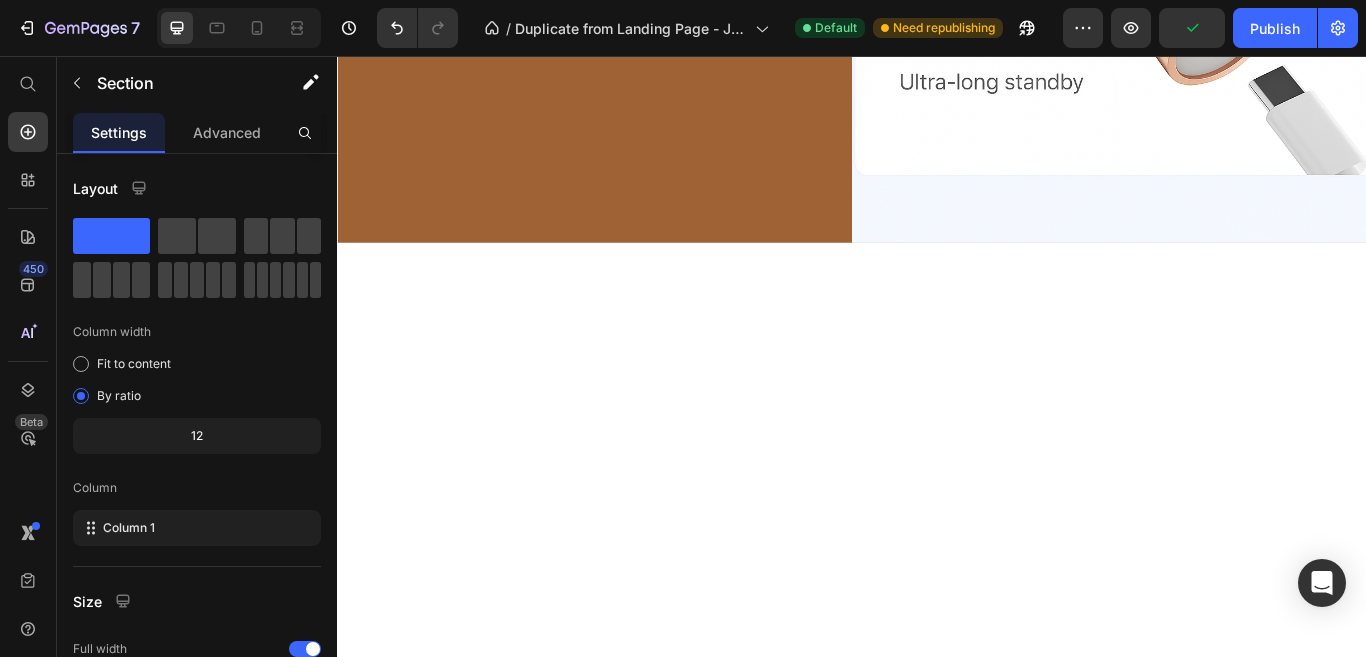 scroll, scrollTop: 4100, scrollLeft: 0, axis: vertical 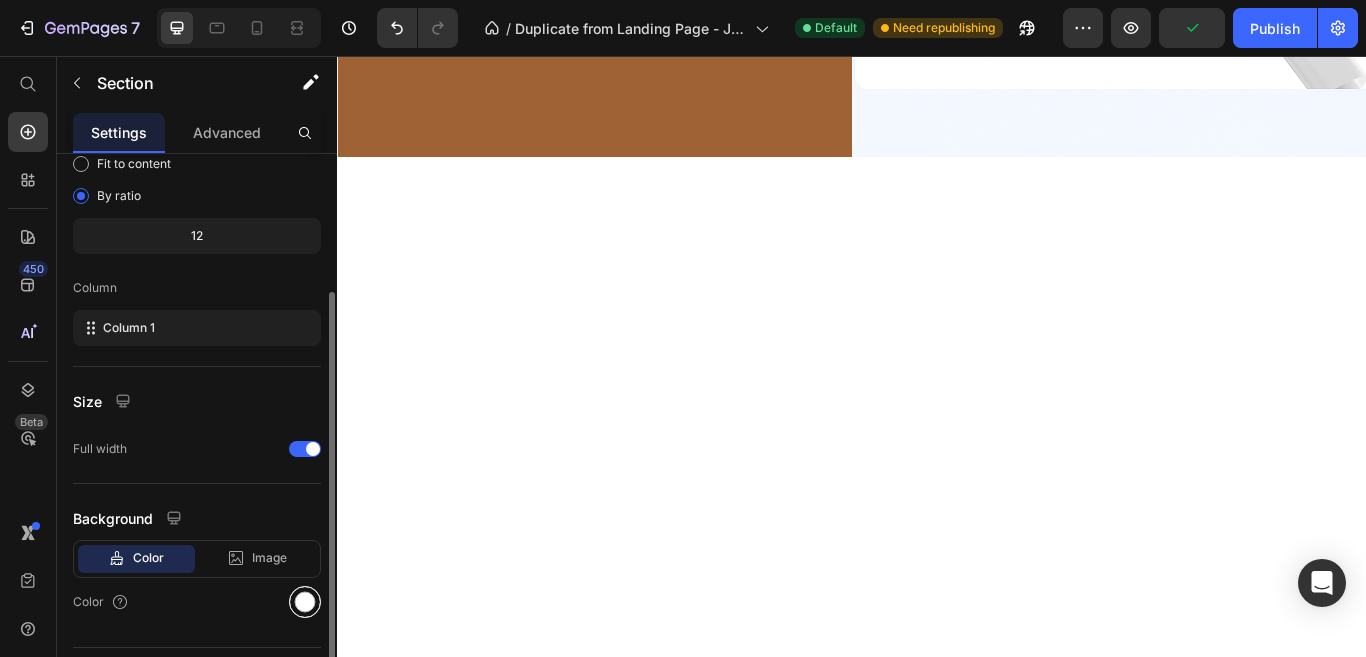 click at bounding box center [305, 602] 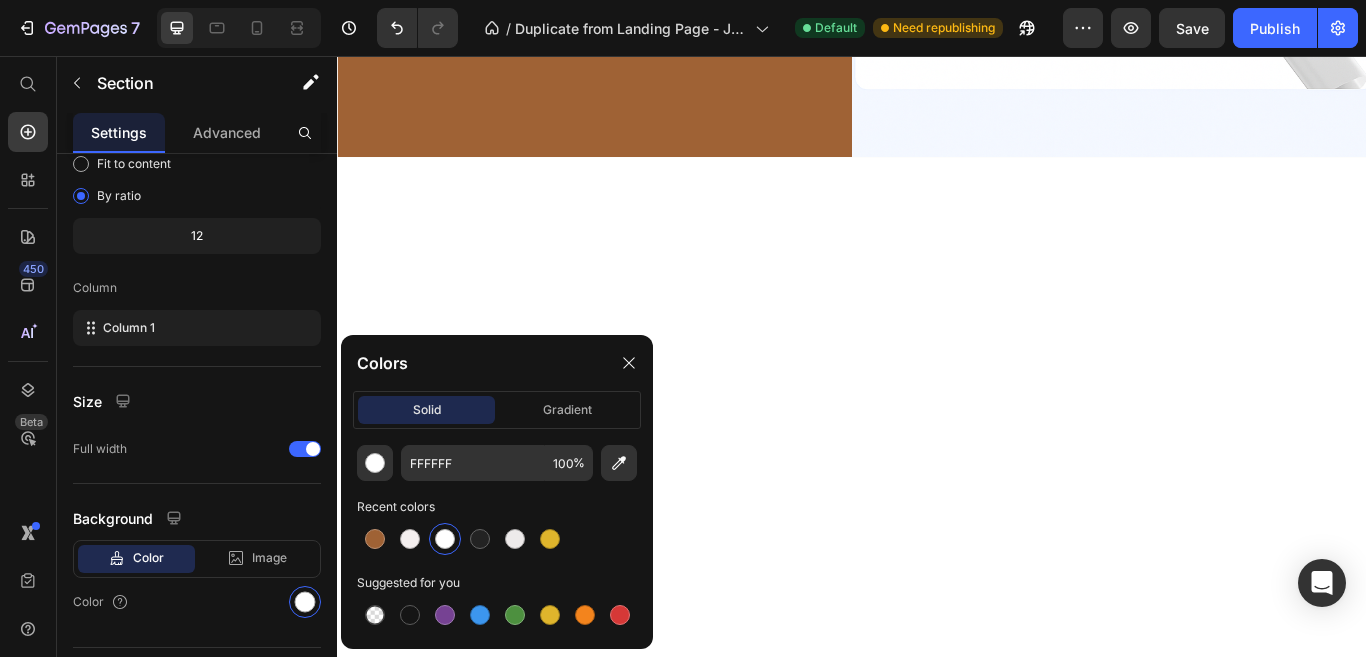 click at bounding box center (445, 539) 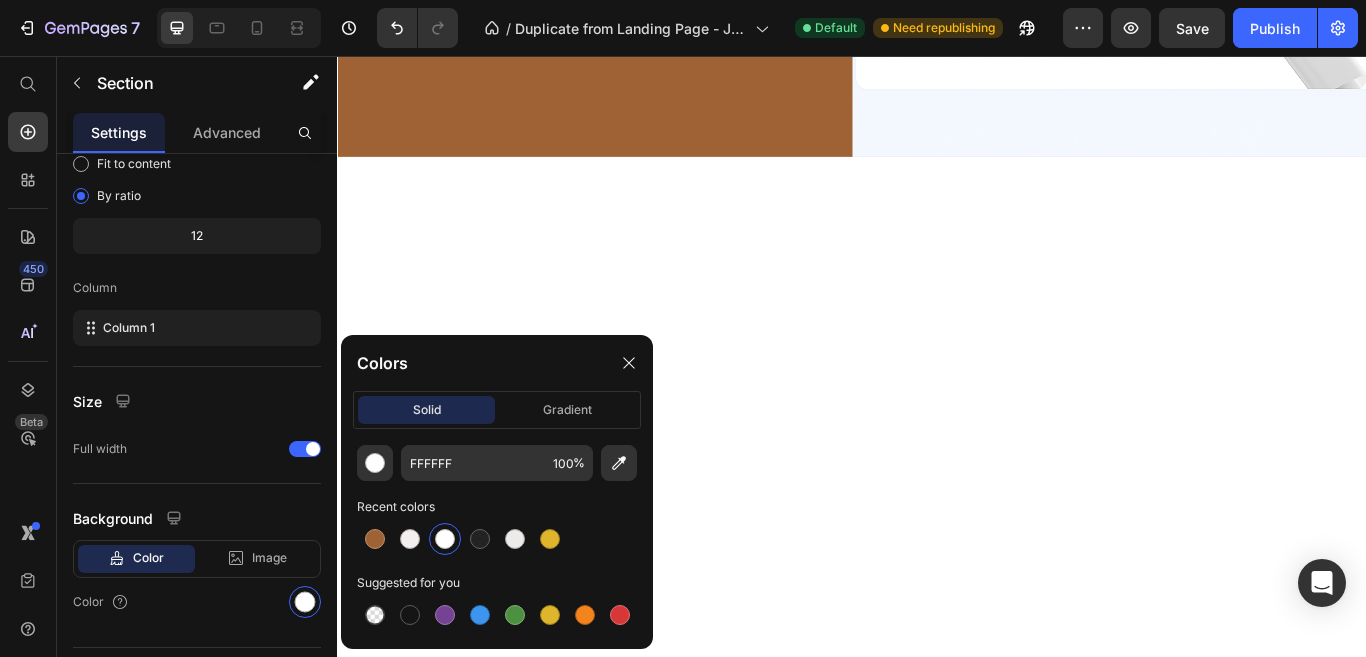 click on "3 Light Modes – 3 Powerful Benefits Heading Our advanced LED Hair Comb uses three therapeutic light wavelengths to support healthier, fuller hair. Each mode penetrates different scalp layers to cleanse, strengthen, and stimulate regrowth — all in the comfort of your home Text Block Image Red Light (610–630 nm) Deep Stimulation for Faster Hair Growth Text Block Red light penetrates deep into the dermis, reactivating dormant follicles and boosting collagen + ATP production. This results in accelerated hair regeneration , increased density, and improved strength from the inside out. Text Block Row Image Blue Light (430–450 nm) Strengthens Hair Roots, Prevents Hair Breakage Text Block Blue light penetrates the mid-layers of the scalp to reinforce hair follicles , helping reduce hair loss and prevent tangling. It also soothes the scalp and balances oil production , promoting a clean and healthy environment for new hair to grow. Text Block ." at bounding box center [937, -1864] 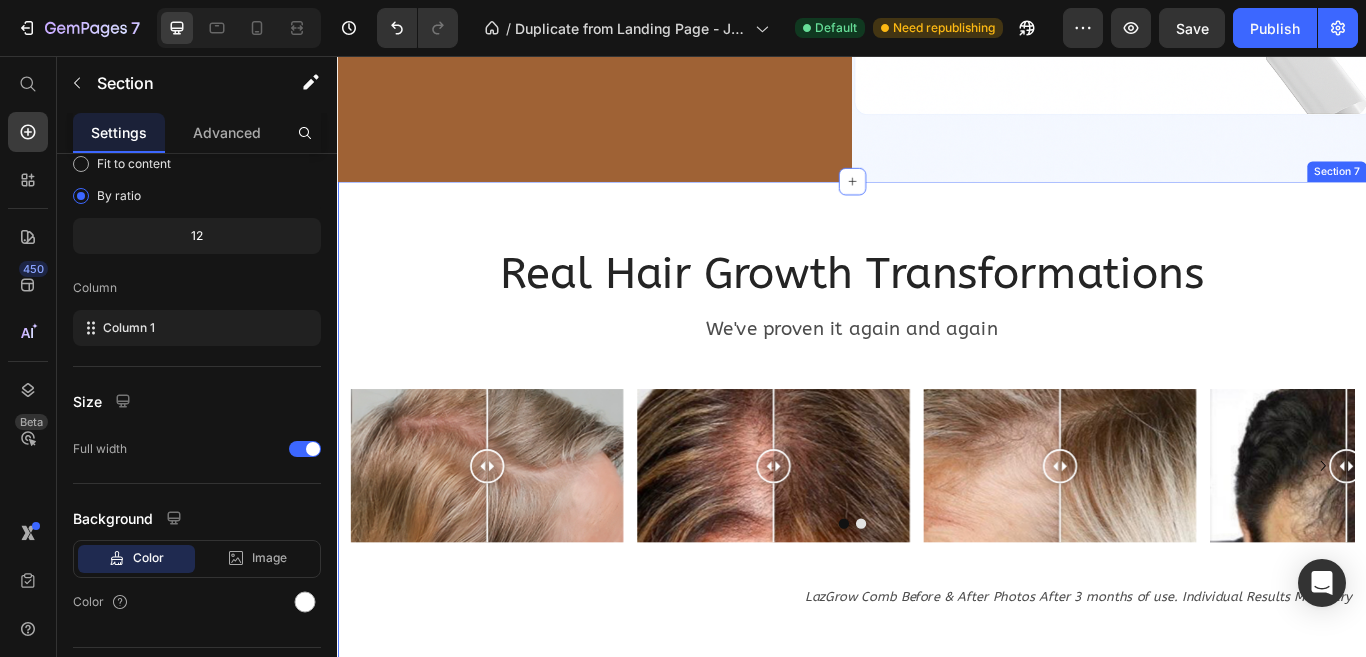 scroll, scrollTop: 5900, scrollLeft: 0, axis: vertical 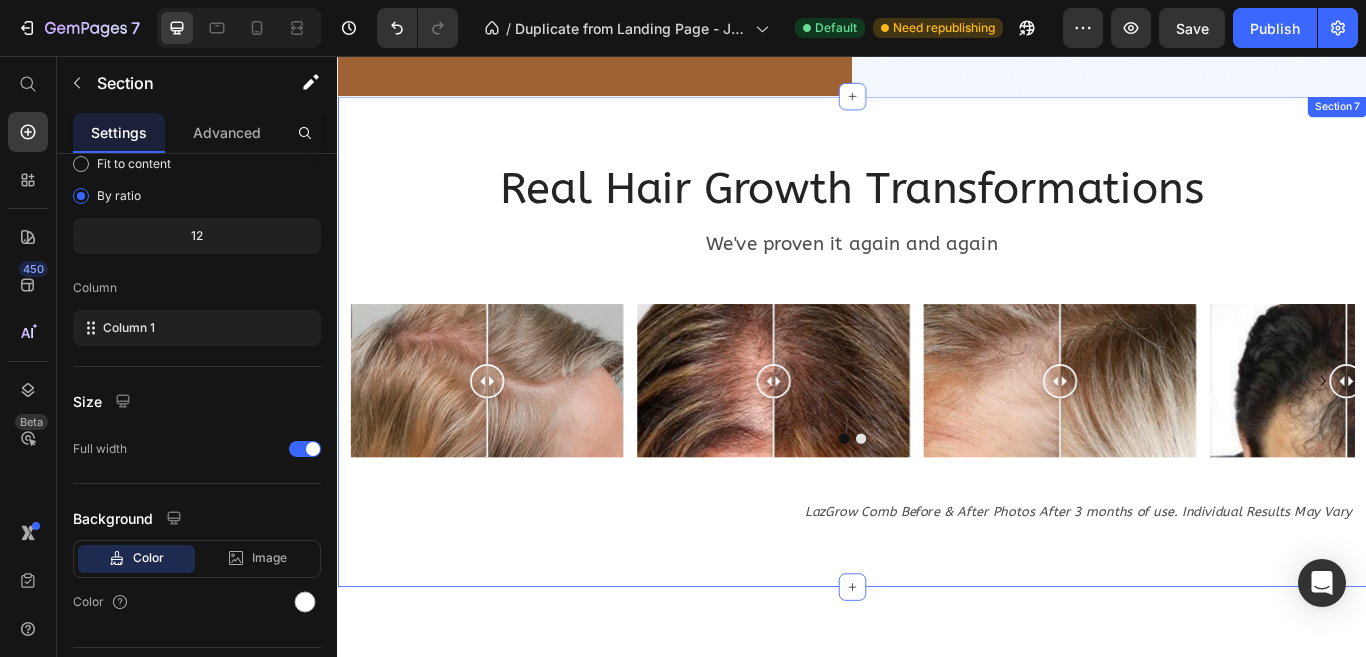 click on "Real Hair Growth Transformations Heading We've proven it again and again Text Block Row Image Comparison Image Comparison Image Comparison Image Comparison Carousel LazGrow Comb Before & After Photos After 3 months of use. Individual Results May Vary Text Block Section 7" at bounding box center [937, 389] 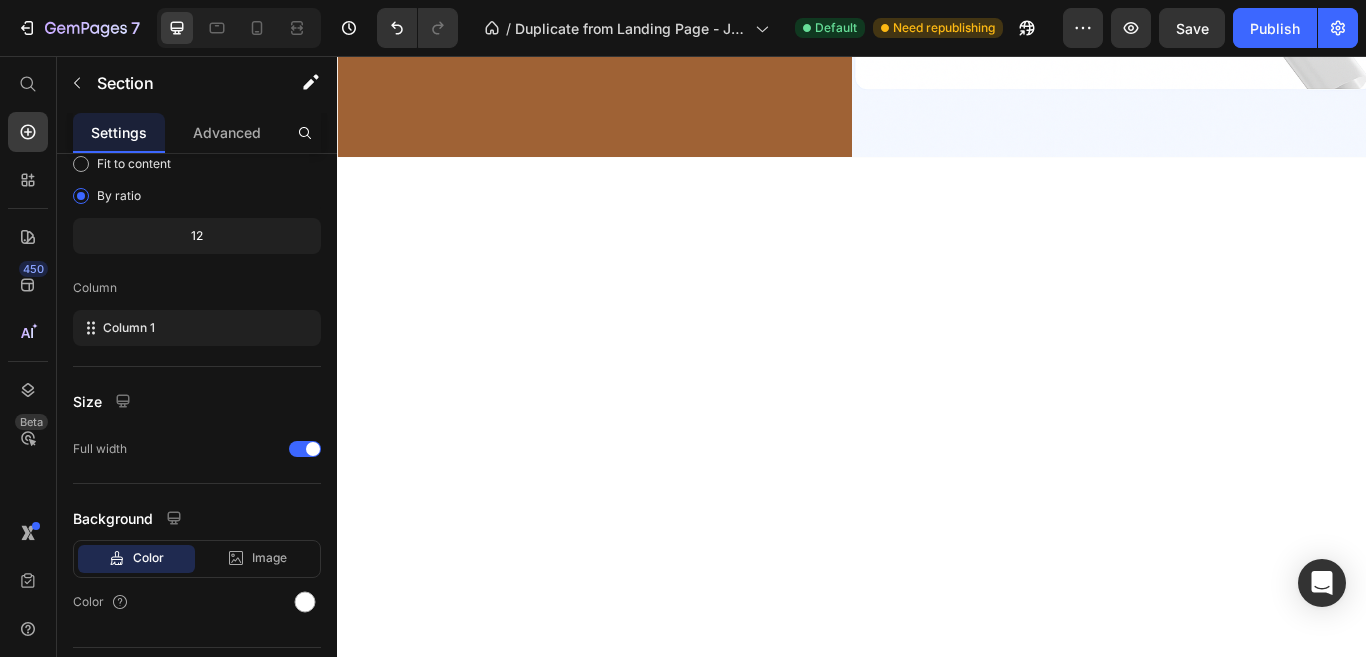 scroll, scrollTop: 4000, scrollLeft: 0, axis: vertical 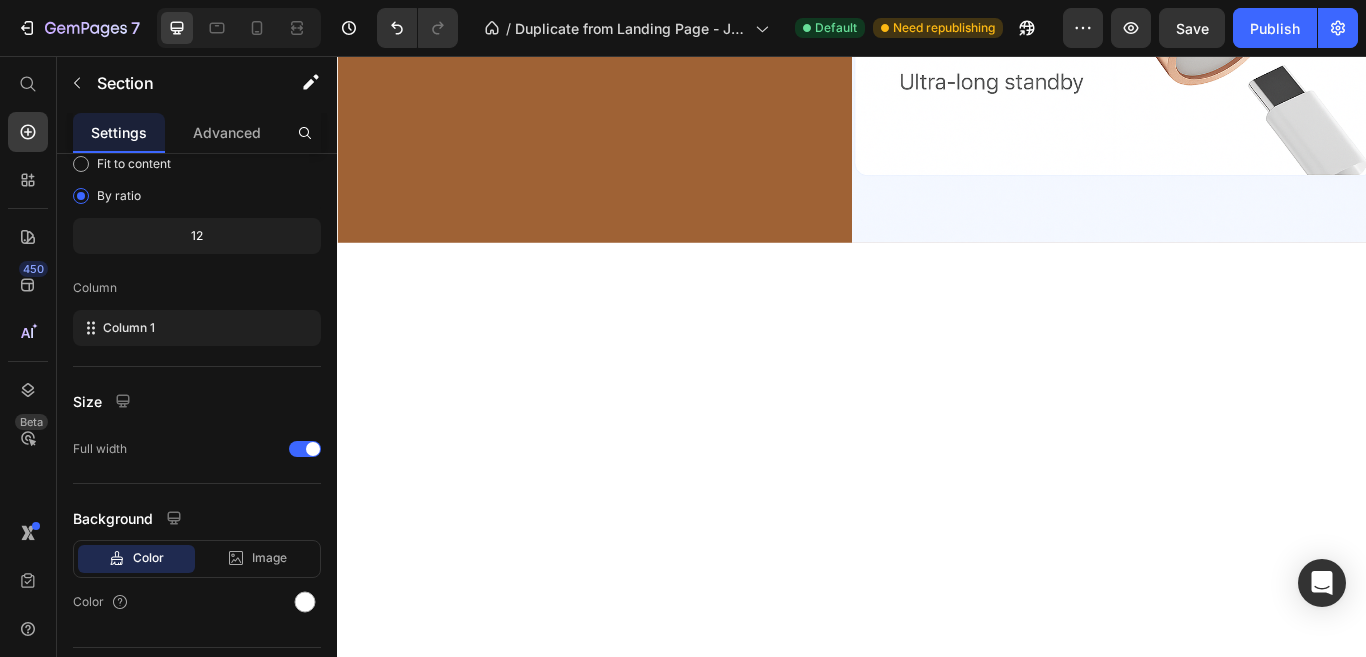 click on "Advantages That Make LazGrow Your #1 Choice for Superior Hair Regrowth Heading Section 5 You can create reusable sections Create Theme Section AI Content Write with GemAI What would you like to describe here? Tone and Voice Persuasive Product Show more Generate" at bounding box center [937, -1427] 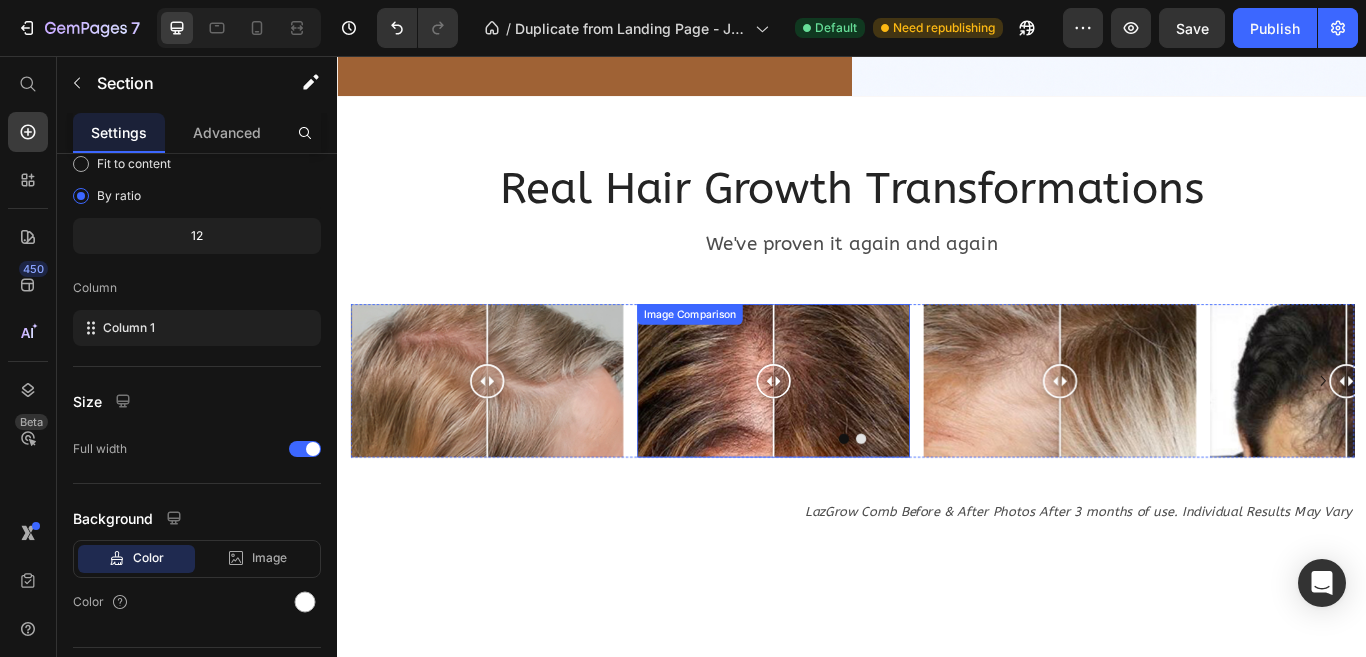 scroll, scrollTop: 5700, scrollLeft: 0, axis: vertical 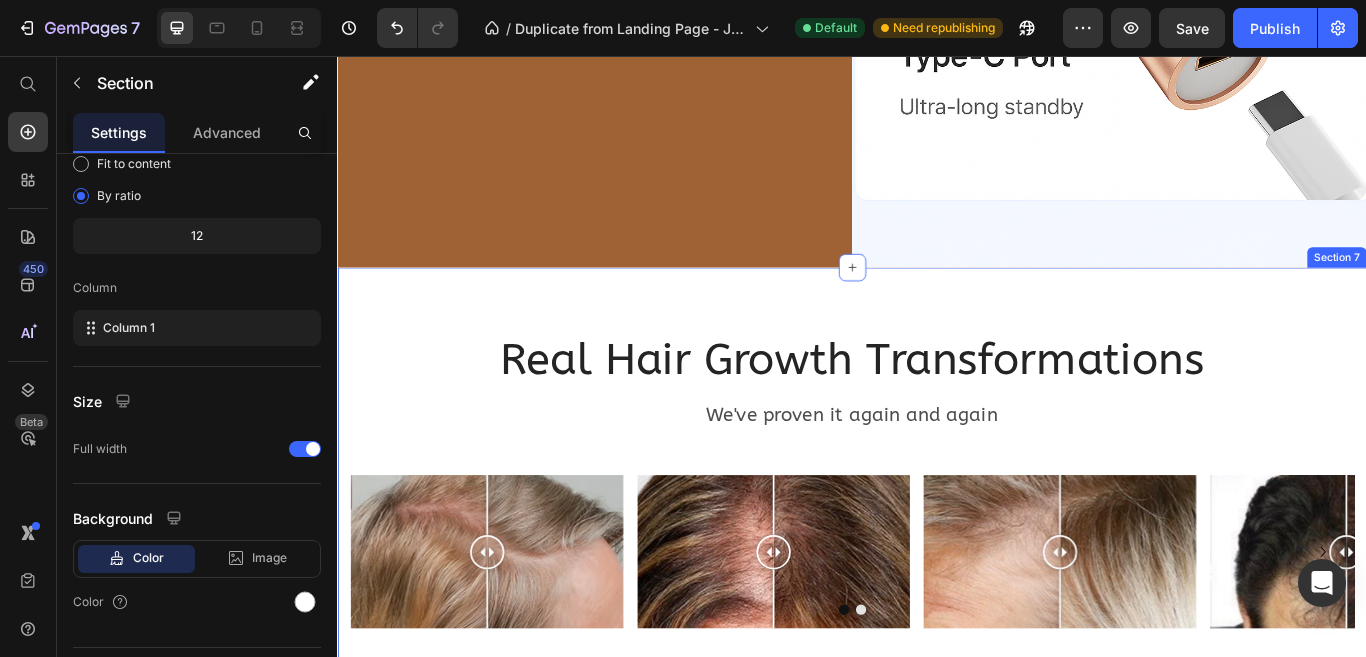click on "Real Hair Growth Transformations Heading We've proven it again and again Text Block Row Image Comparison Image Comparison Image Comparison Image Comparison Carousel LazGrow Comb Before & After Photos After 3 months of use. Individual Results May Vary Text Block Section 7" at bounding box center [937, 589] 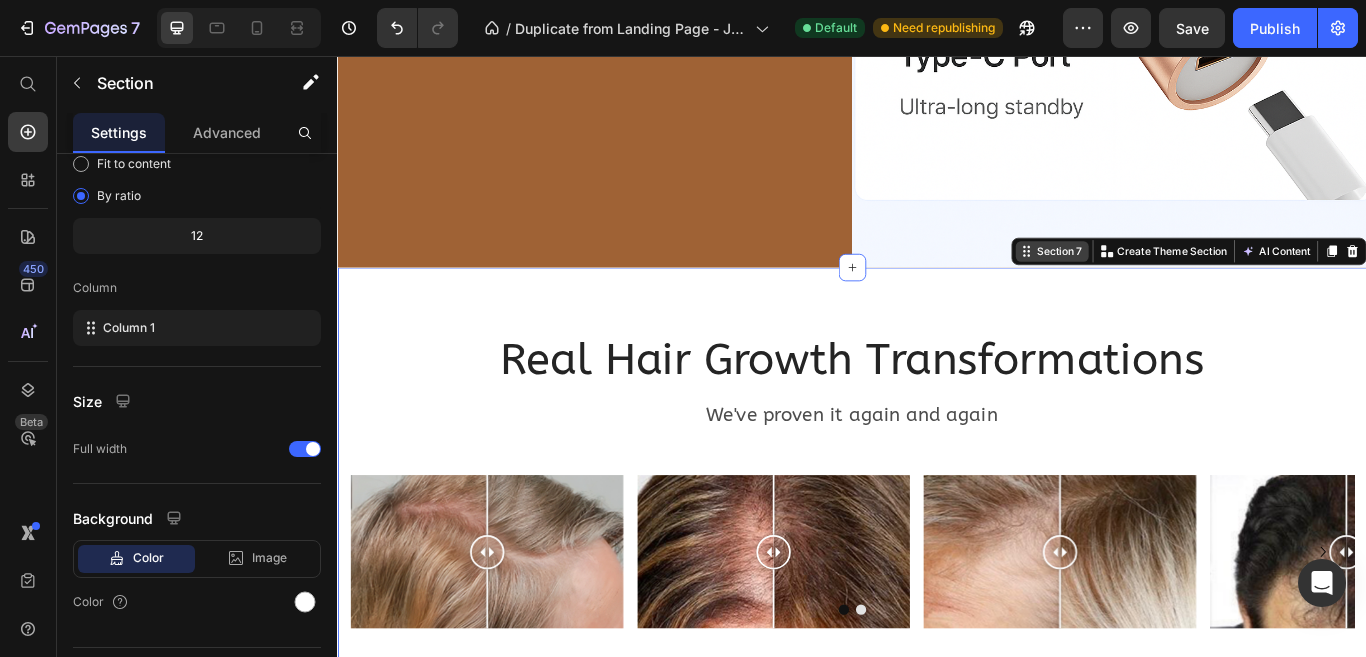 click 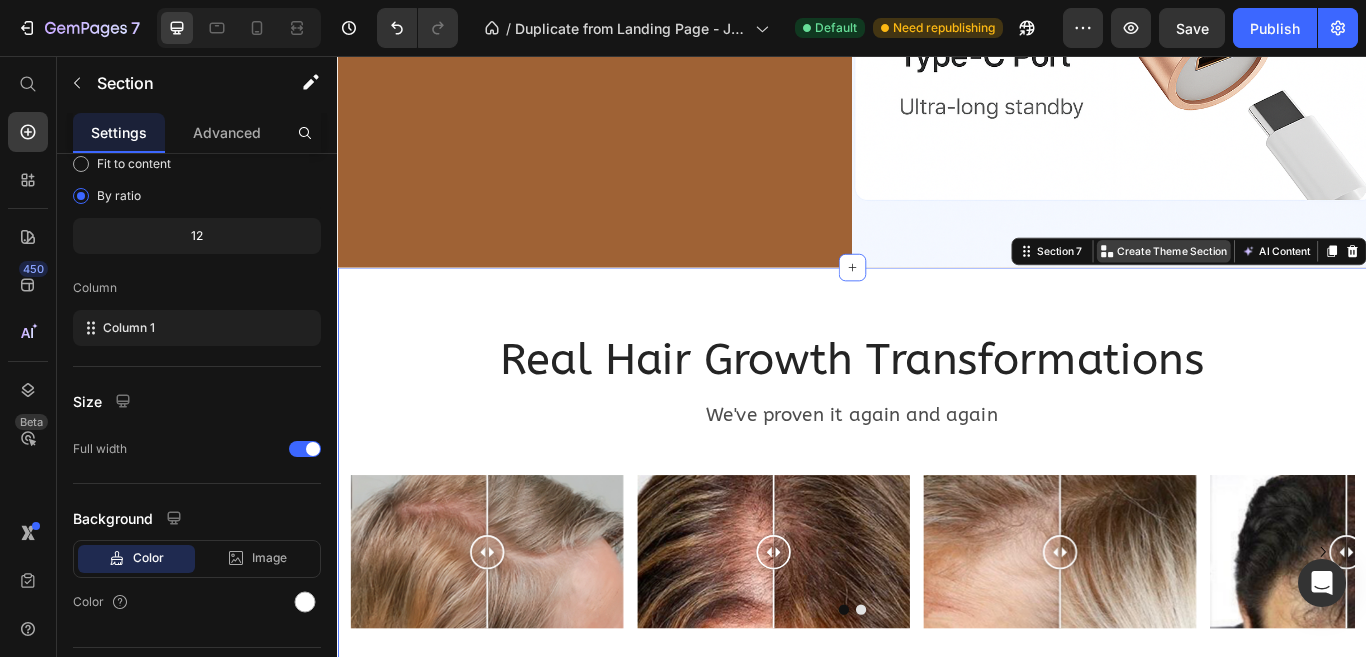 scroll, scrollTop: 5400, scrollLeft: 0, axis: vertical 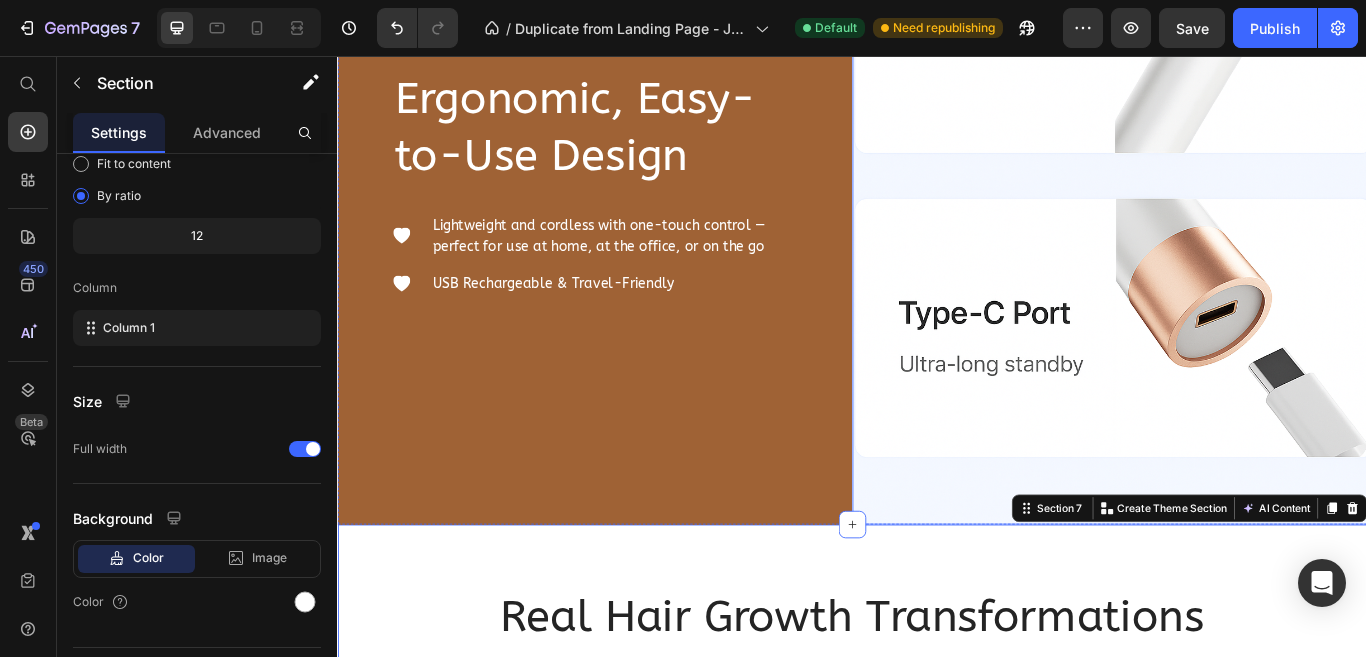 click at bounding box center [1237, 203] 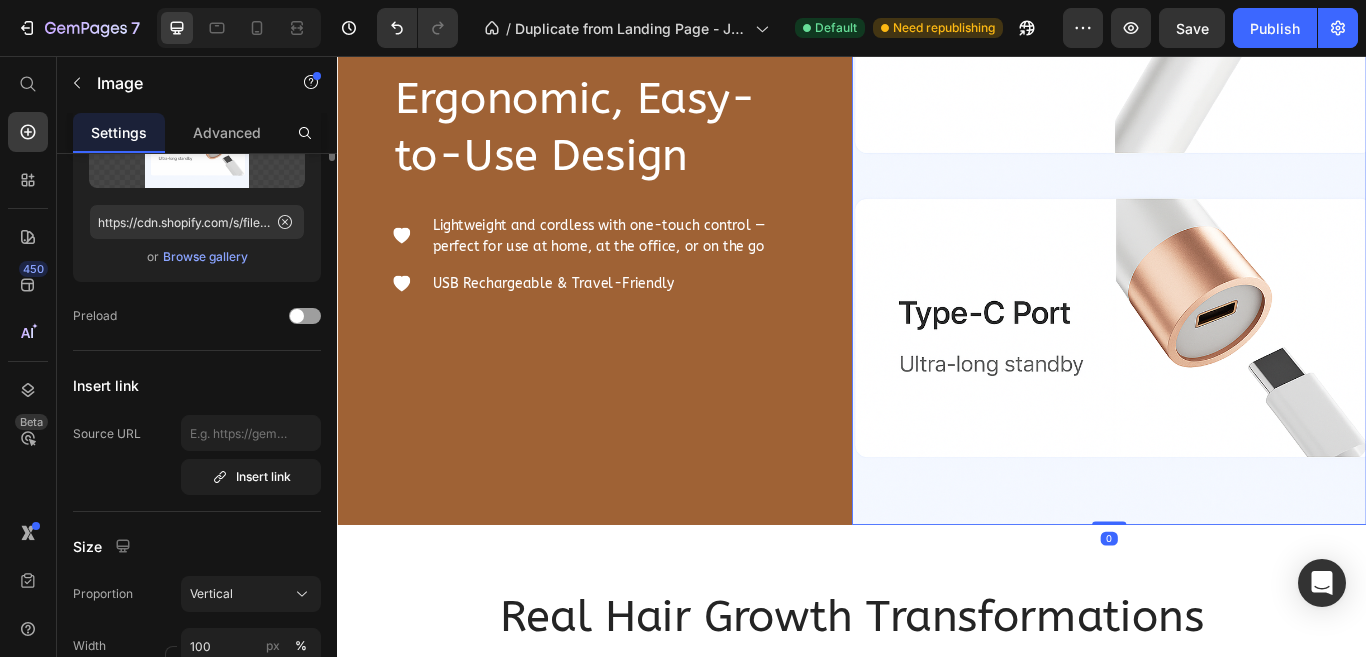 scroll, scrollTop: 0, scrollLeft: 0, axis: both 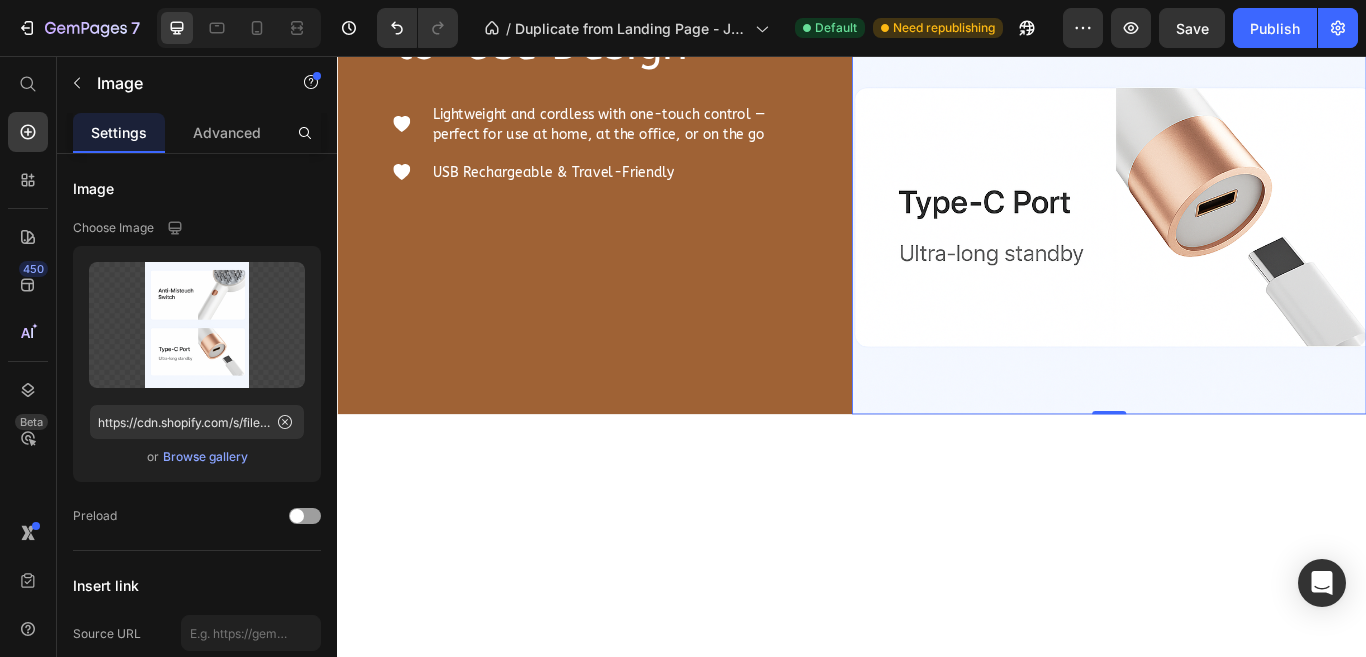 click on "Advantages That Make LazGrow Your #1 Choice for Superior Hair Regrowth Heading Section 5" at bounding box center [937, -1227] 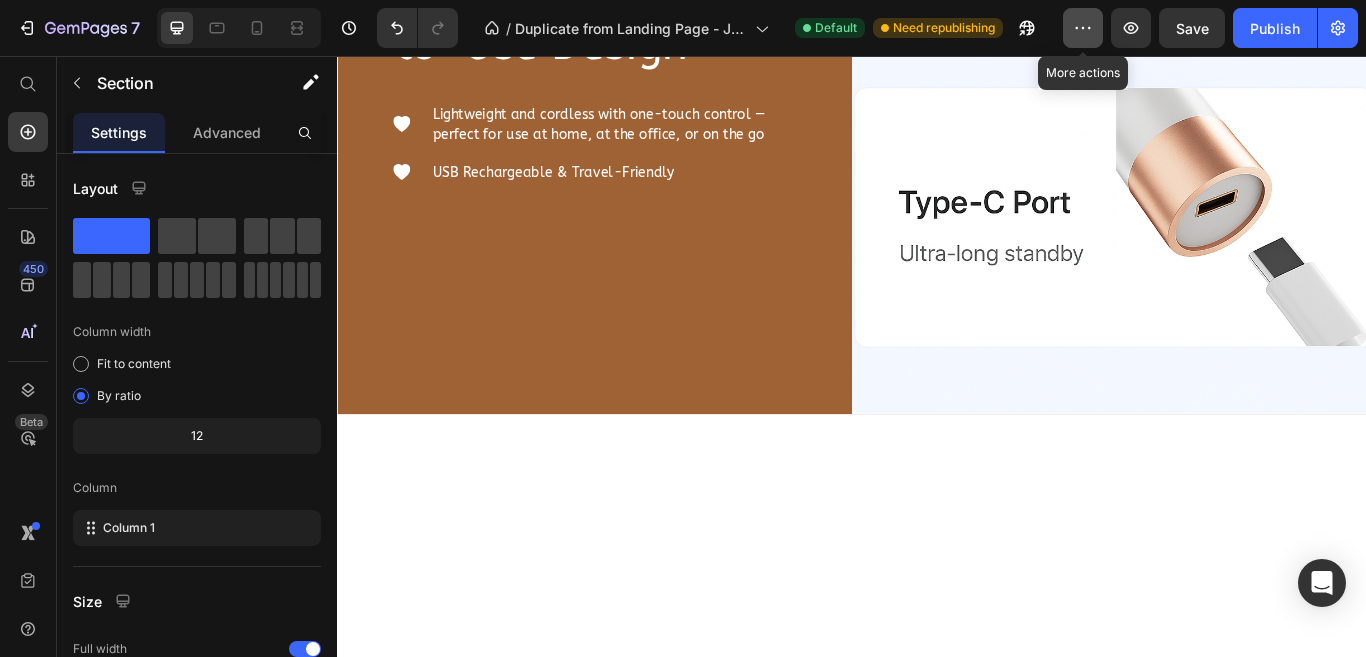 click 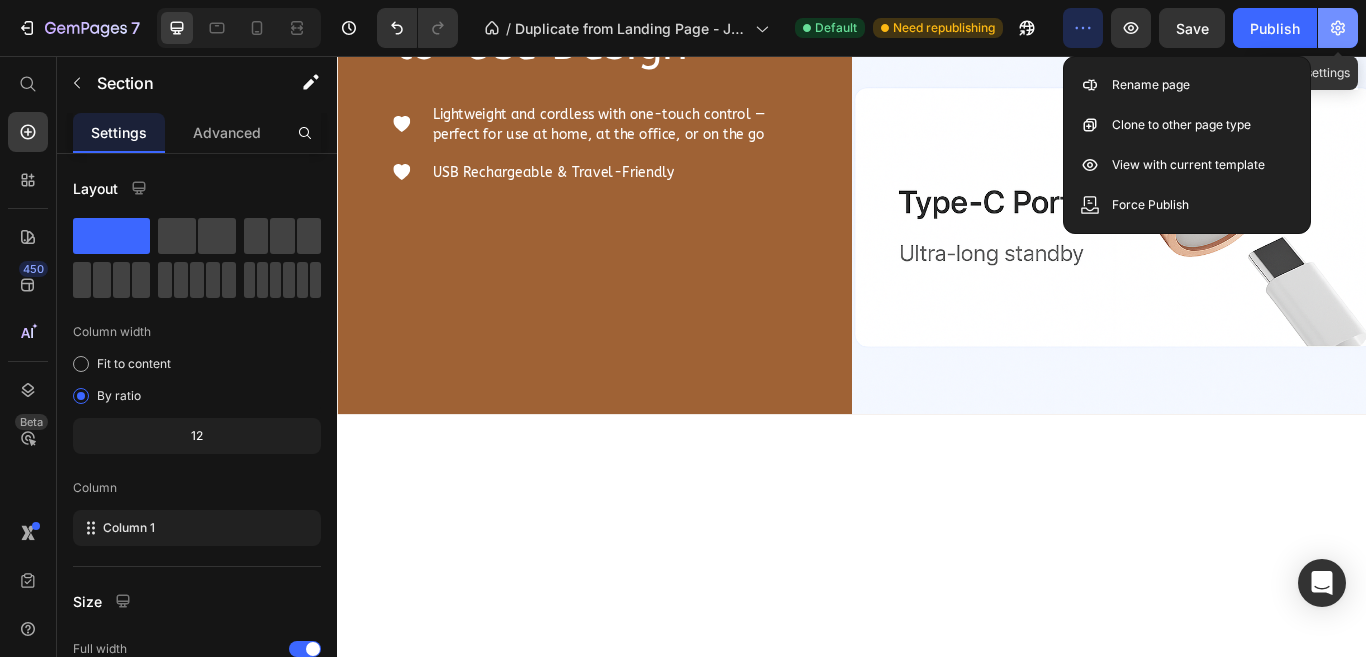 click 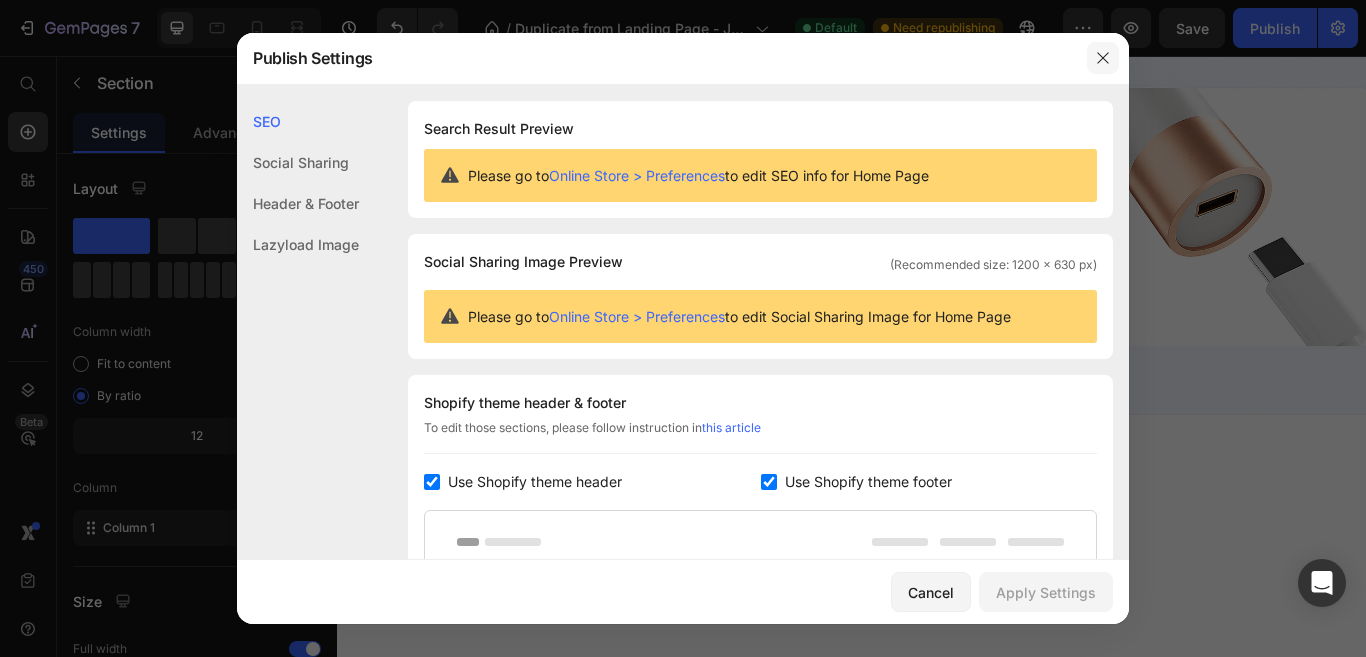click 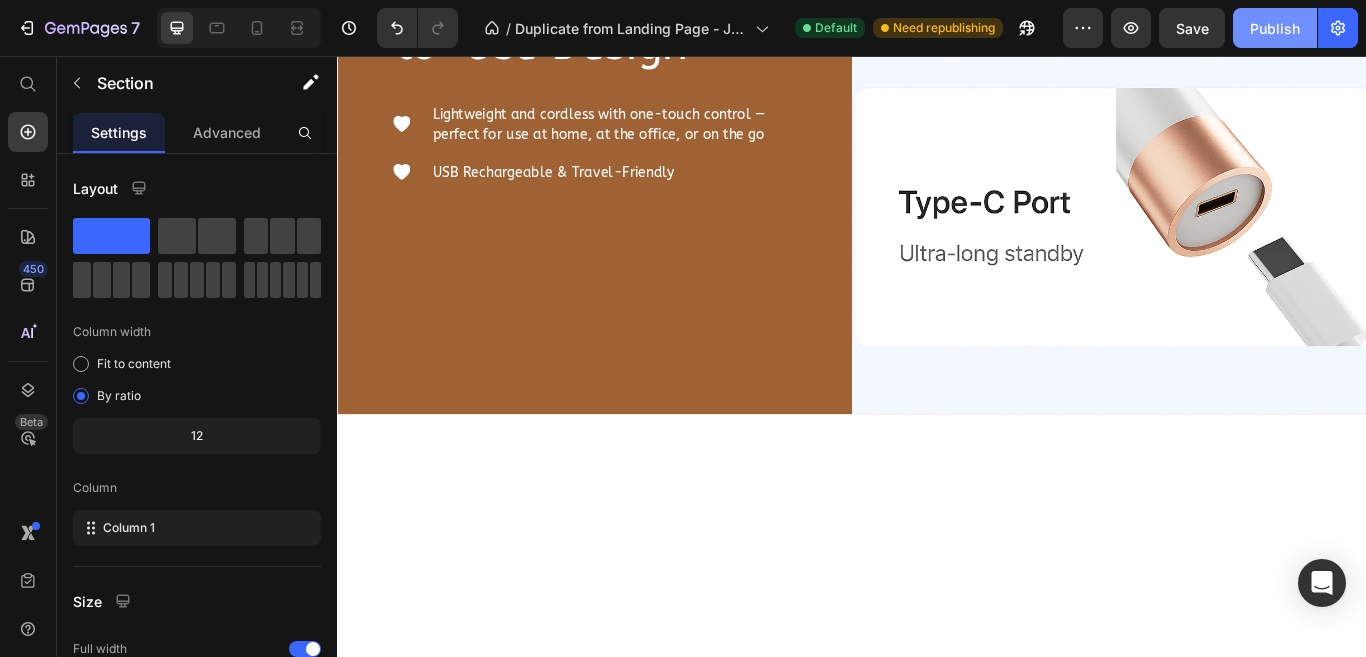click on "Publish" at bounding box center (1275, 28) 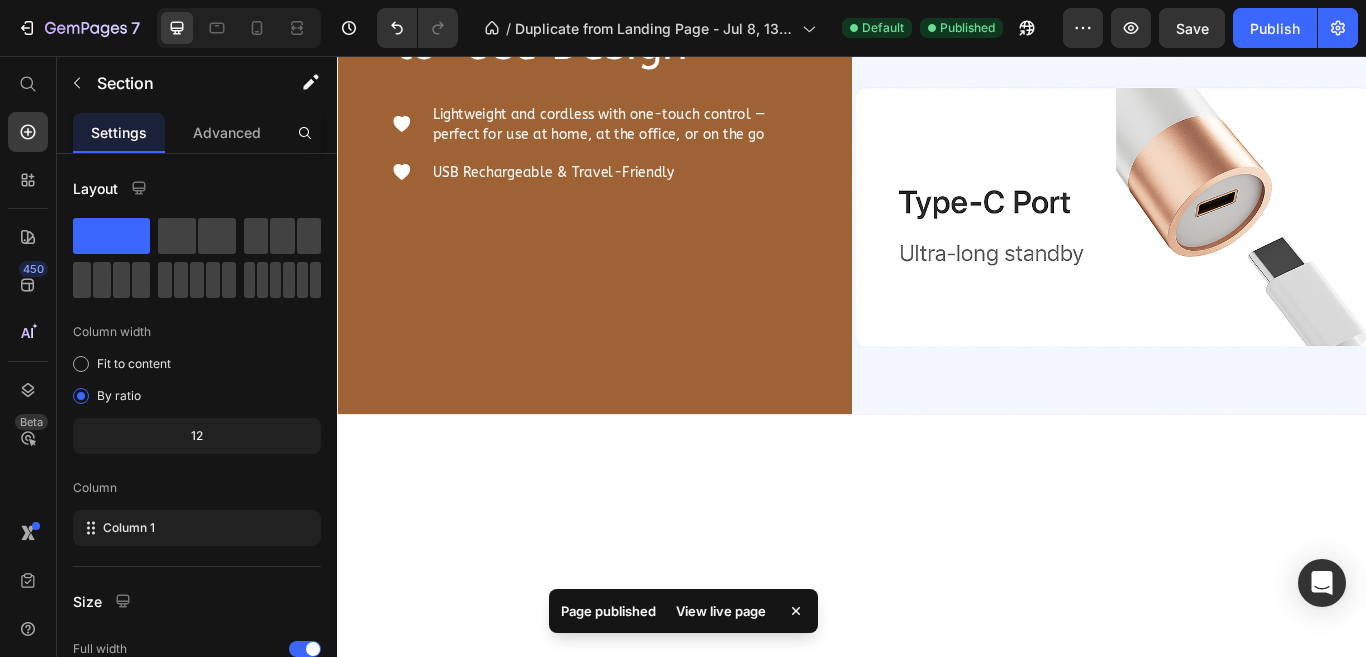 click on "View live page" at bounding box center (721, 611) 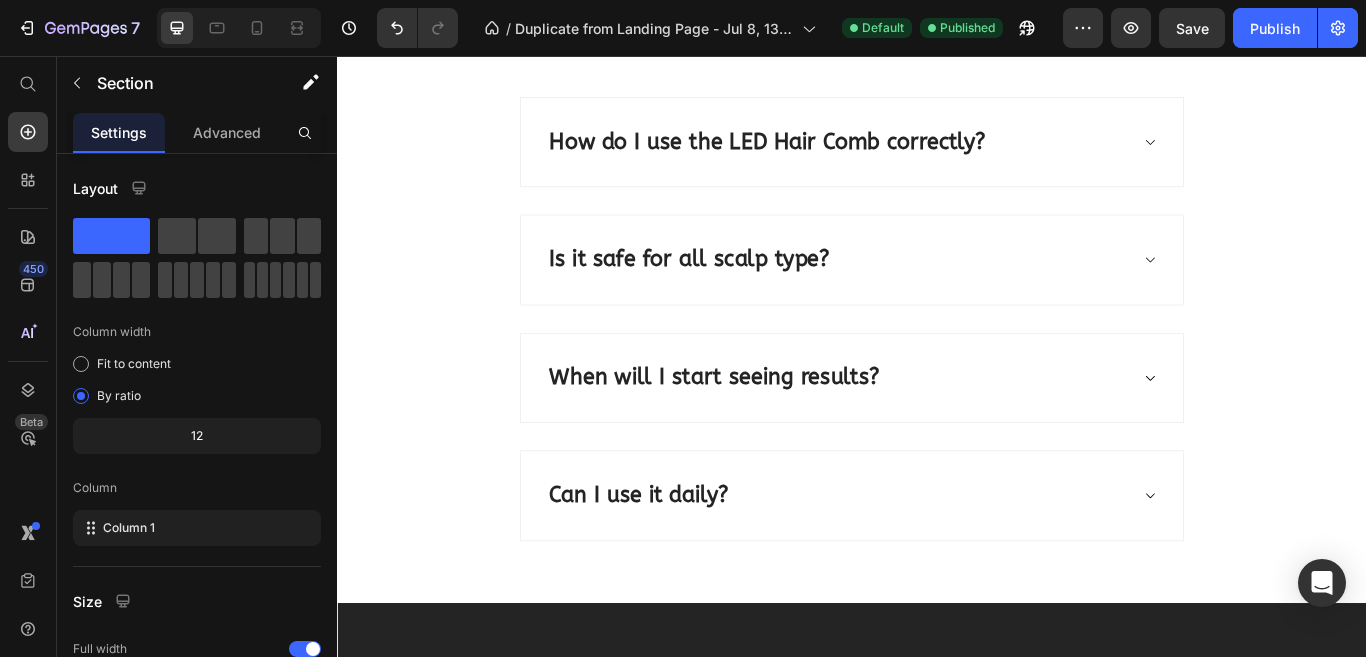scroll, scrollTop: 7760, scrollLeft: 0, axis: vertical 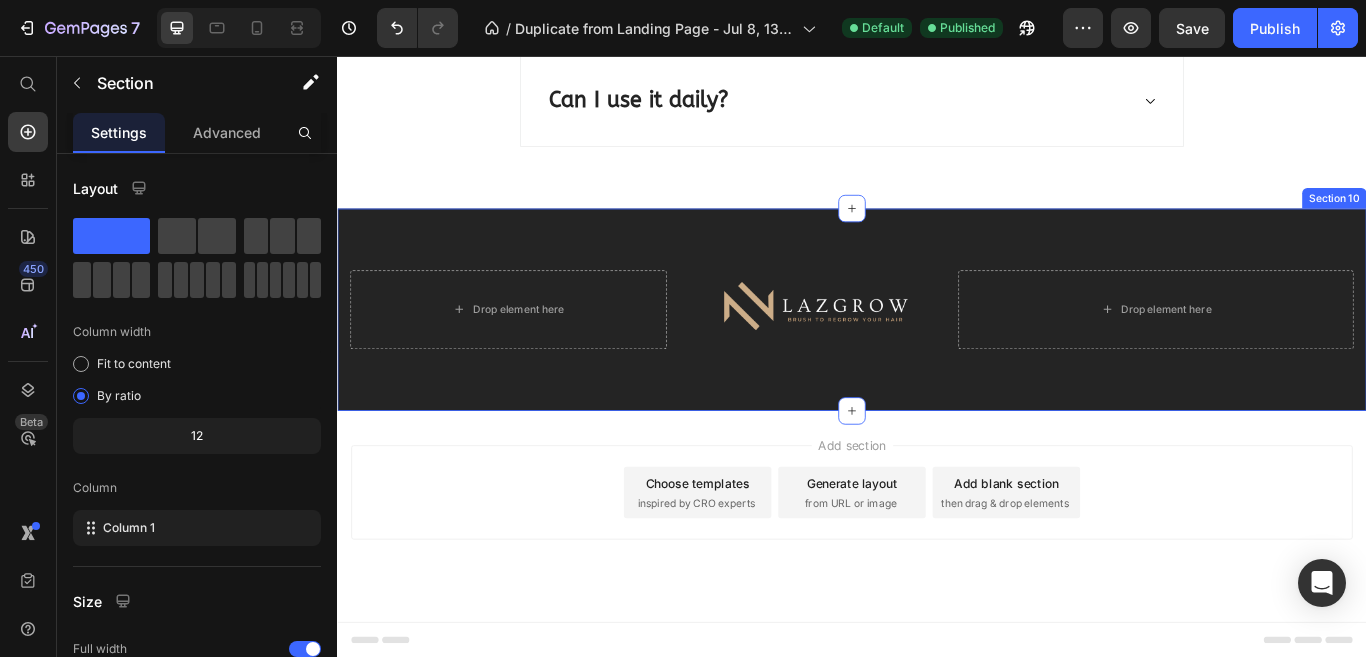 click on "Drop element here Image Drop element here Row Section 10" at bounding box center [937, 352] 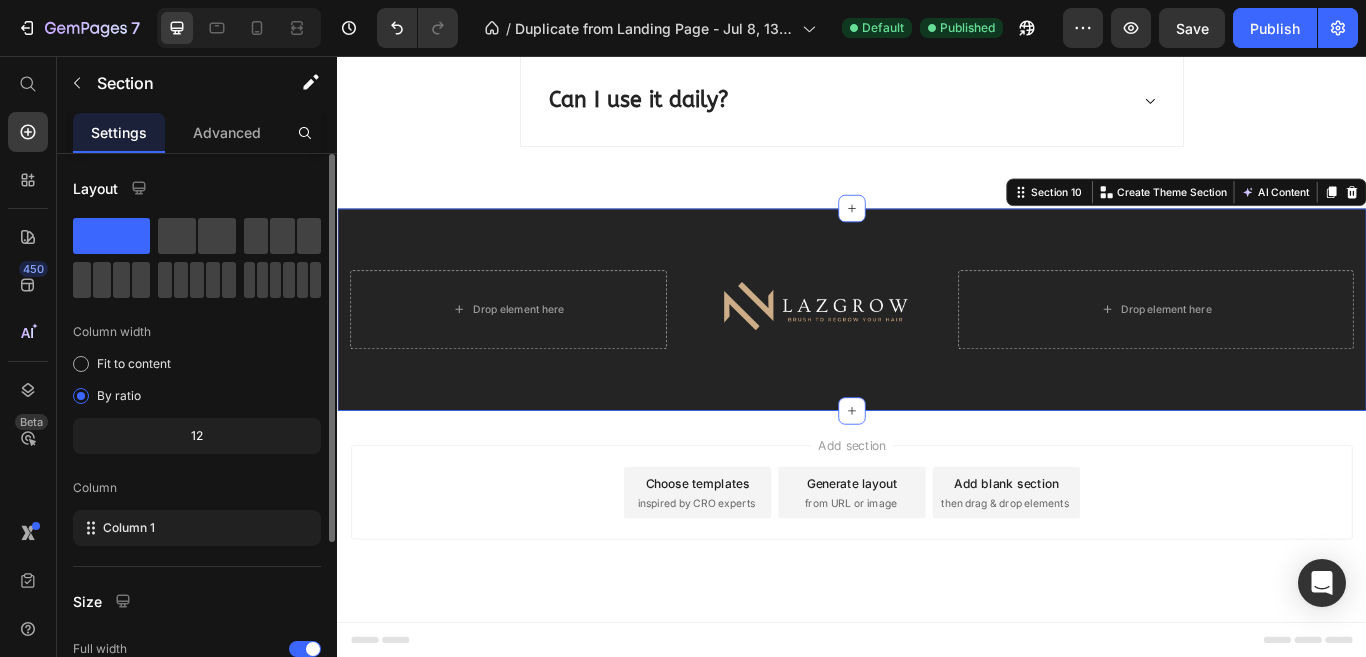 scroll, scrollTop: 248, scrollLeft: 0, axis: vertical 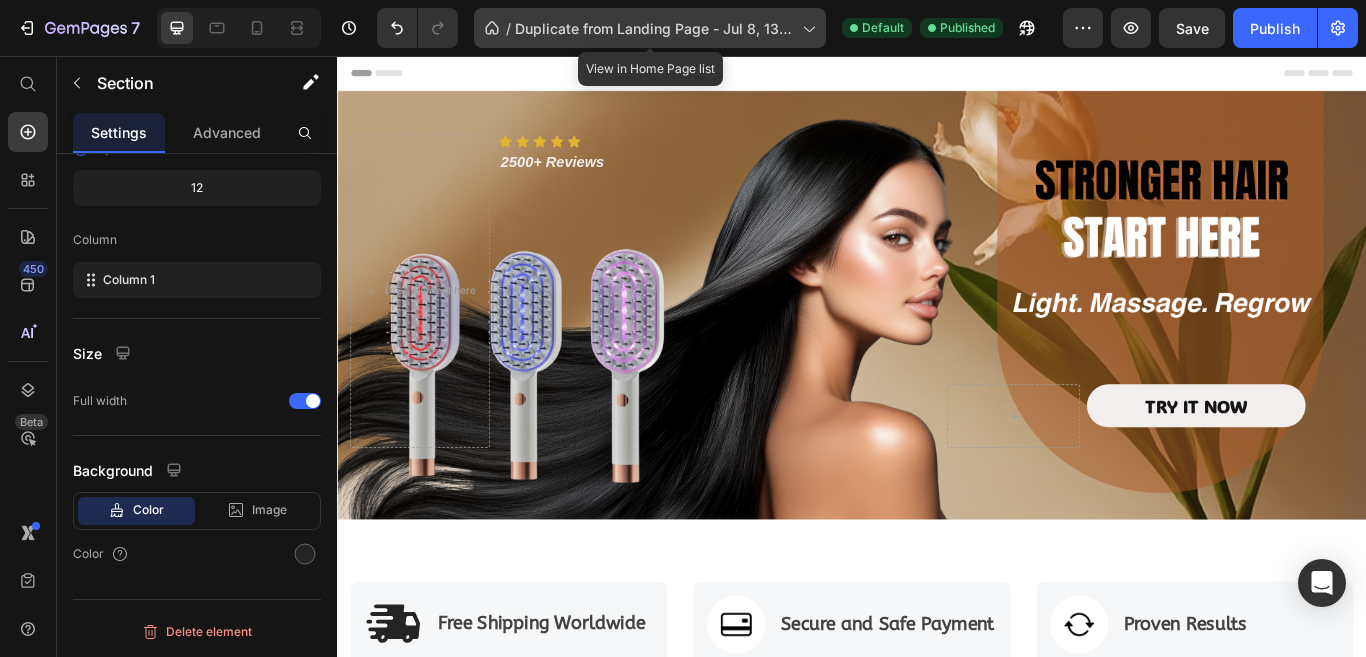 click 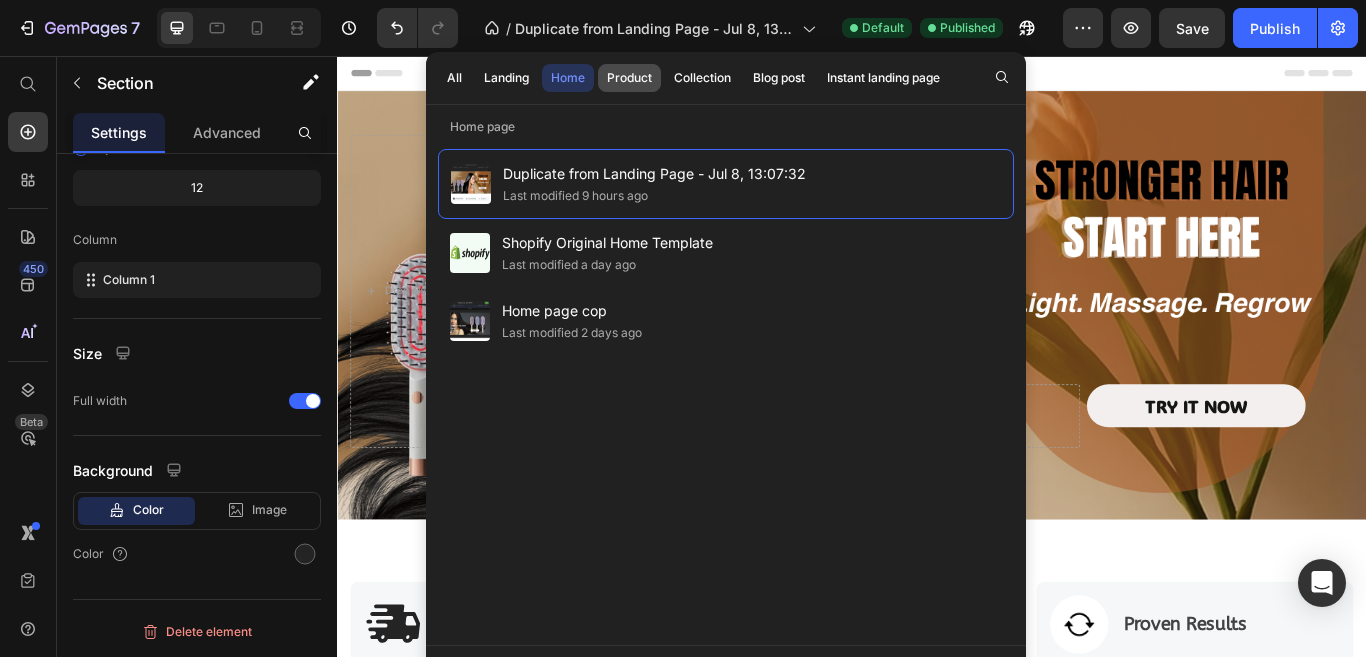 click on "Product" at bounding box center [629, 78] 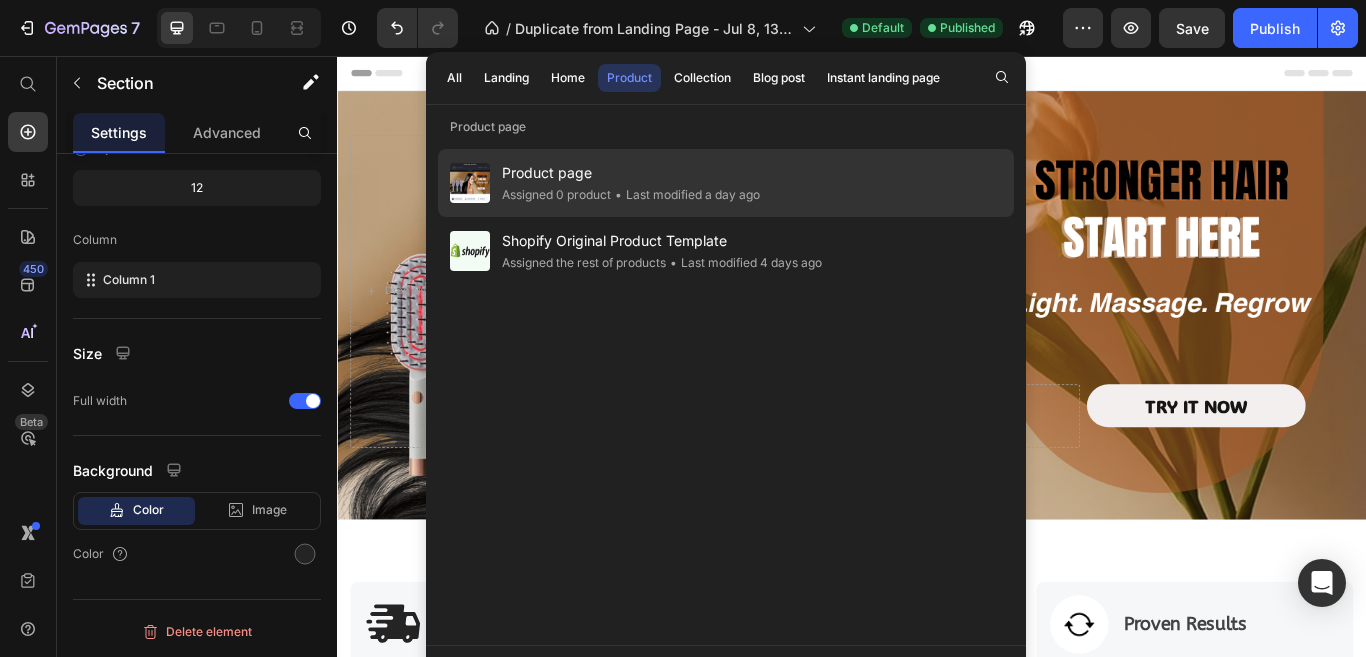 click on "Product page" at bounding box center [631, 173] 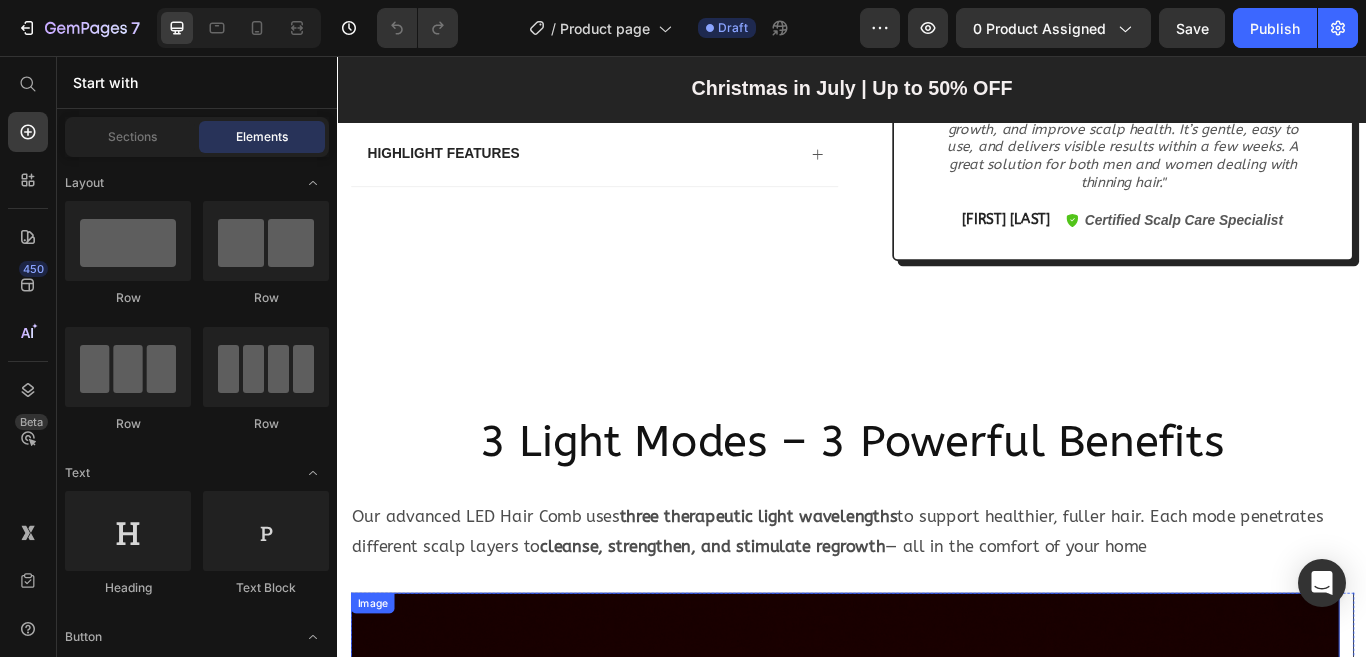 scroll, scrollTop: 2300, scrollLeft: 0, axis: vertical 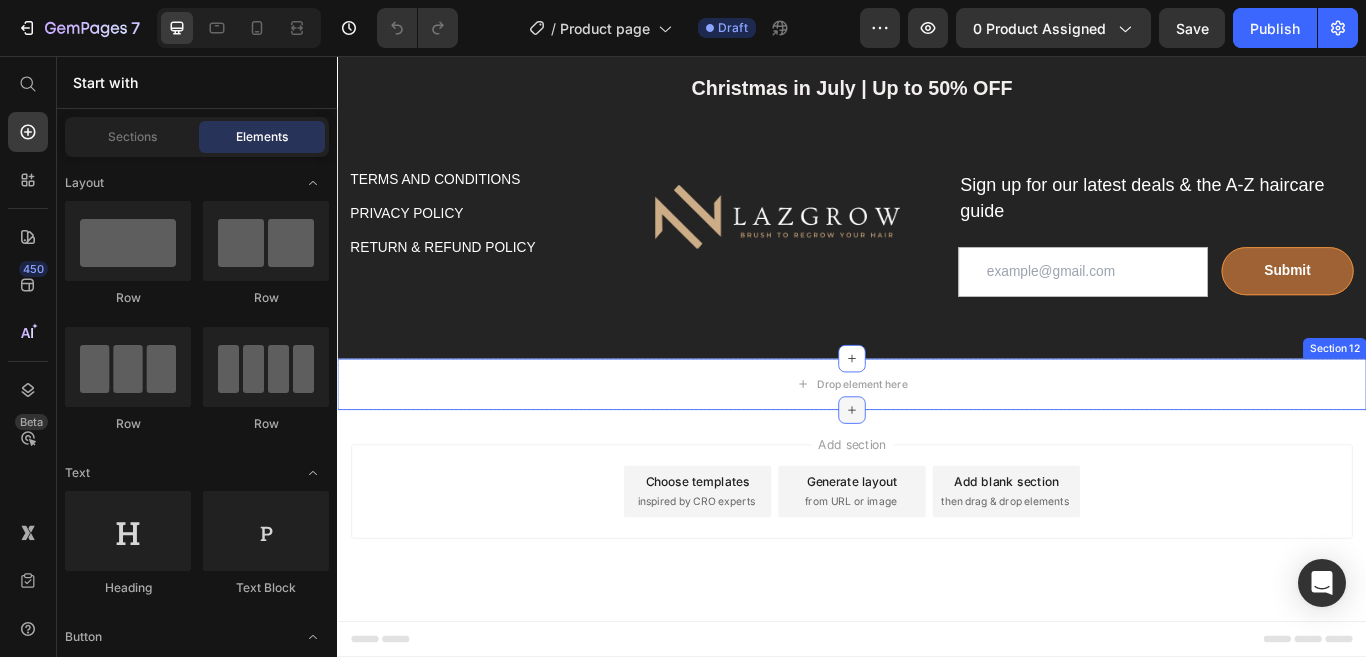 click 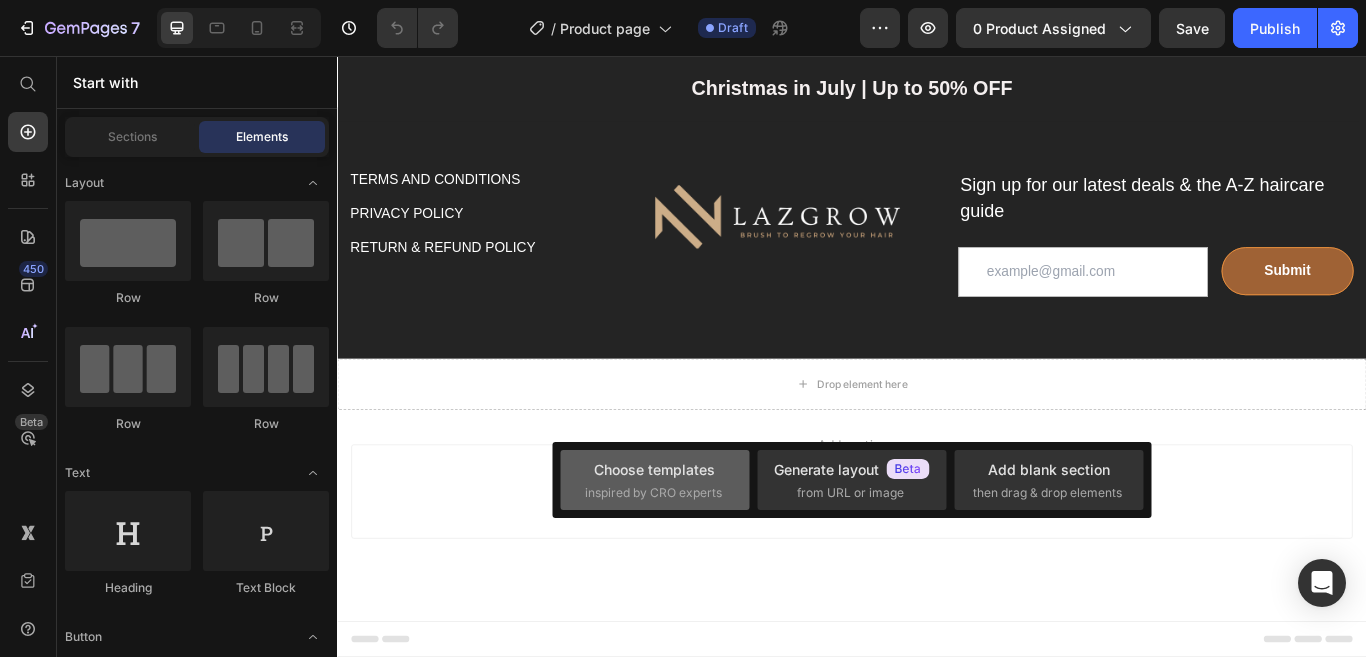 click on "Choose templates  inspired by CRO experts" at bounding box center (655, 480) 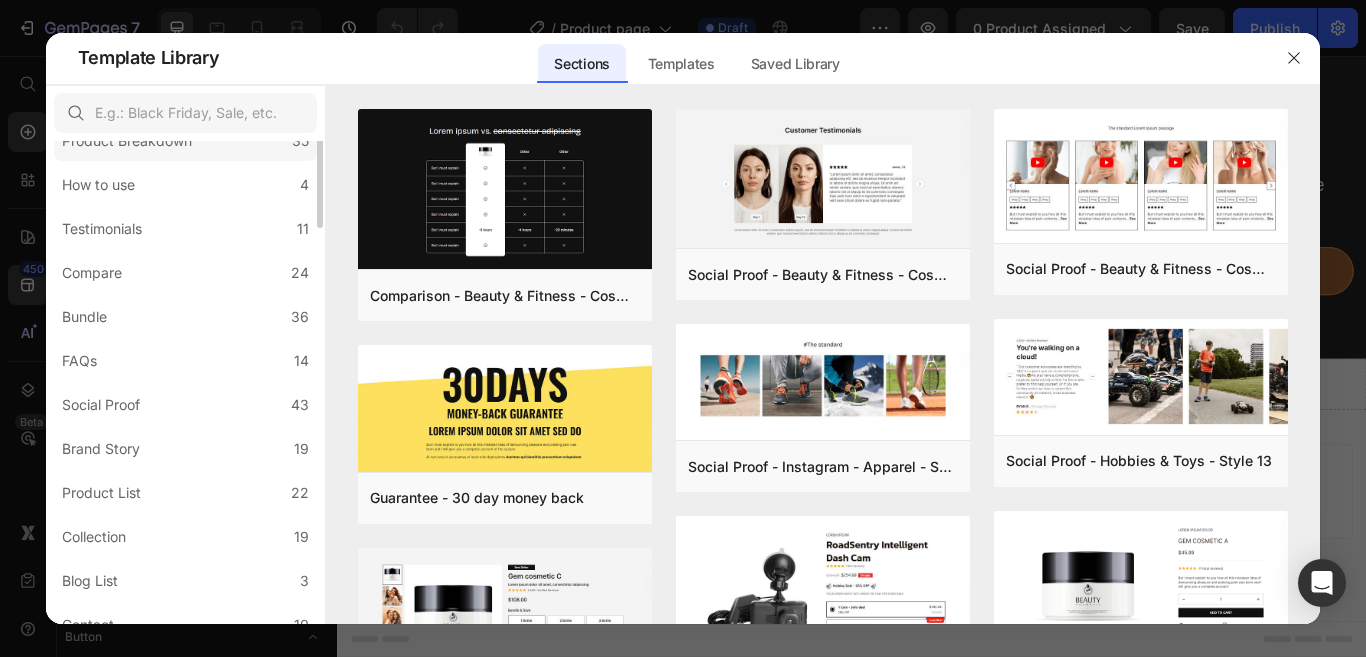 scroll, scrollTop: 0, scrollLeft: 0, axis: both 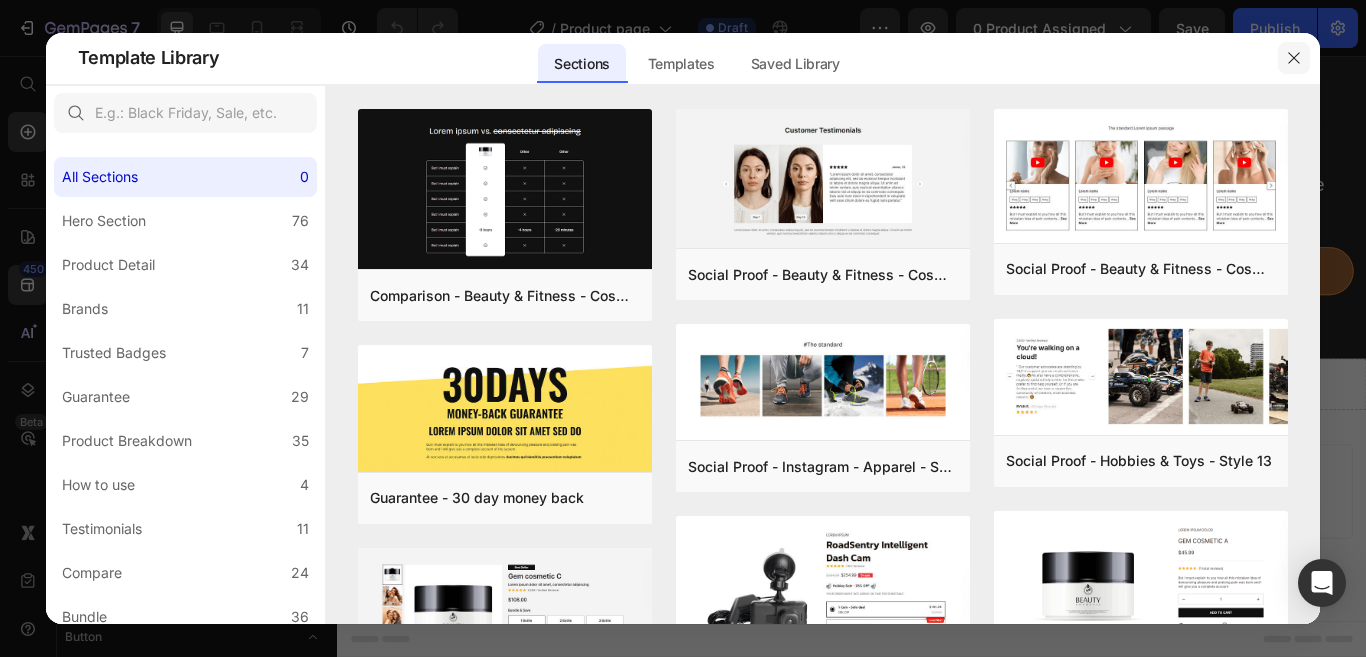 click 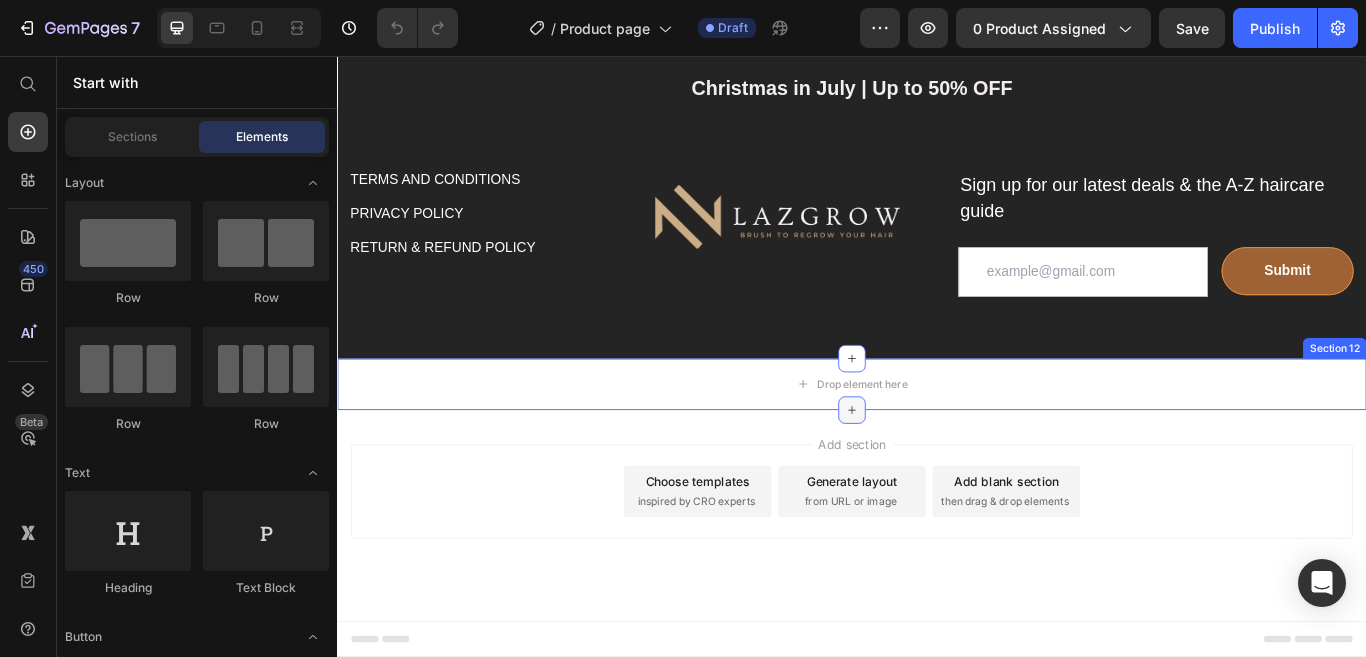 click 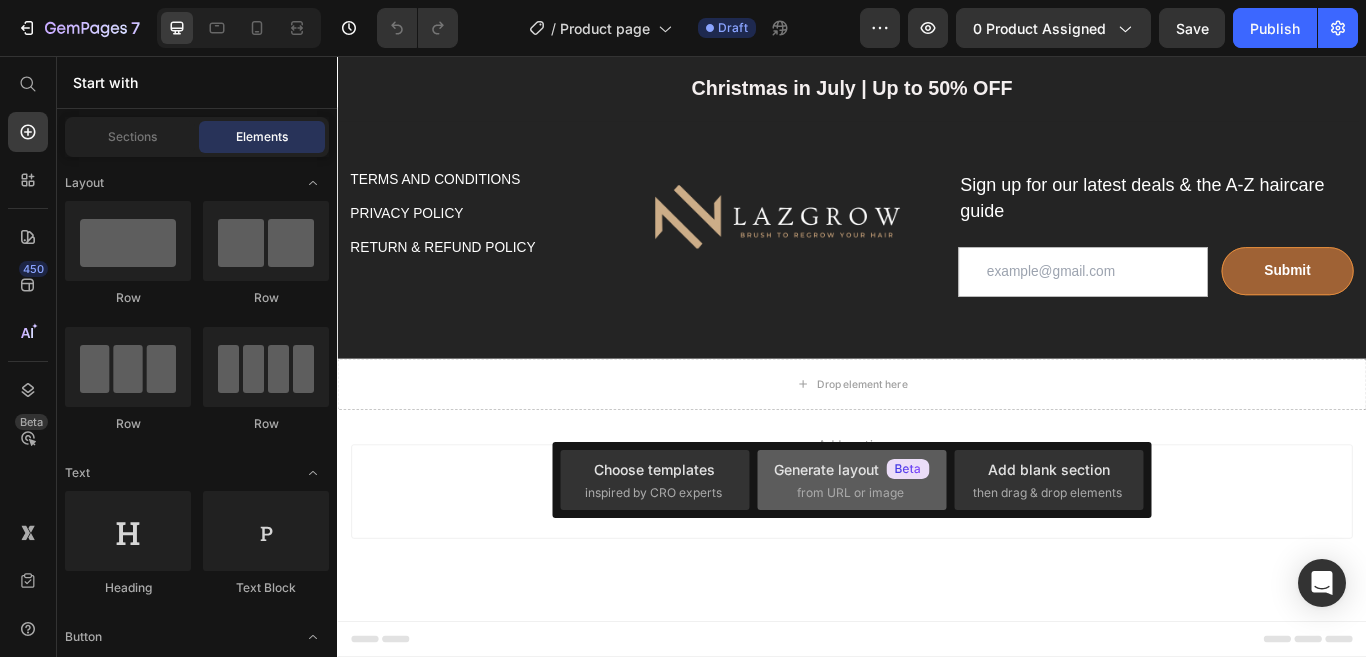 click on "from URL or image" at bounding box center [850, 493] 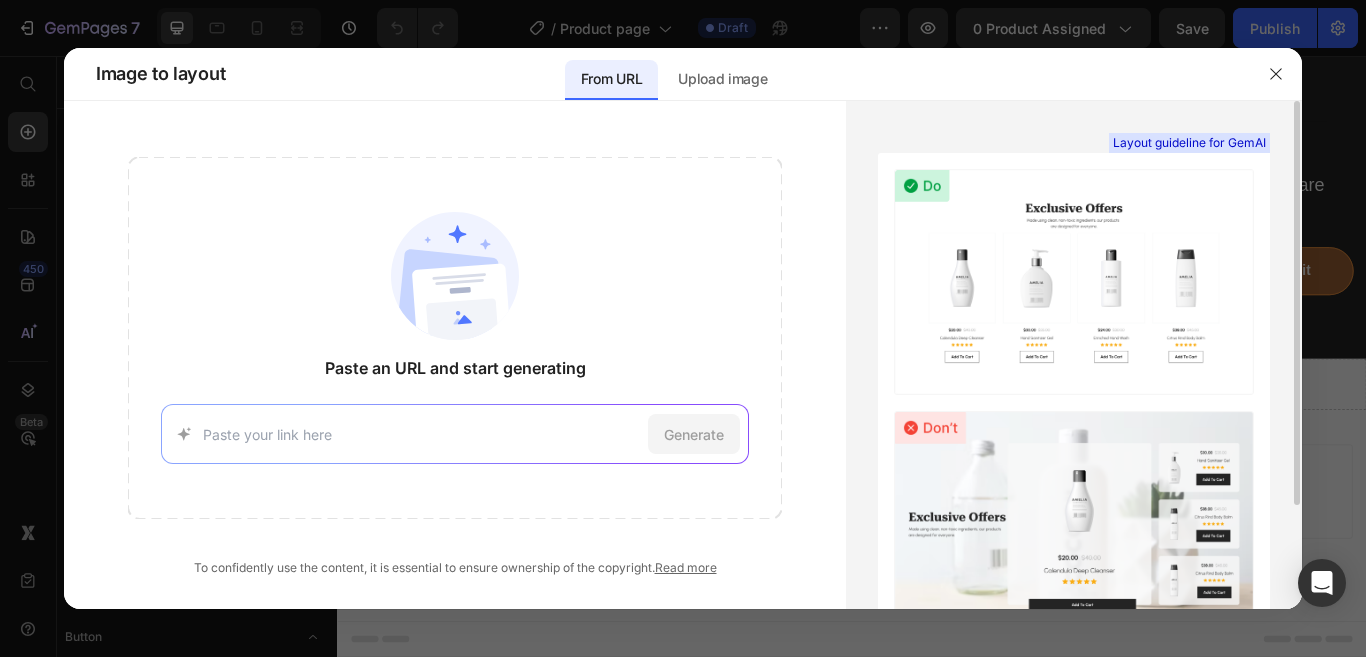 scroll, scrollTop: 130, scrollLeft: 0, axis: vertical 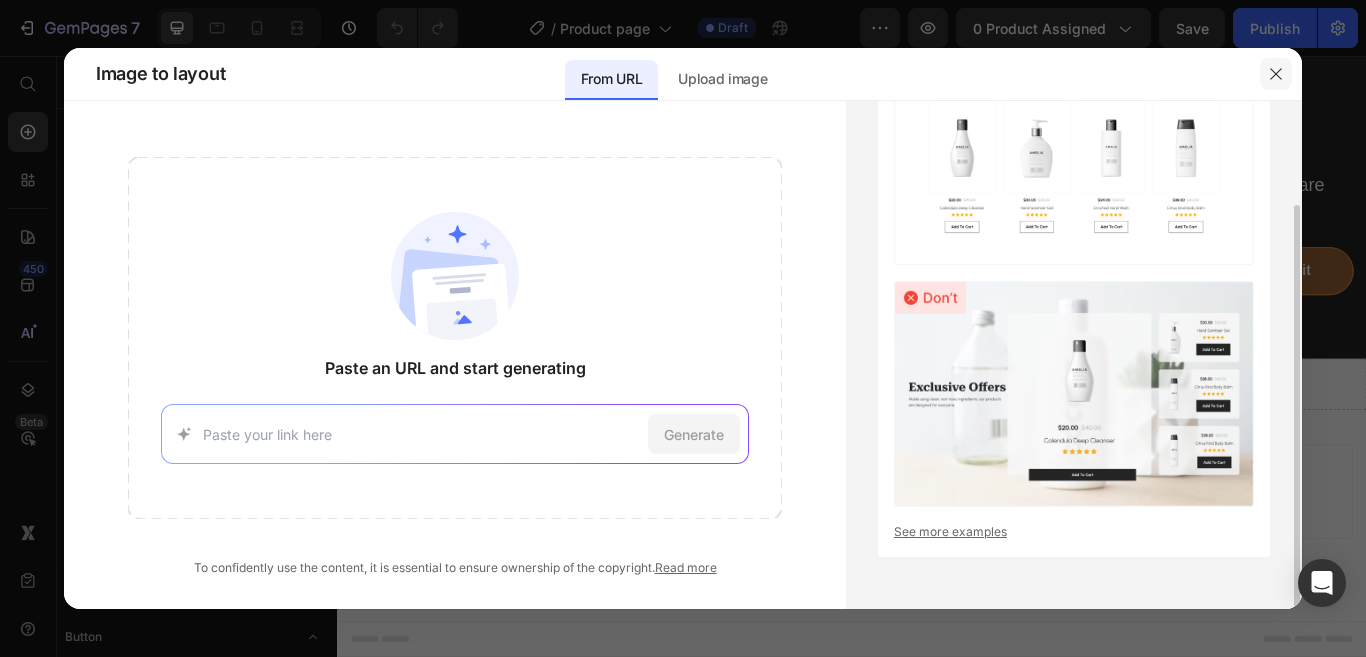 click at bounding box center [1276, 74] 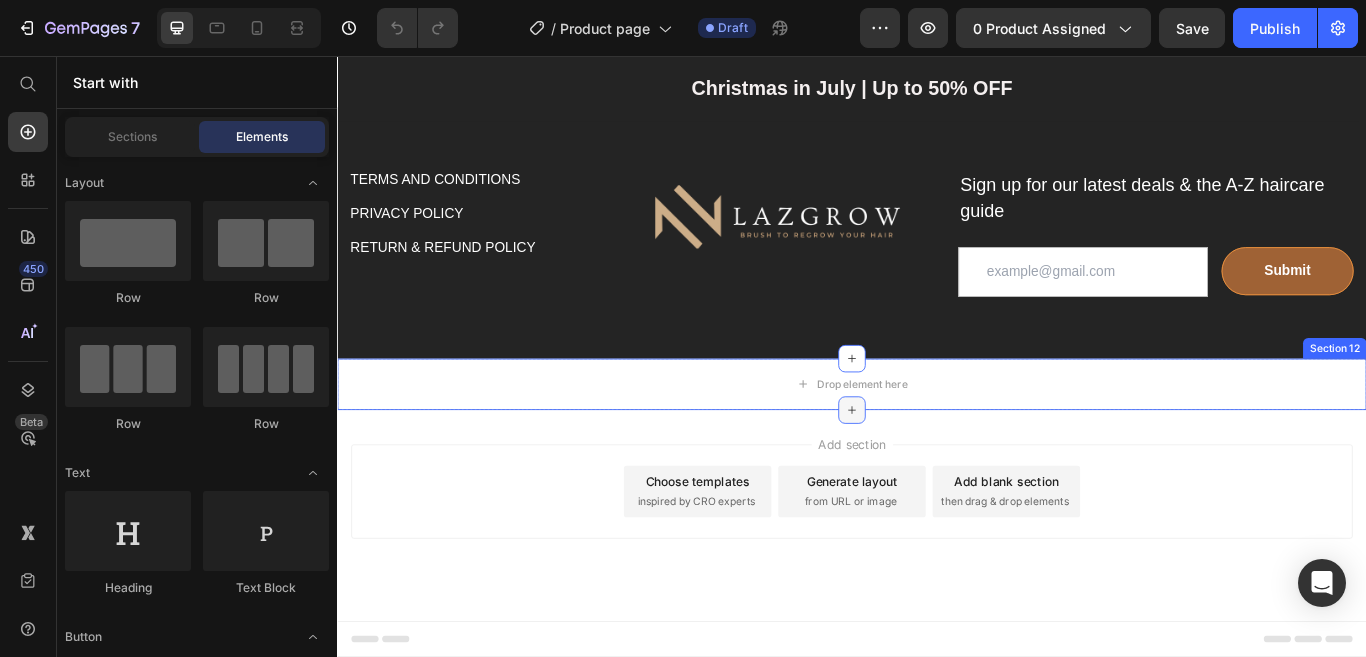 click 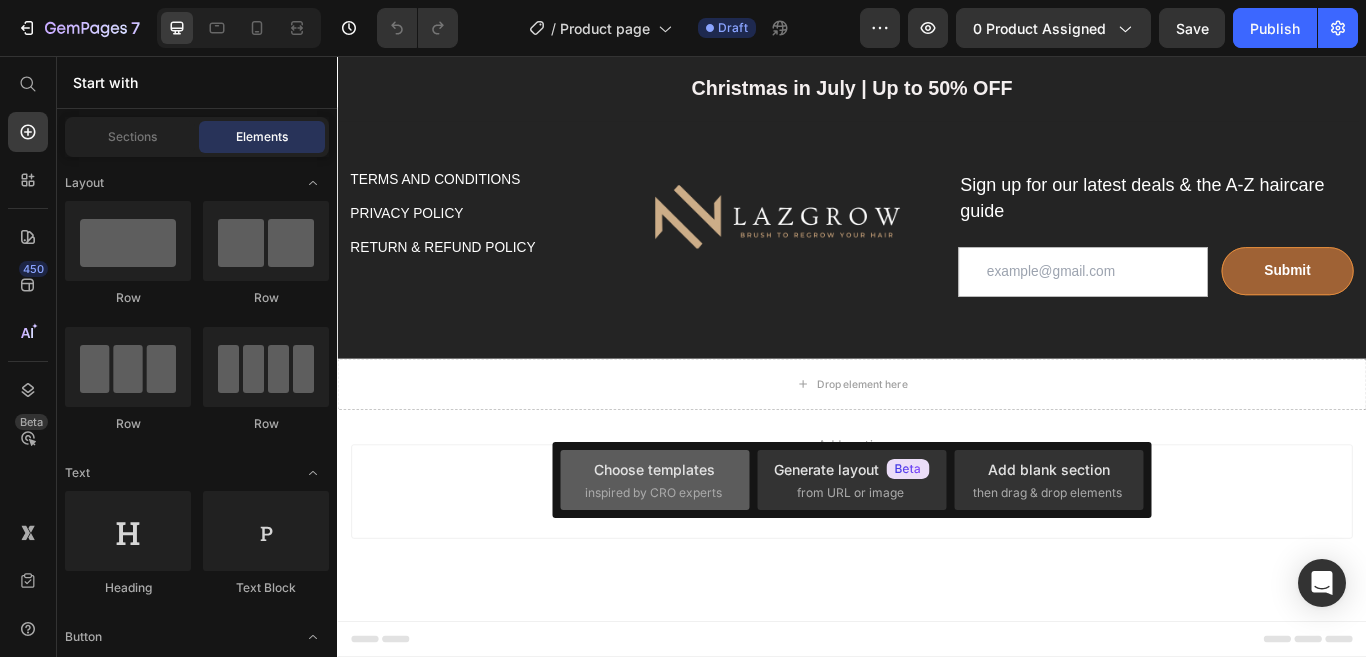 click on "Choose templates" at bounding box center (654, 469) 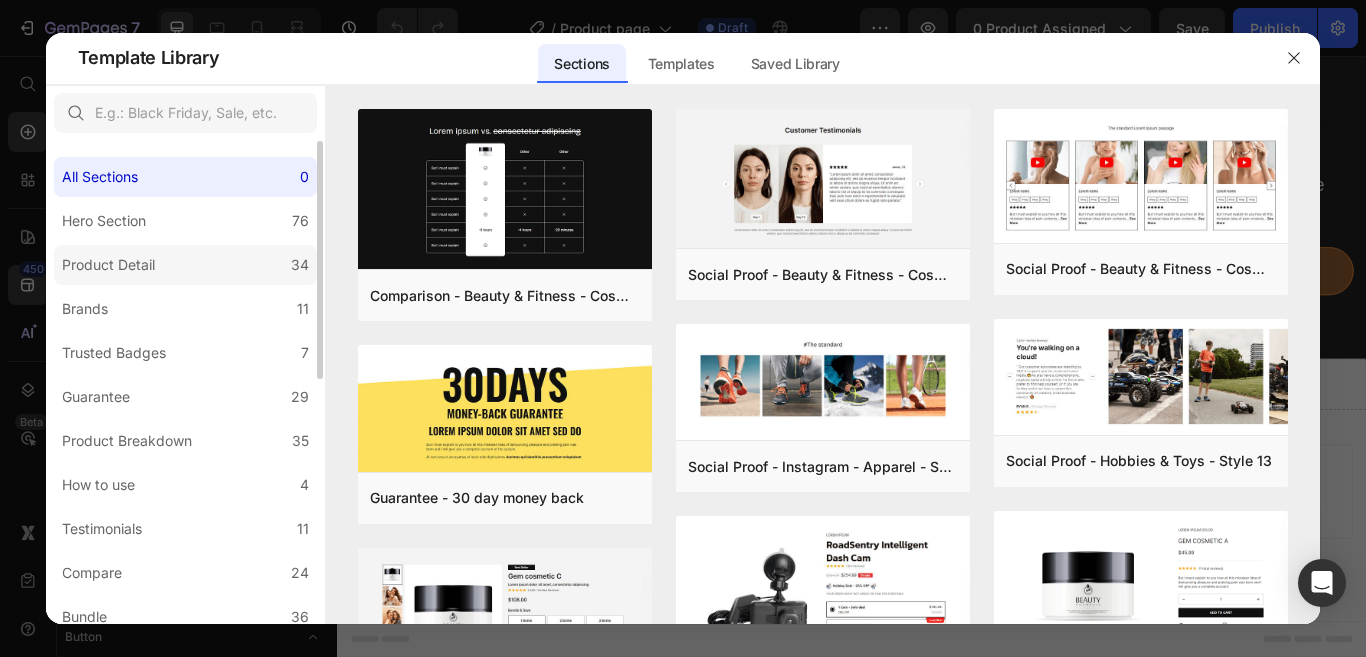 click on "Product Detail" at bounding box center (108, 265) 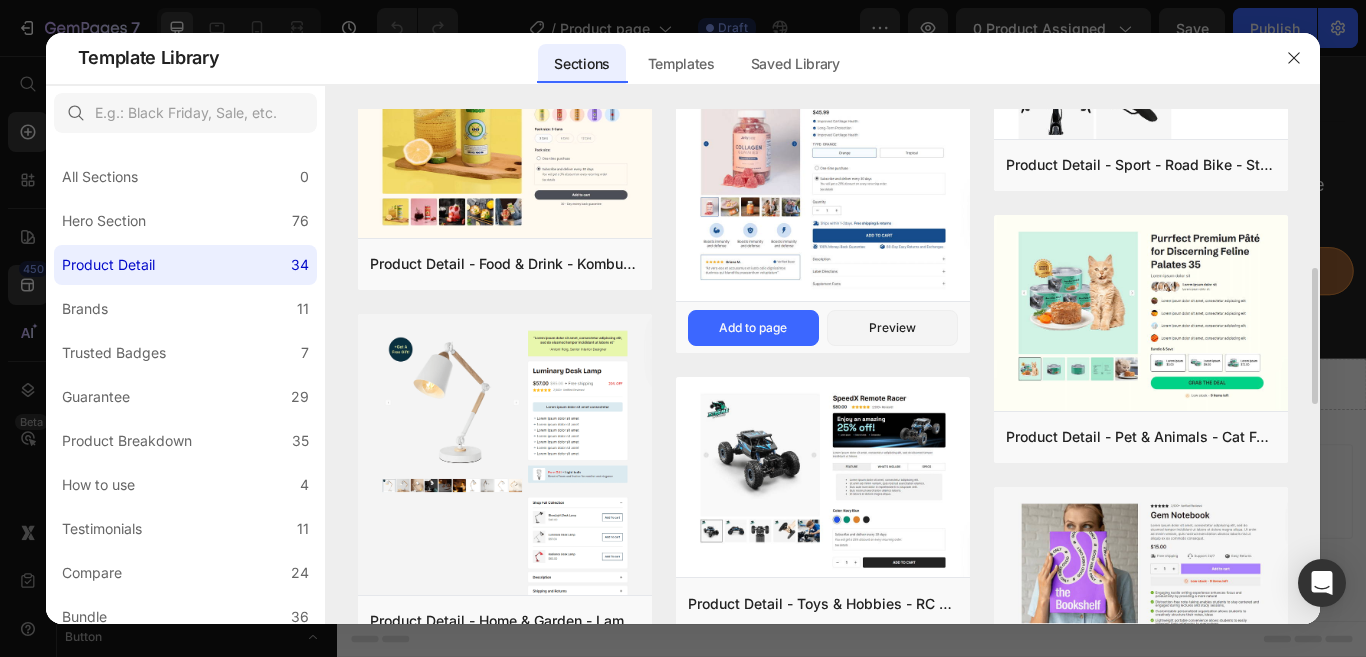 scroll, scrollTop: 500, scrollLeft: 0, axis: vertical 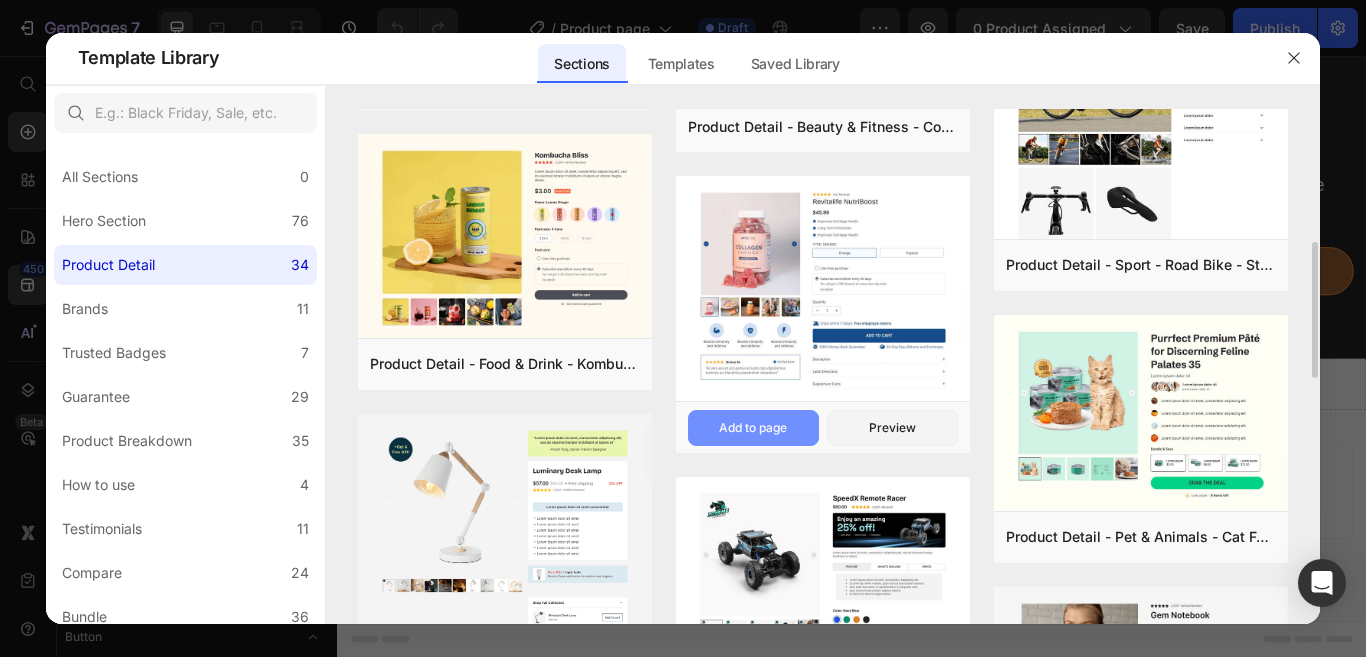 click on "Add to page" at bounding box center (753, 428) 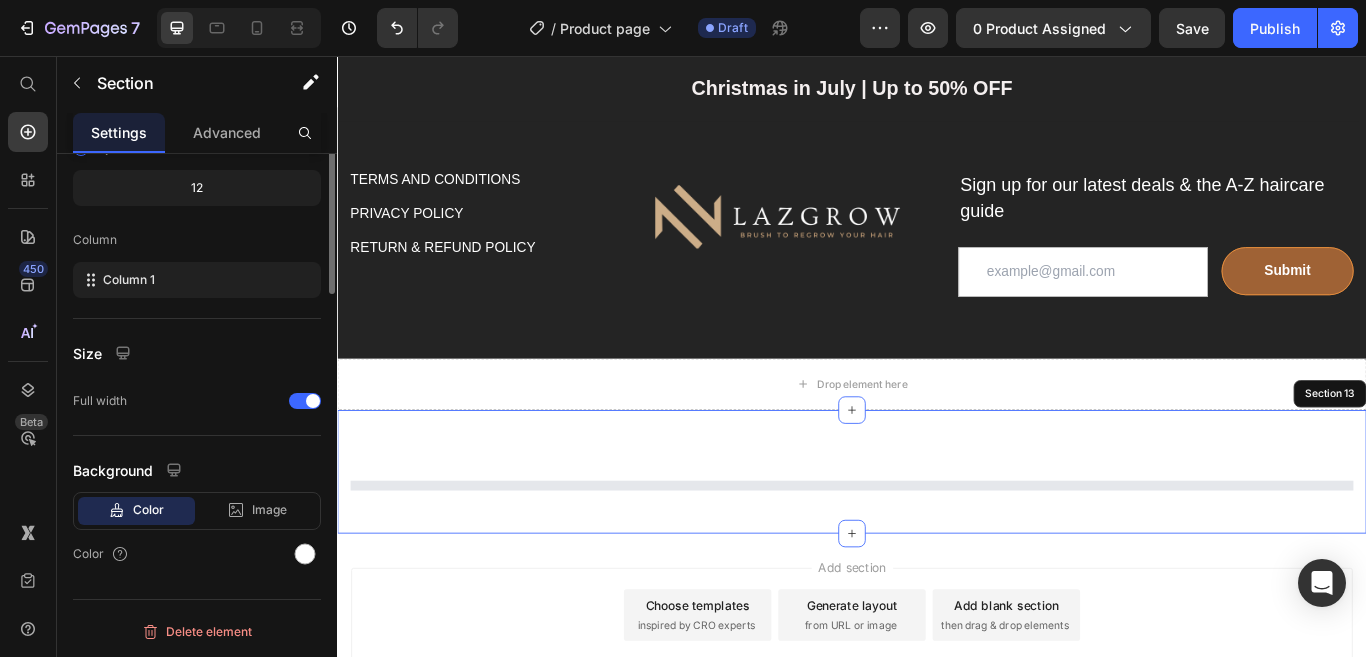 scroll, scrollTop: 0, scrollLeft: 0, axis: both 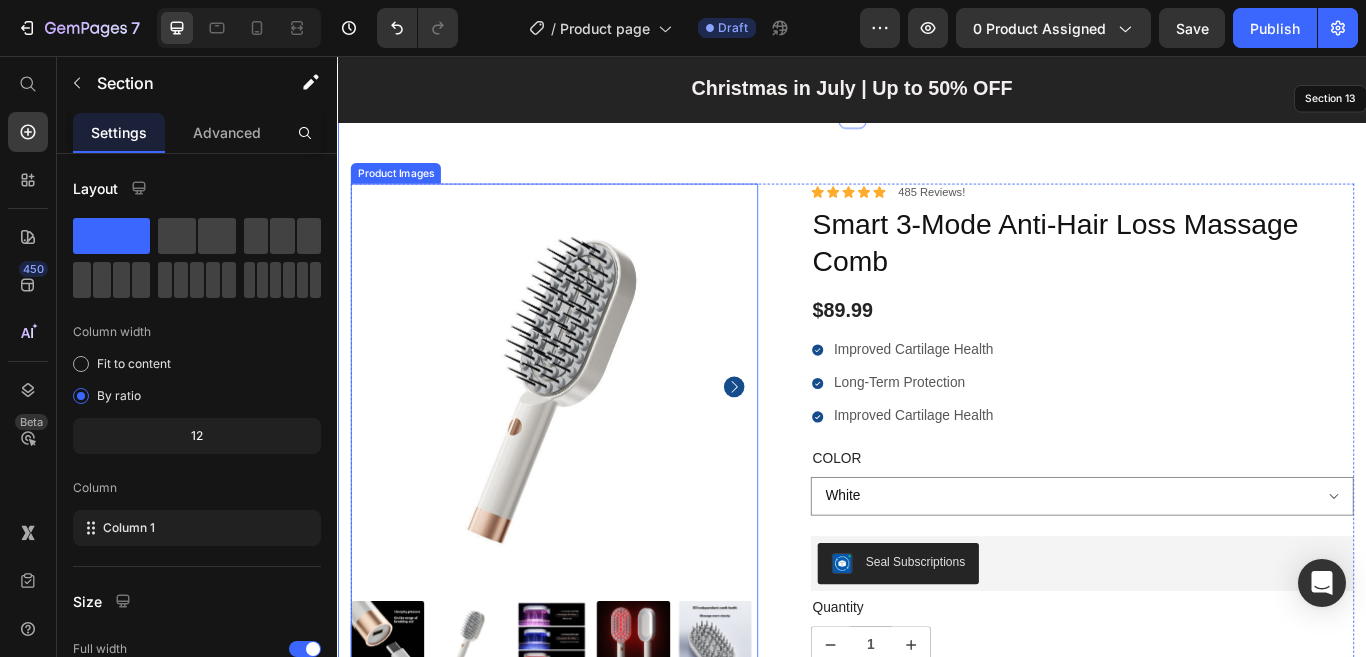 click 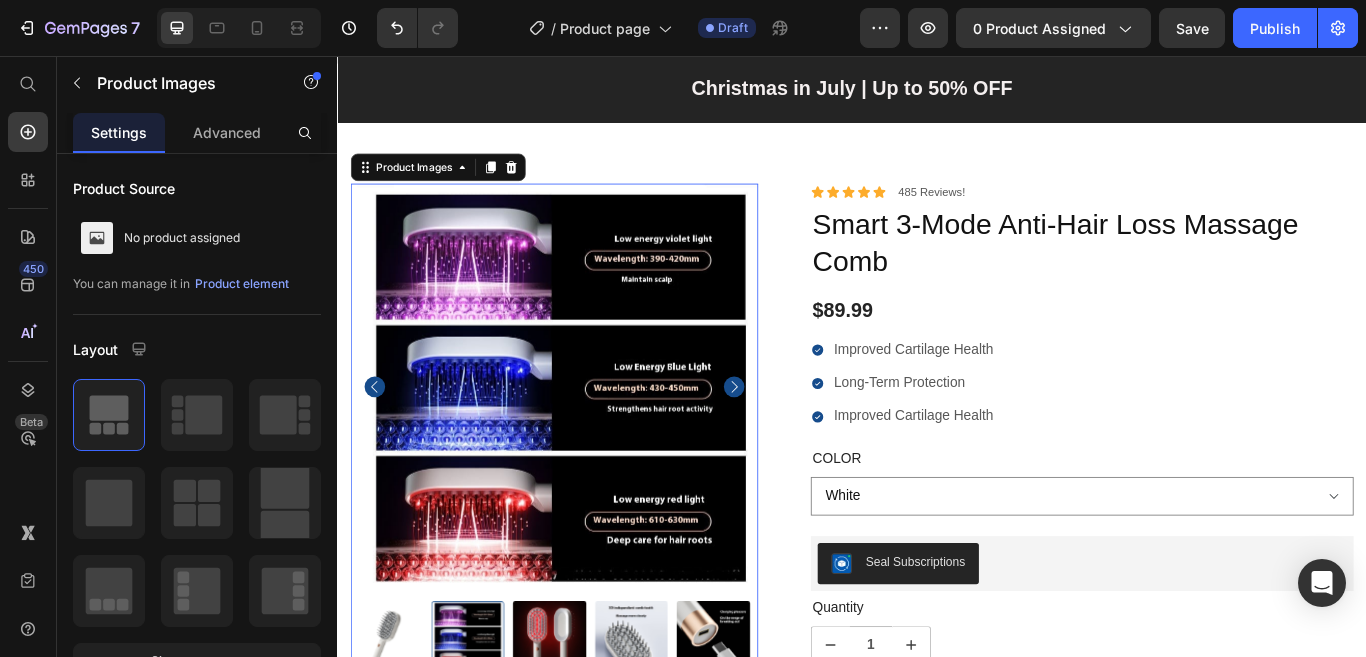 click 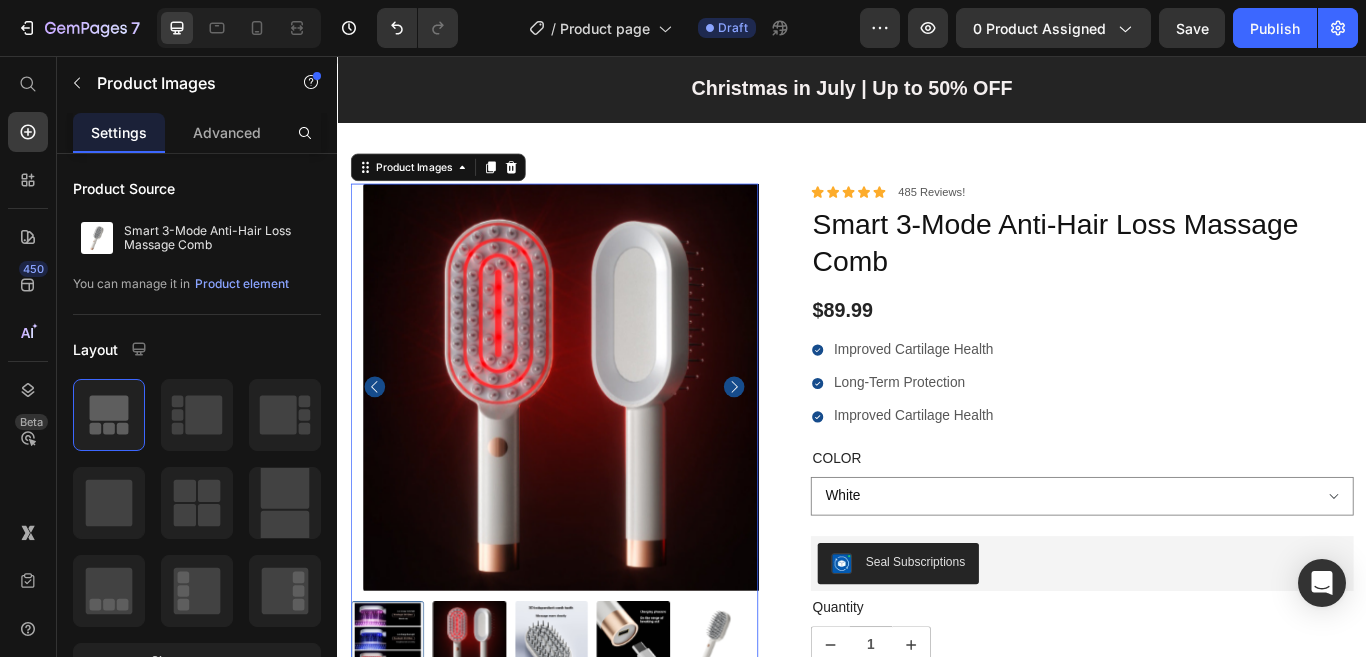 click 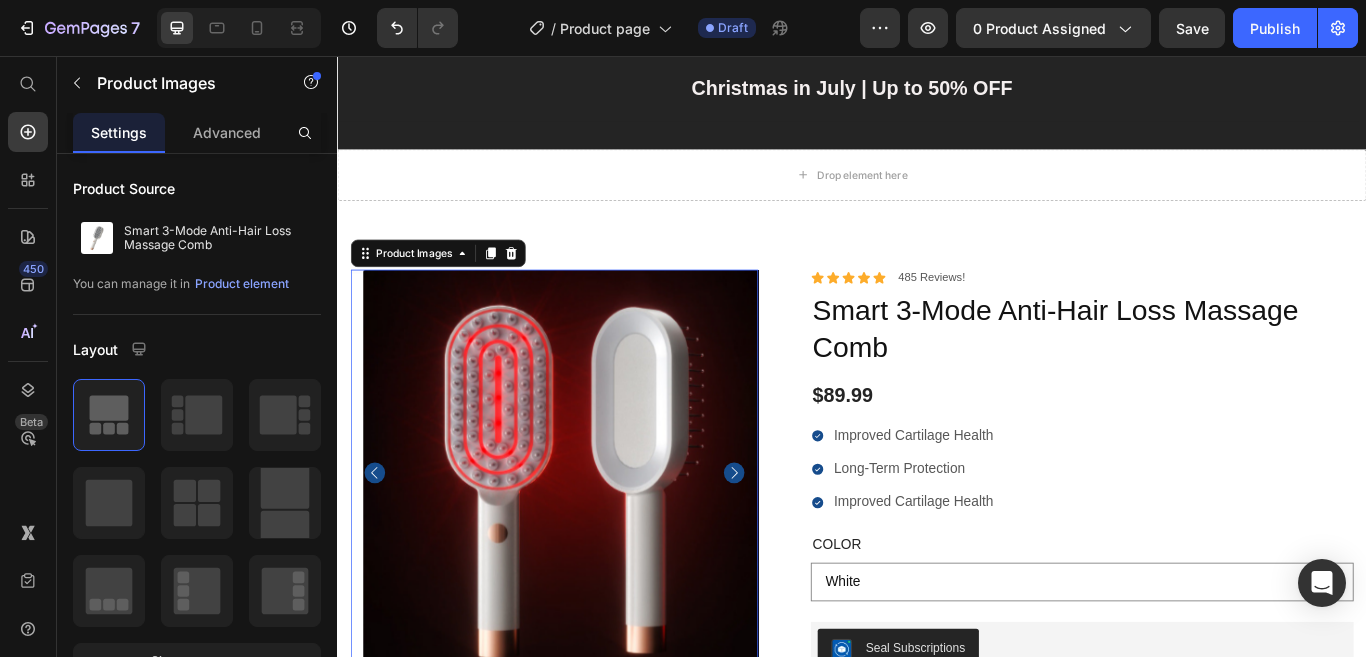 scroll, scrollTop: 7843, scrollLeft: 0, axis: vertical 